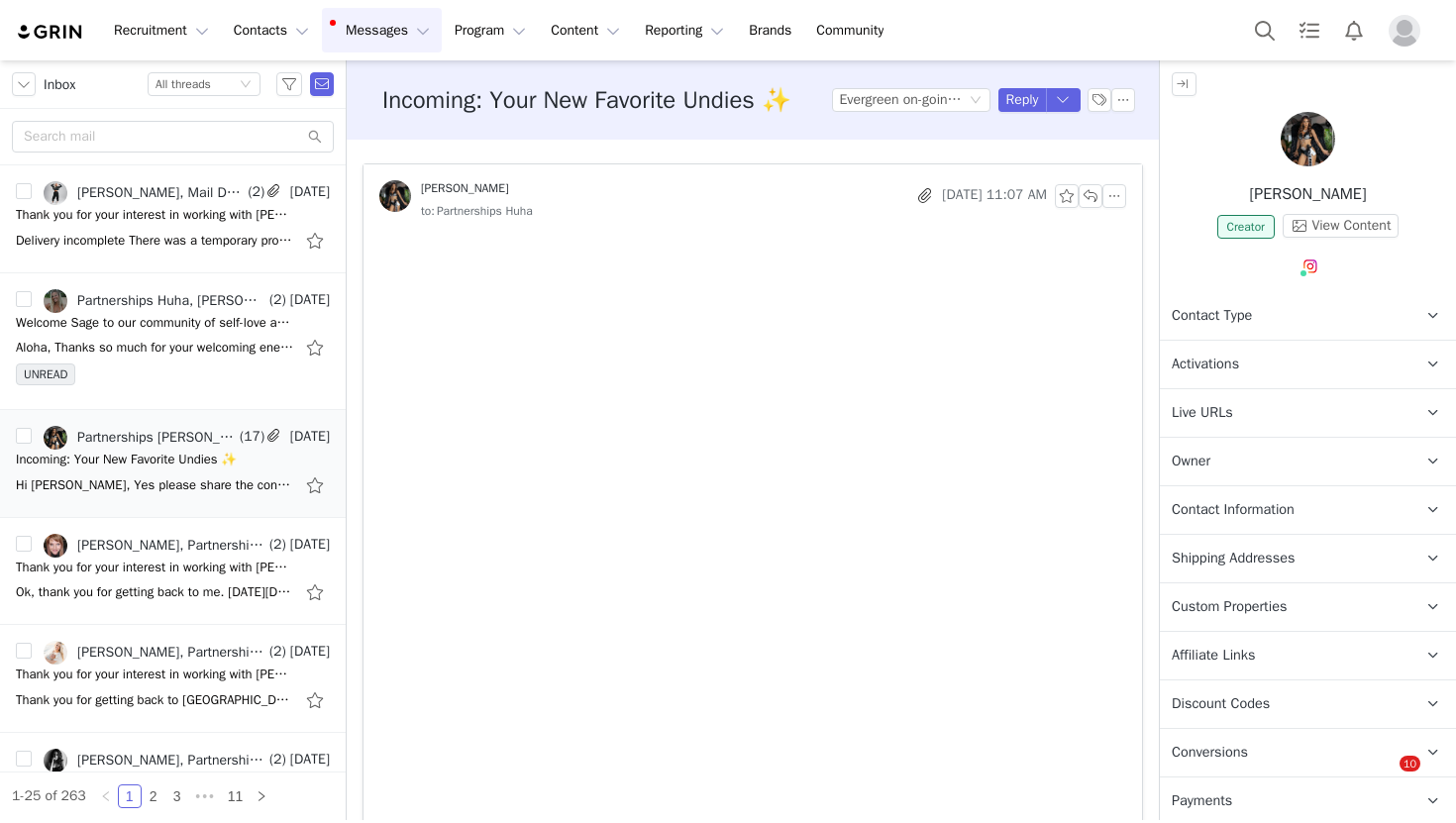 scroll, scrollTop: 0, scrollLeft: 0, axis: both 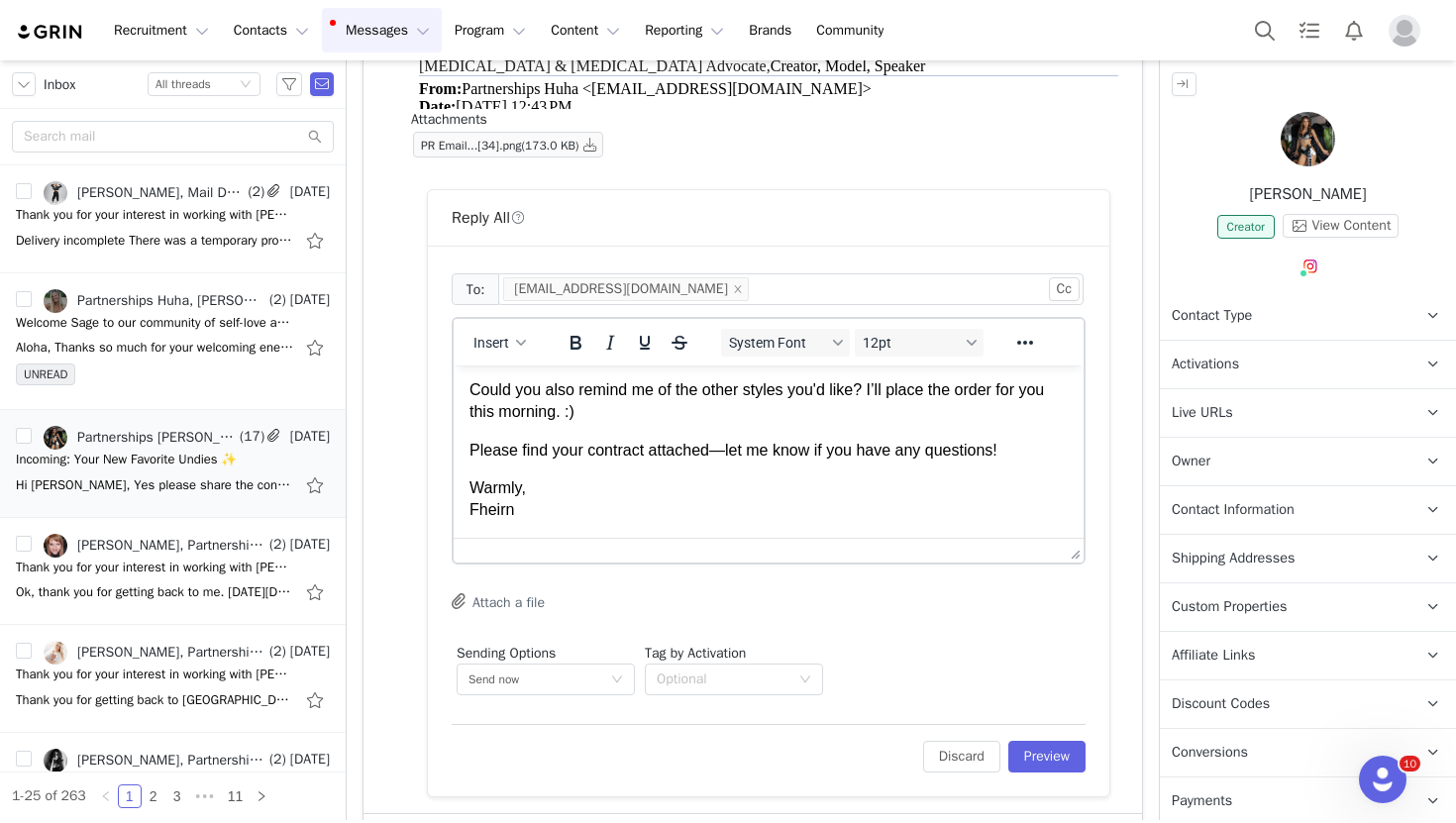 click on "Warmly, Fheirn" at bounding box center (769, 499) 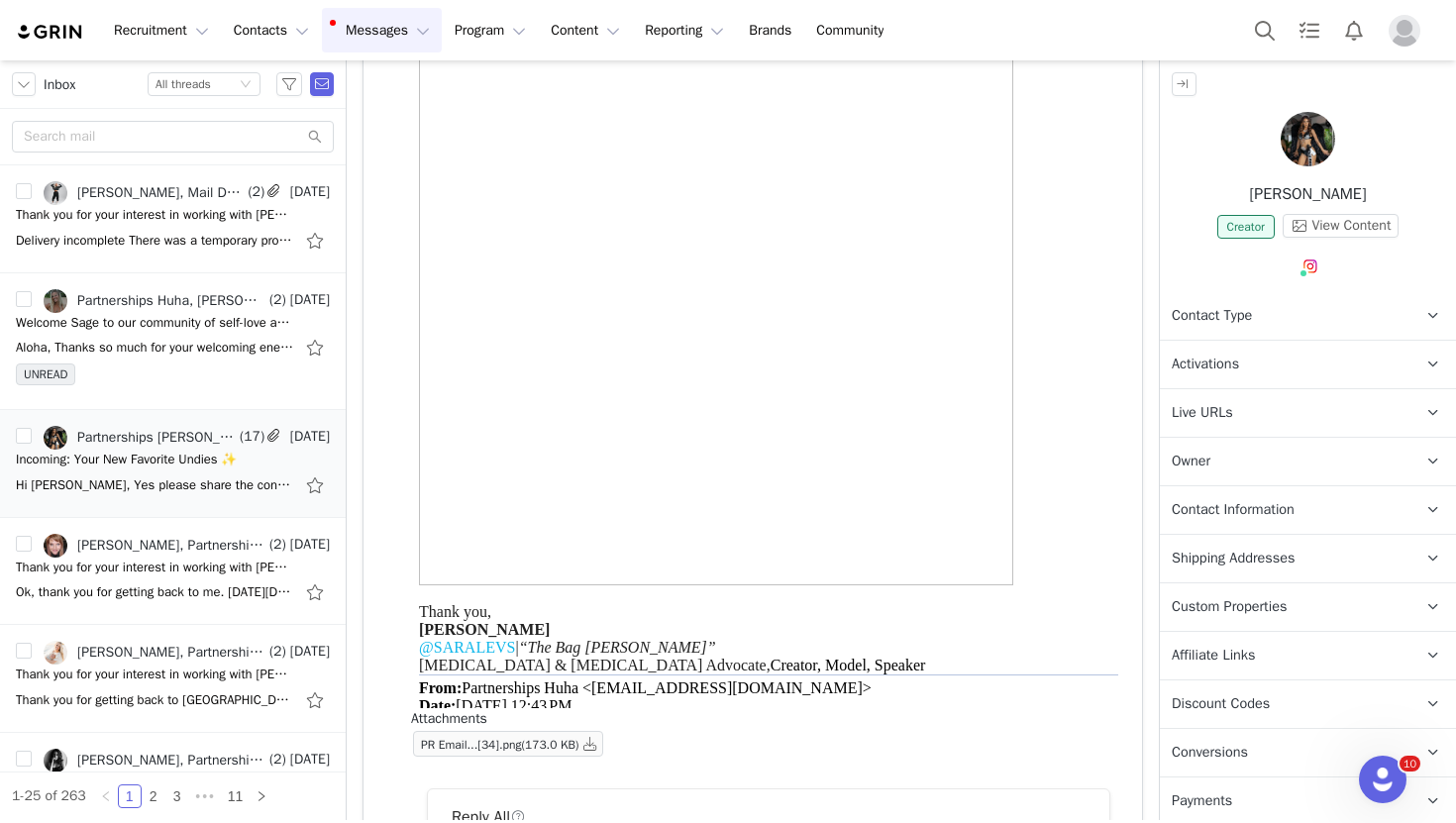 scroll, scrollTop: 497, scrollLeft: 0, axis: vertical 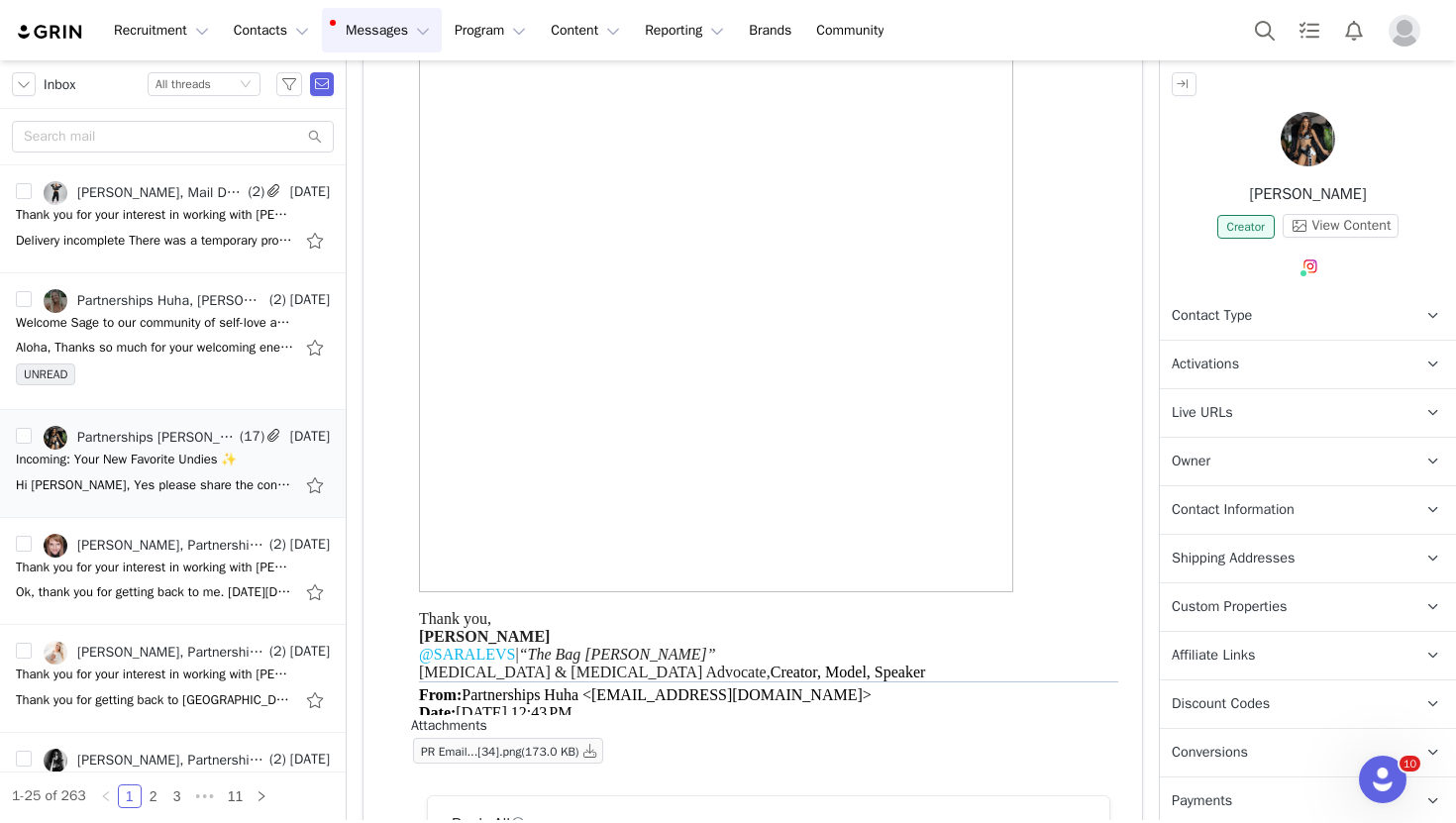 click on "Shipping Addresses" at bounding box center (1233, 559) 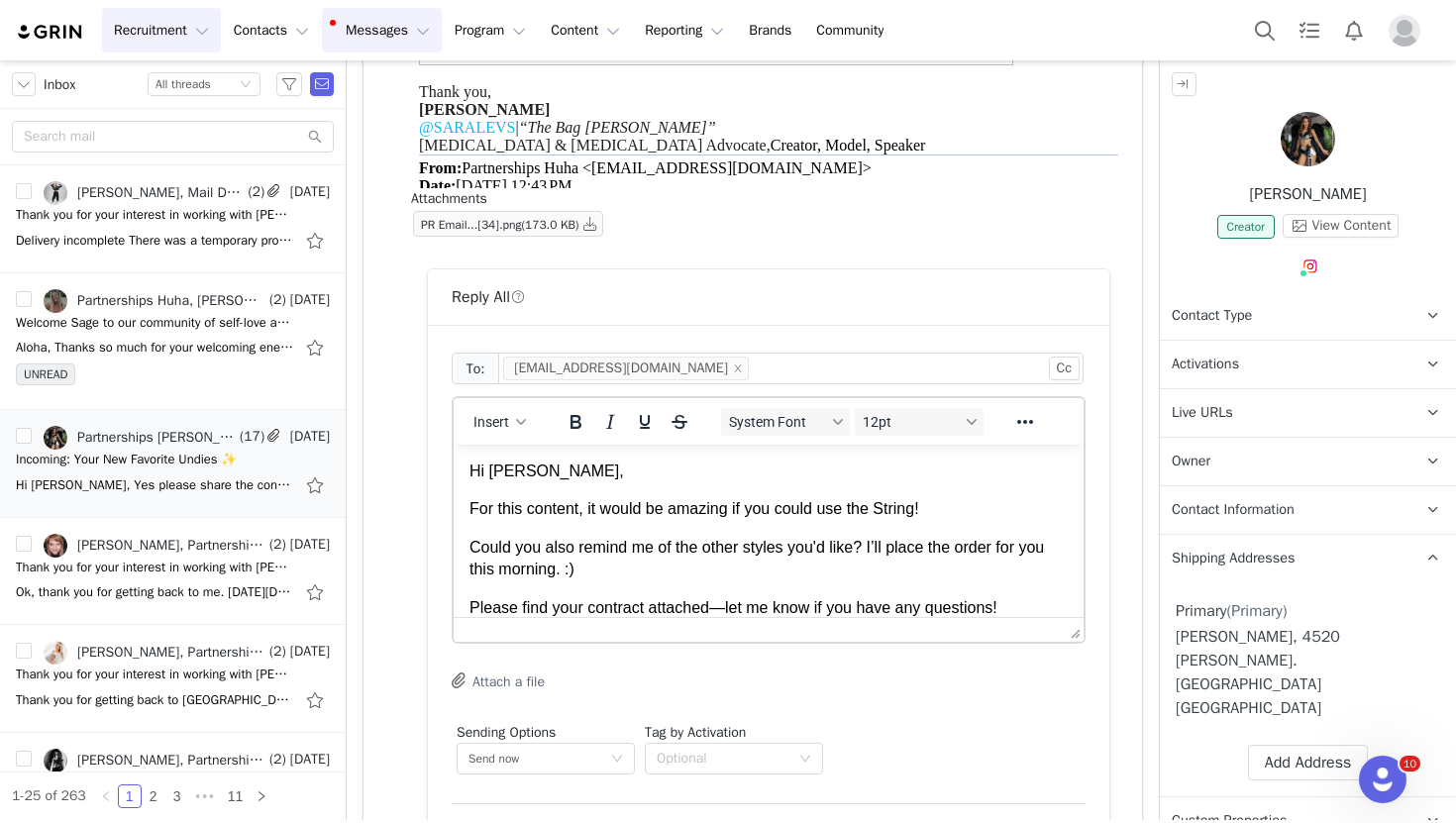 scroll, scrollTop: 1037, scrollLeft: 0, axis: vertical 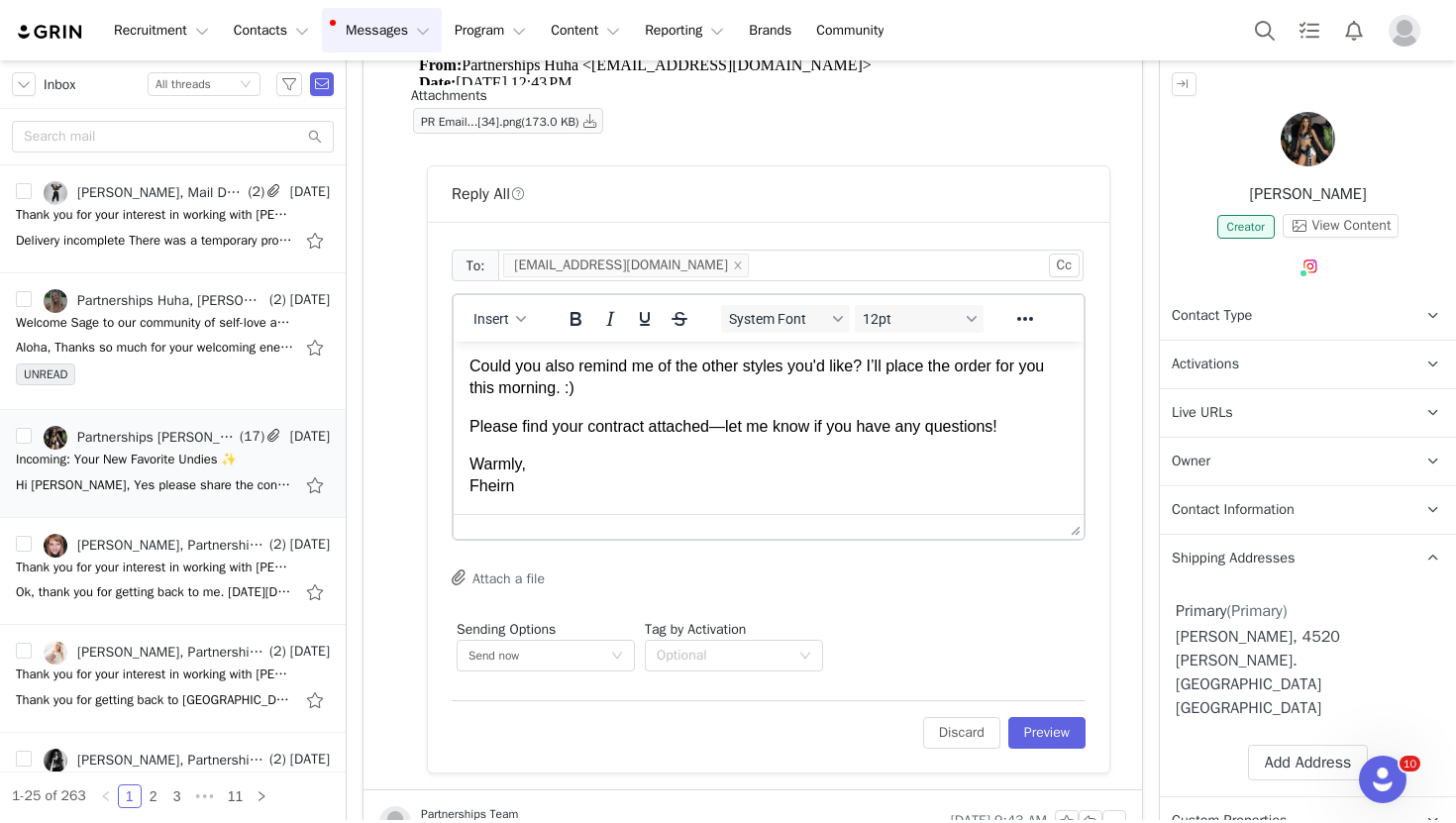 click on "Warmly, Fheirn" at bounding box center [769, 475] 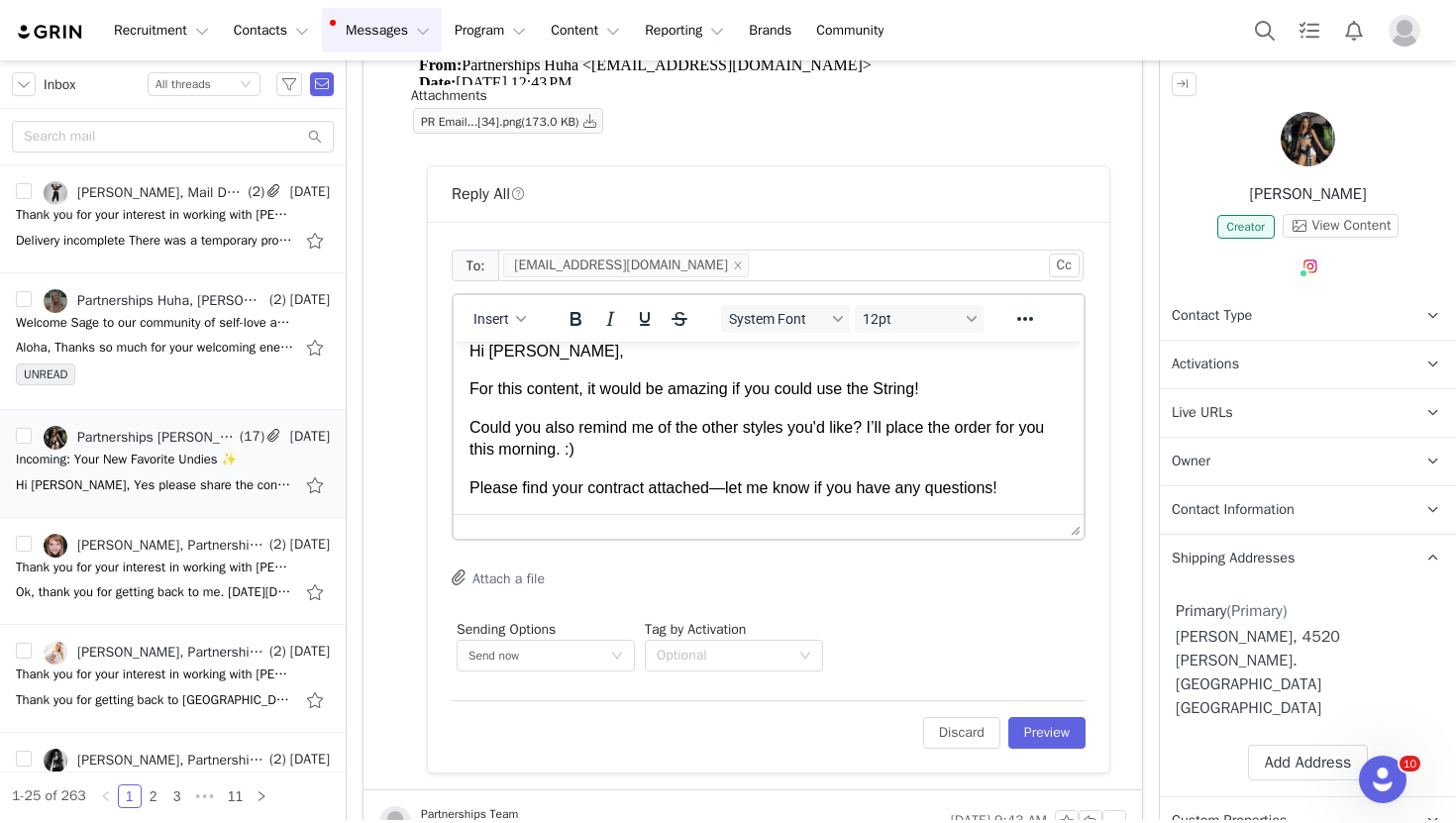 scroll, scrollTop: 0, scrollLeft: 0, axis: both 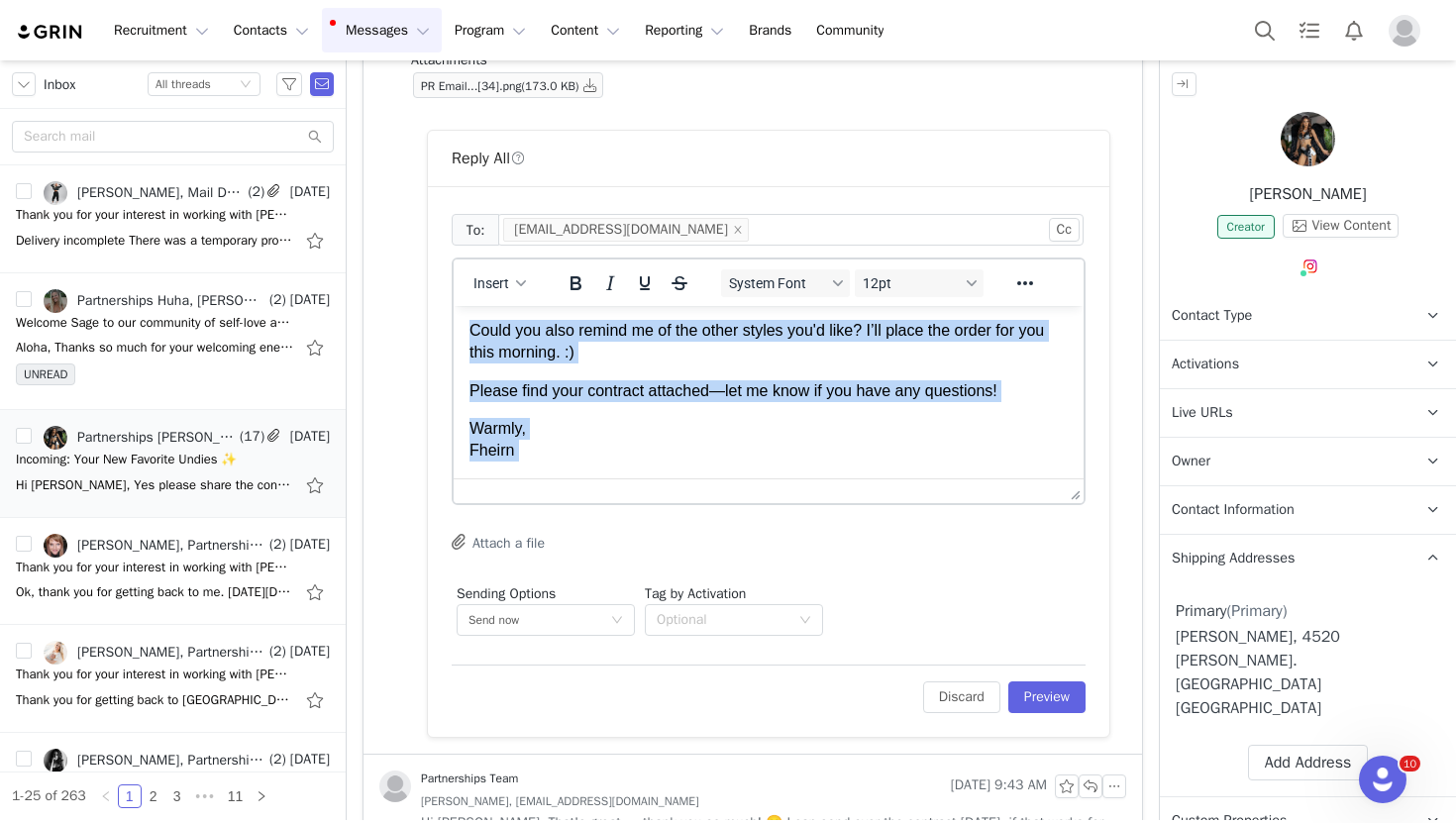 drag, startPoint x: 472, startPoint y: 334, endPoint x: 960, endPoint y: 577, distance: 545.1541 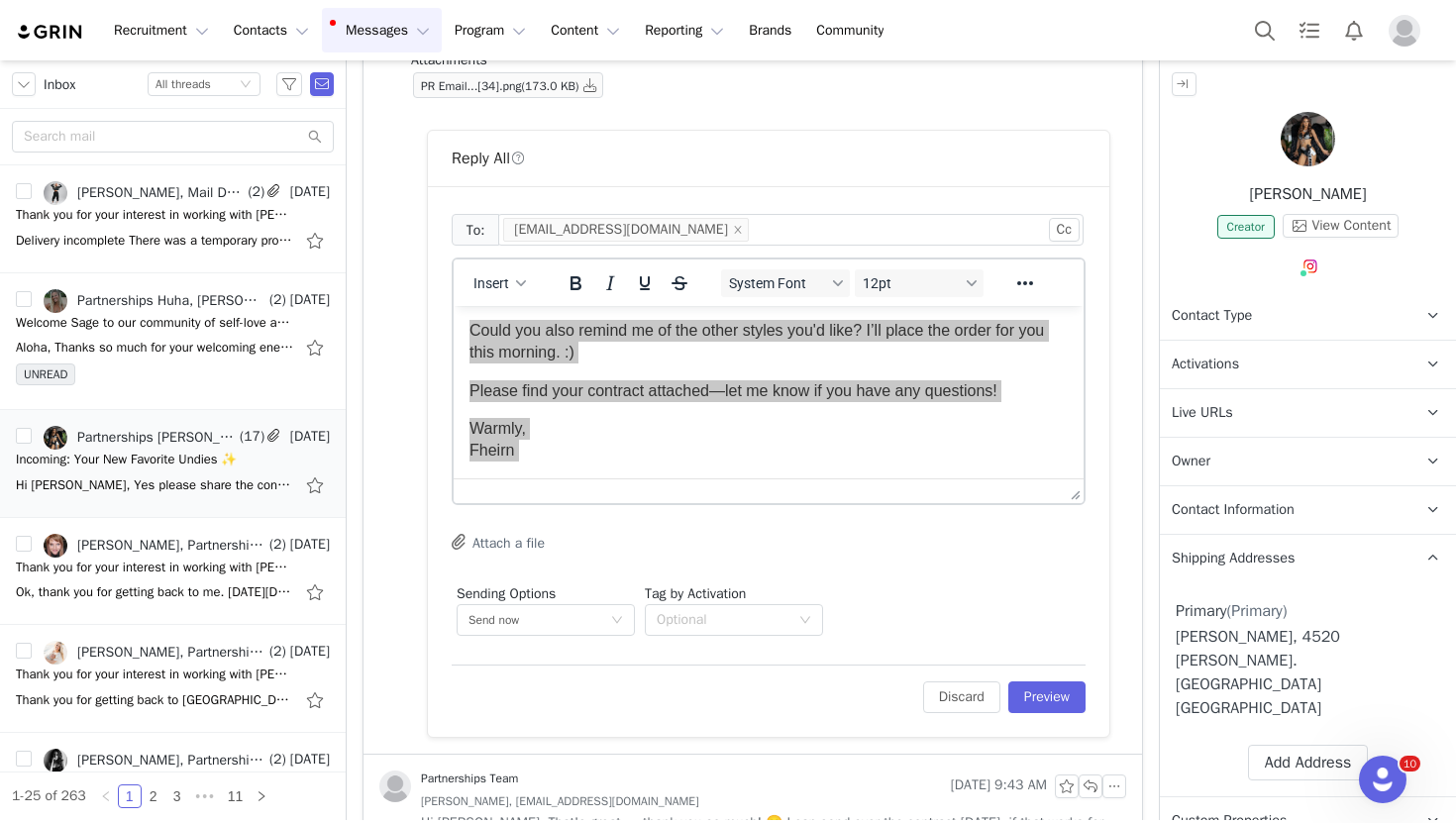 click on "Attachments   PR Email...[34].png   (173.0 KB)   Reply All       To: [EMAIL_ADDRESS][DOMAIN_NAME]       Cc  Cc:       Insert System Font 12pt To open the popup, press Shift+Enter To open the popup, press Shift+Enter To open the popup, press Shift+Enter To open the popup, press Shift+Enter Attach a file Sending Options  Send now       This will be sent outside of your set  email hours .       Tag by Activation  Optional       Edit     Discard Preview" at bounding box center [753, -94] 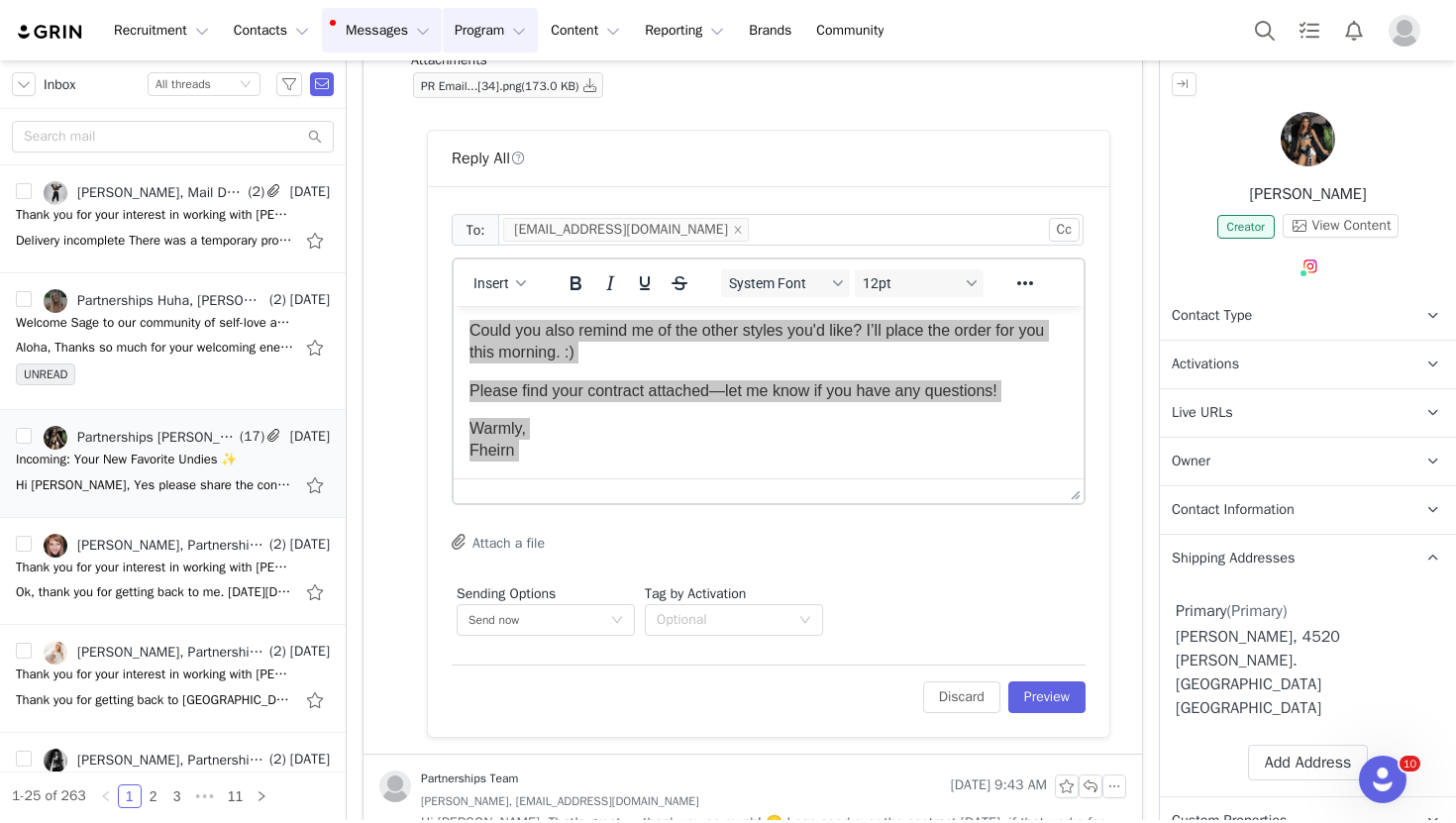 click on "Program Program" at bounding box center (490, 30) 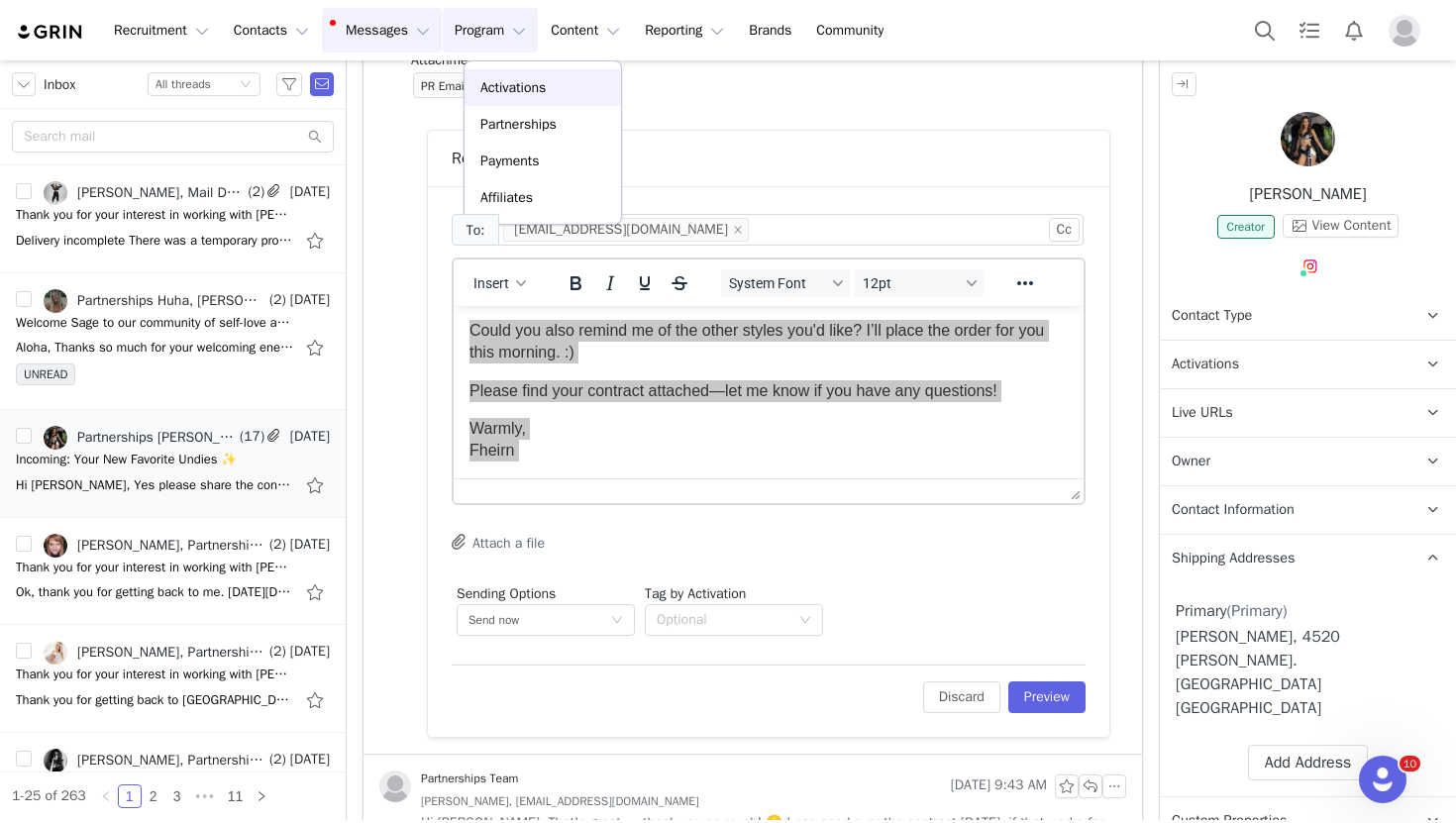 click on "Activations" at bounding box center (513, 87) 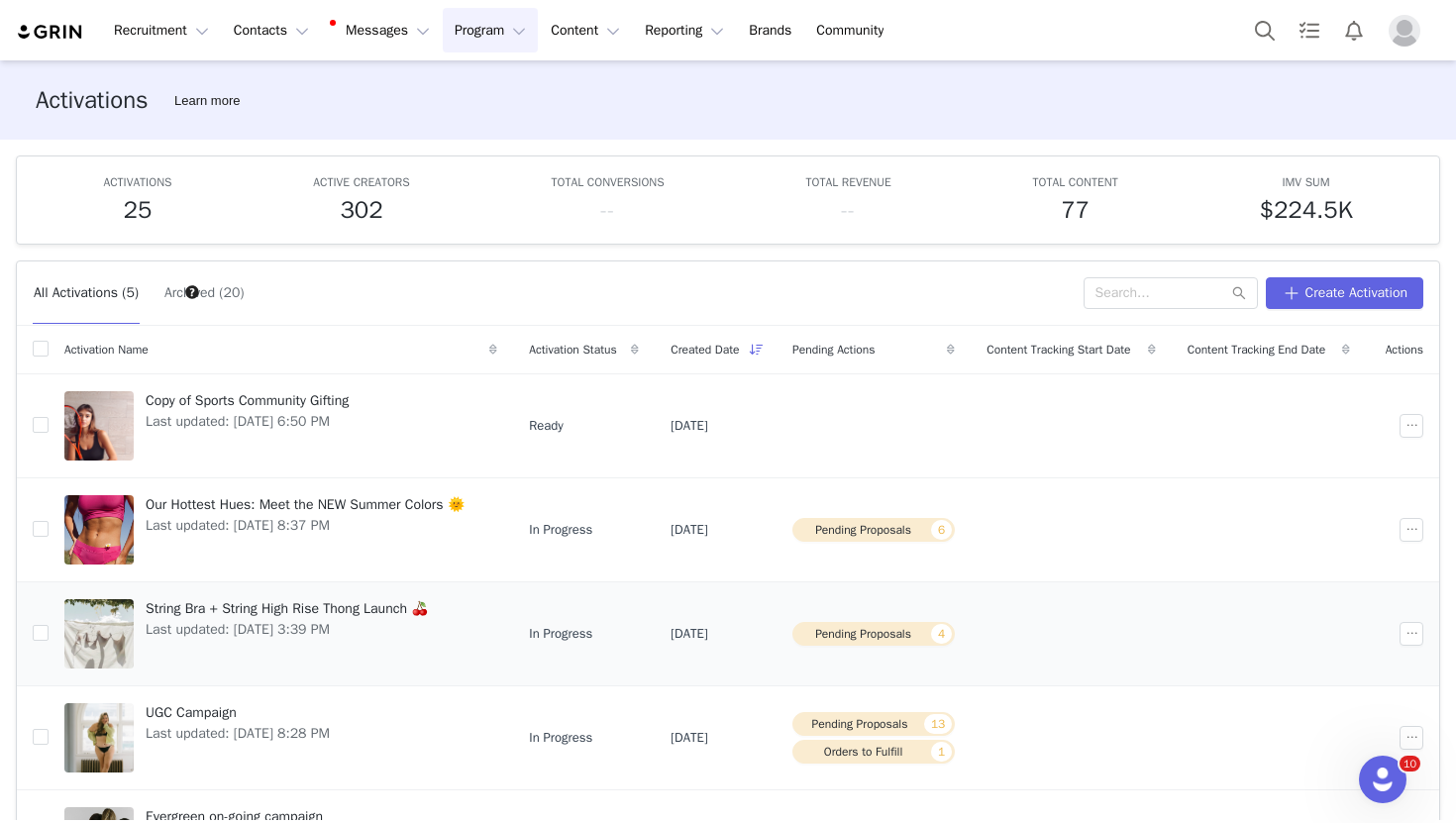 click on "String Bra + String High Rise Thong Launch 🍒" at bounding box center [286, 608] 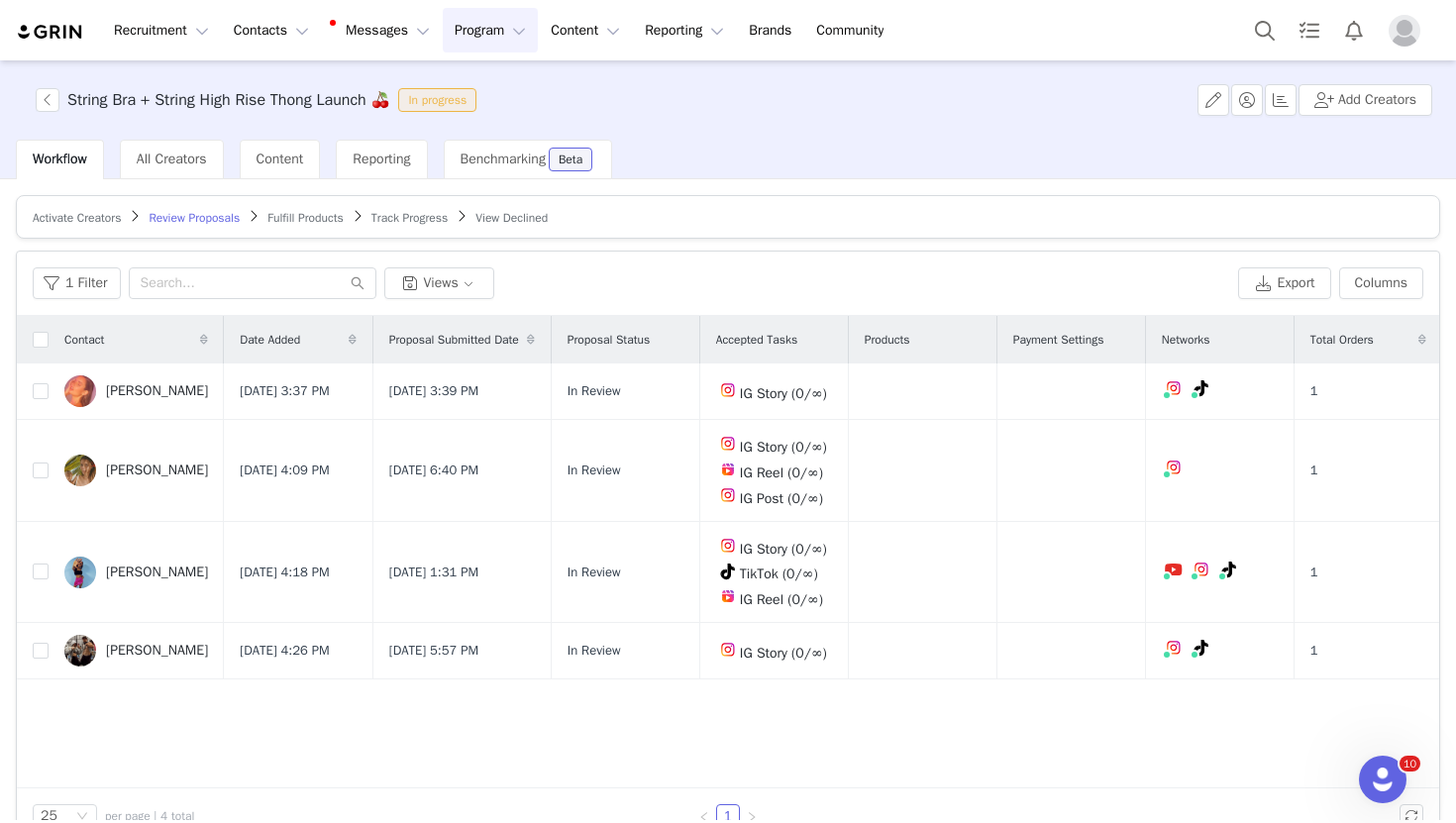 click on "Fulfill Products" at bounding box center [305, 218] 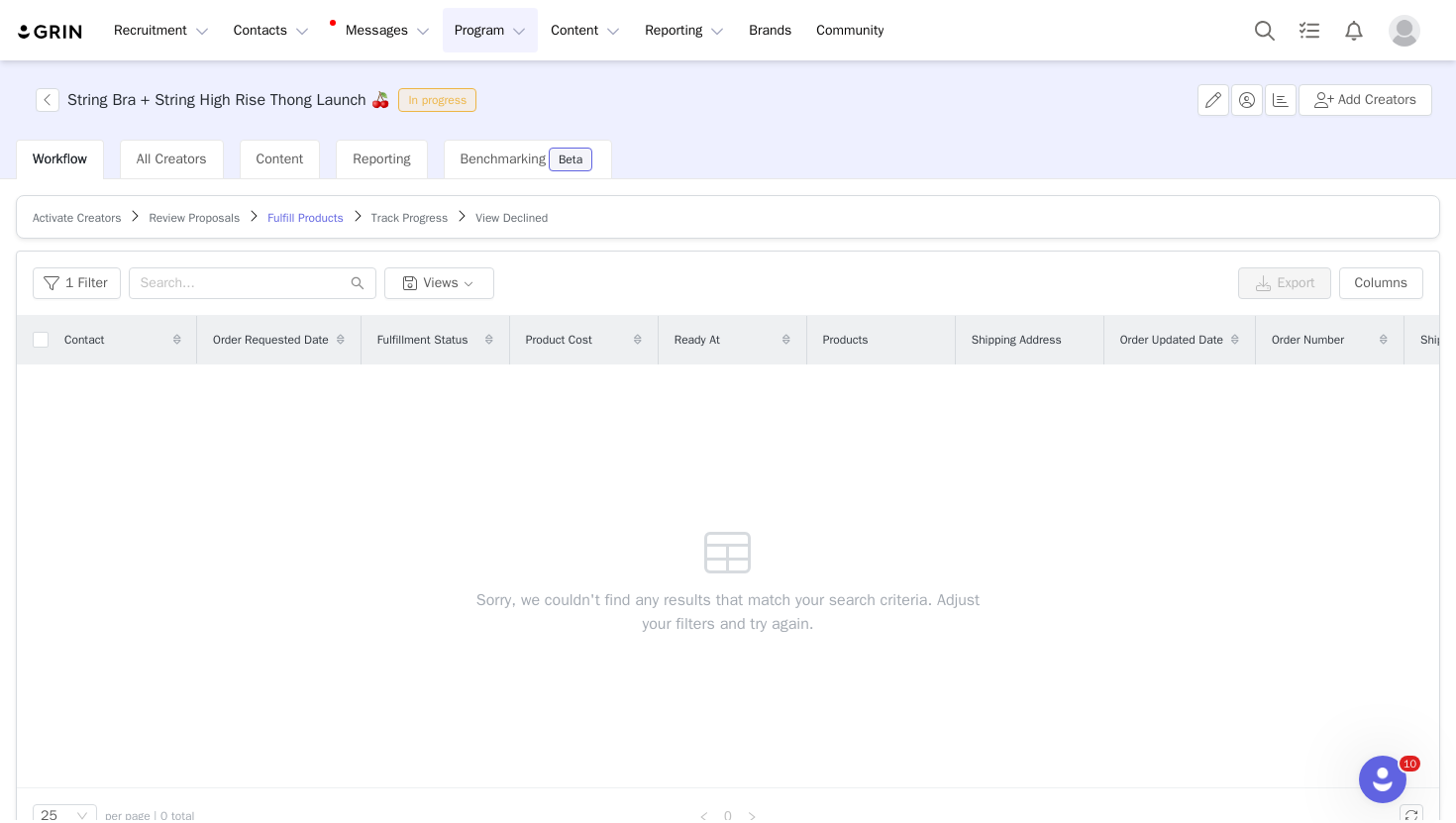 click on "Review Proposals" at bounding box center (194, 218) 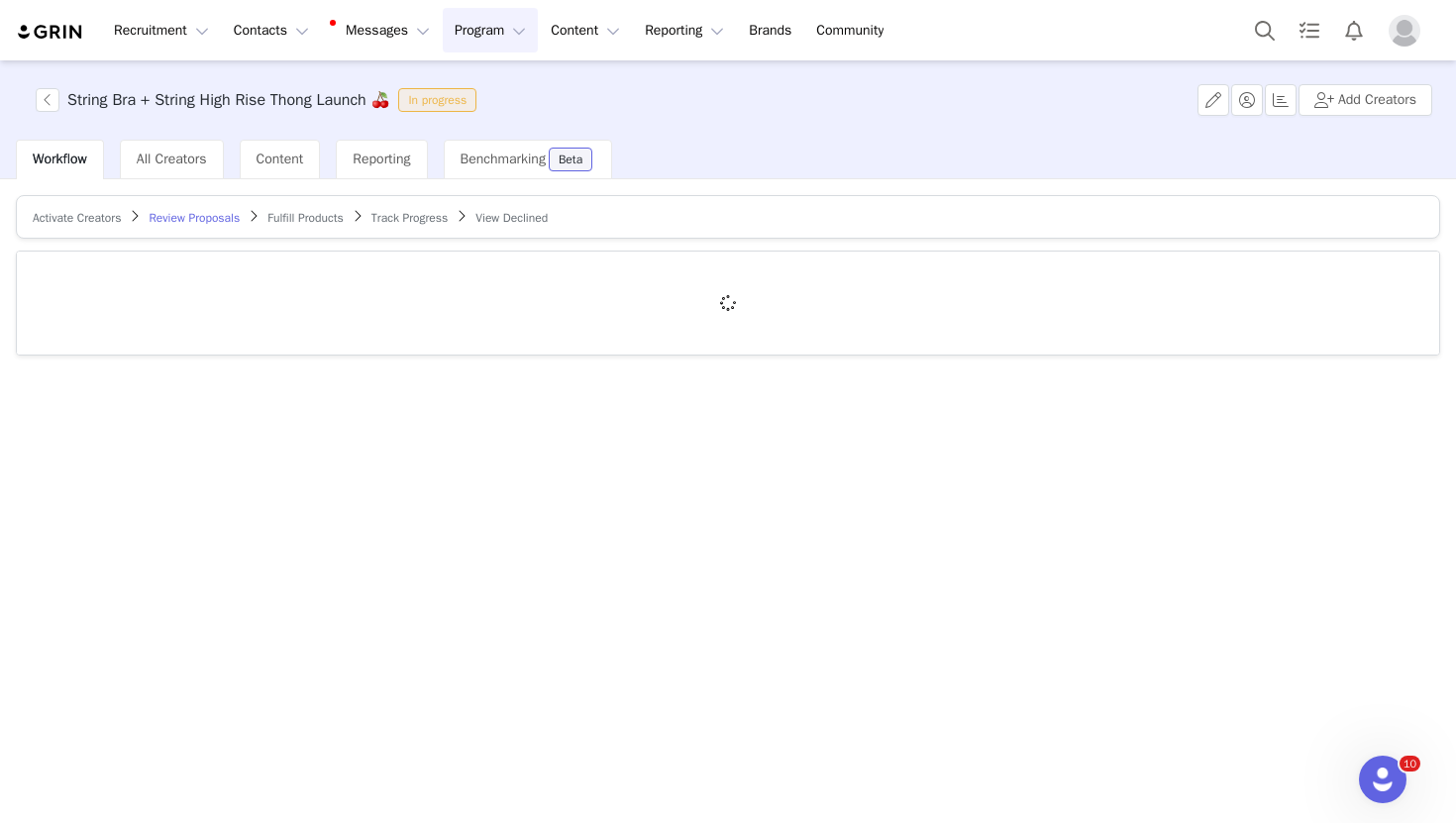 click on "Activate Creators" at bounding box center (76, 218) 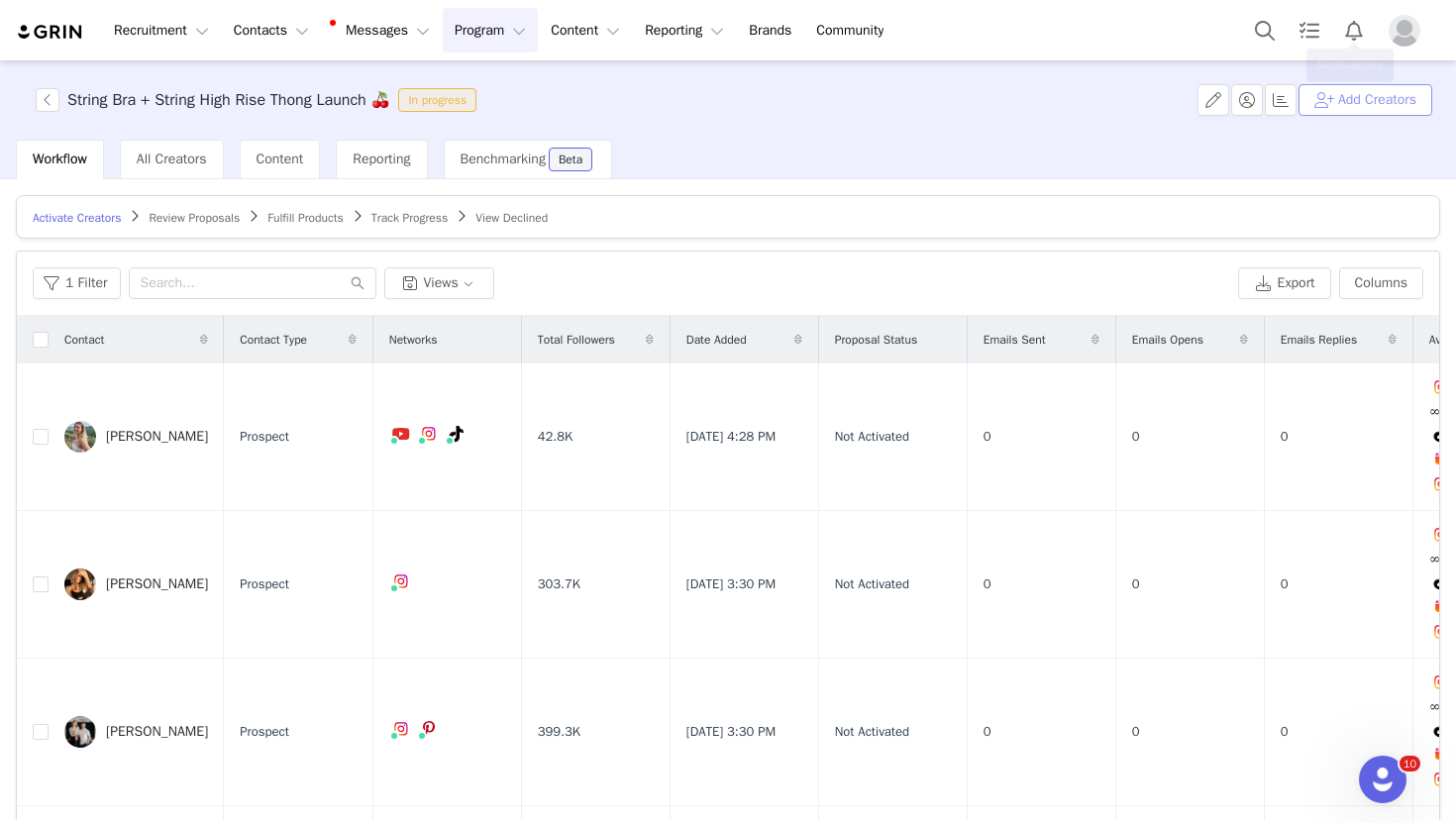 click on "Add Creators" at bounding box center (1365, 100) 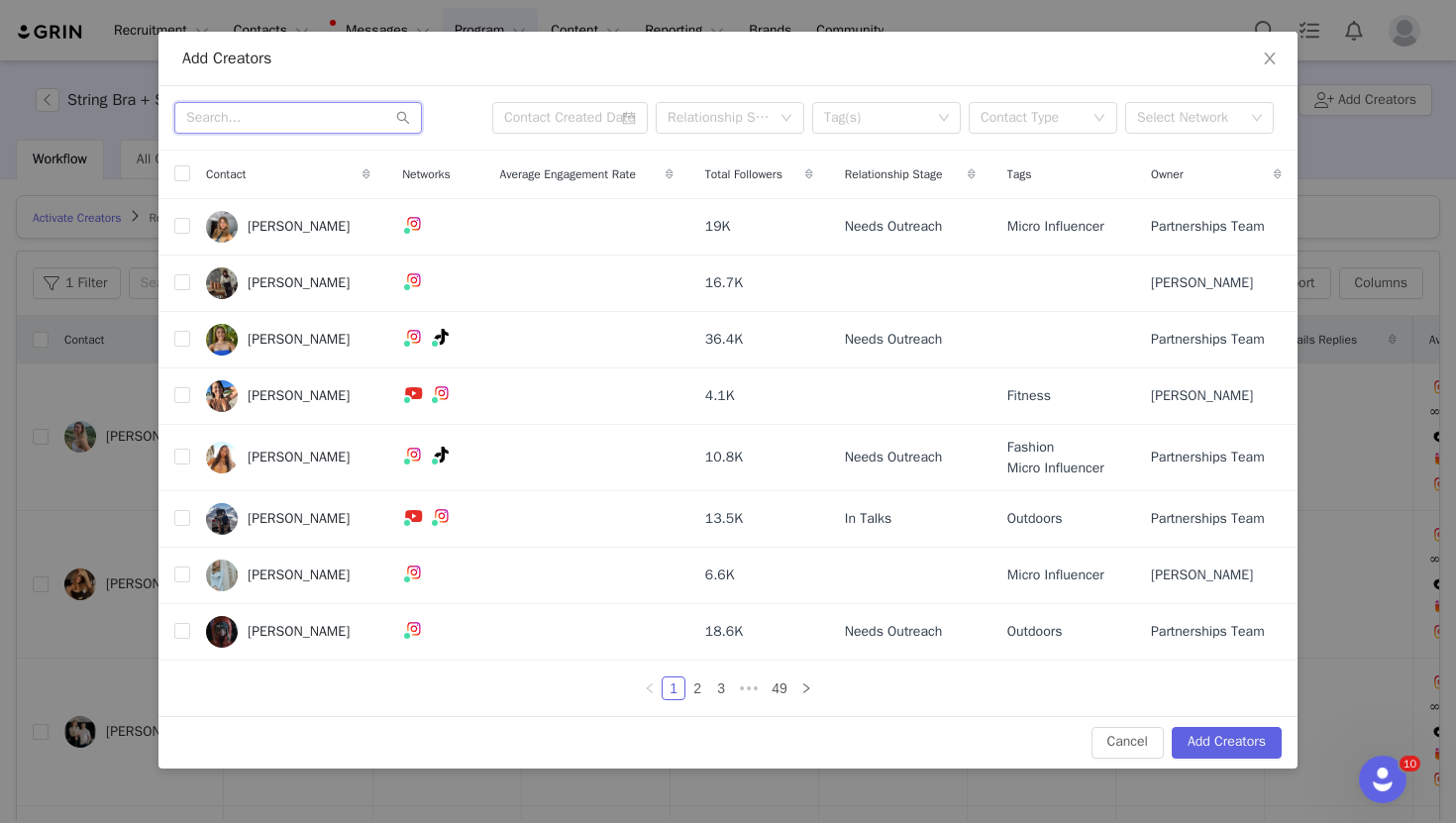 click at bounding box center [298, 118] 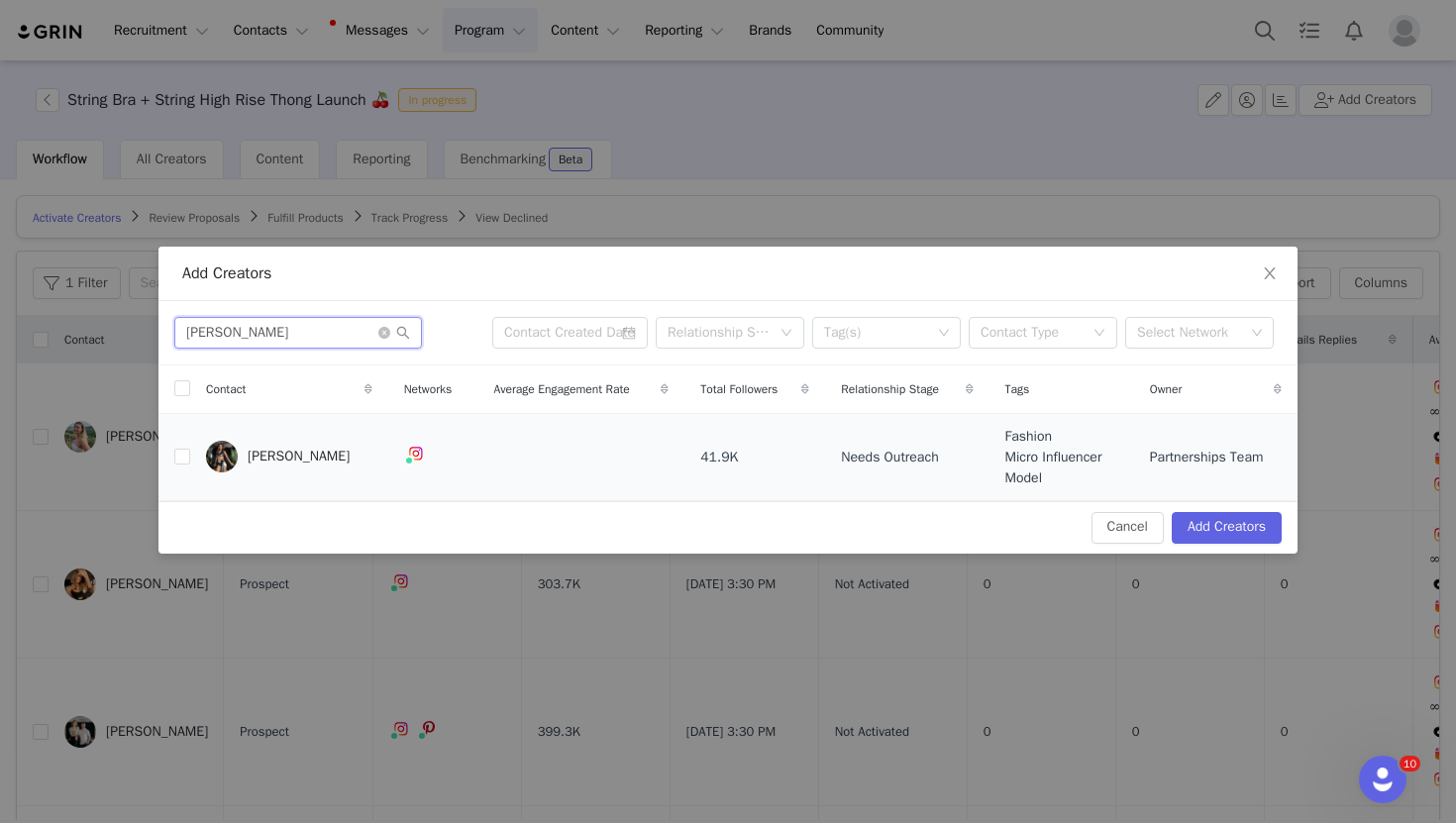 type on "[PERSON_NAME]" 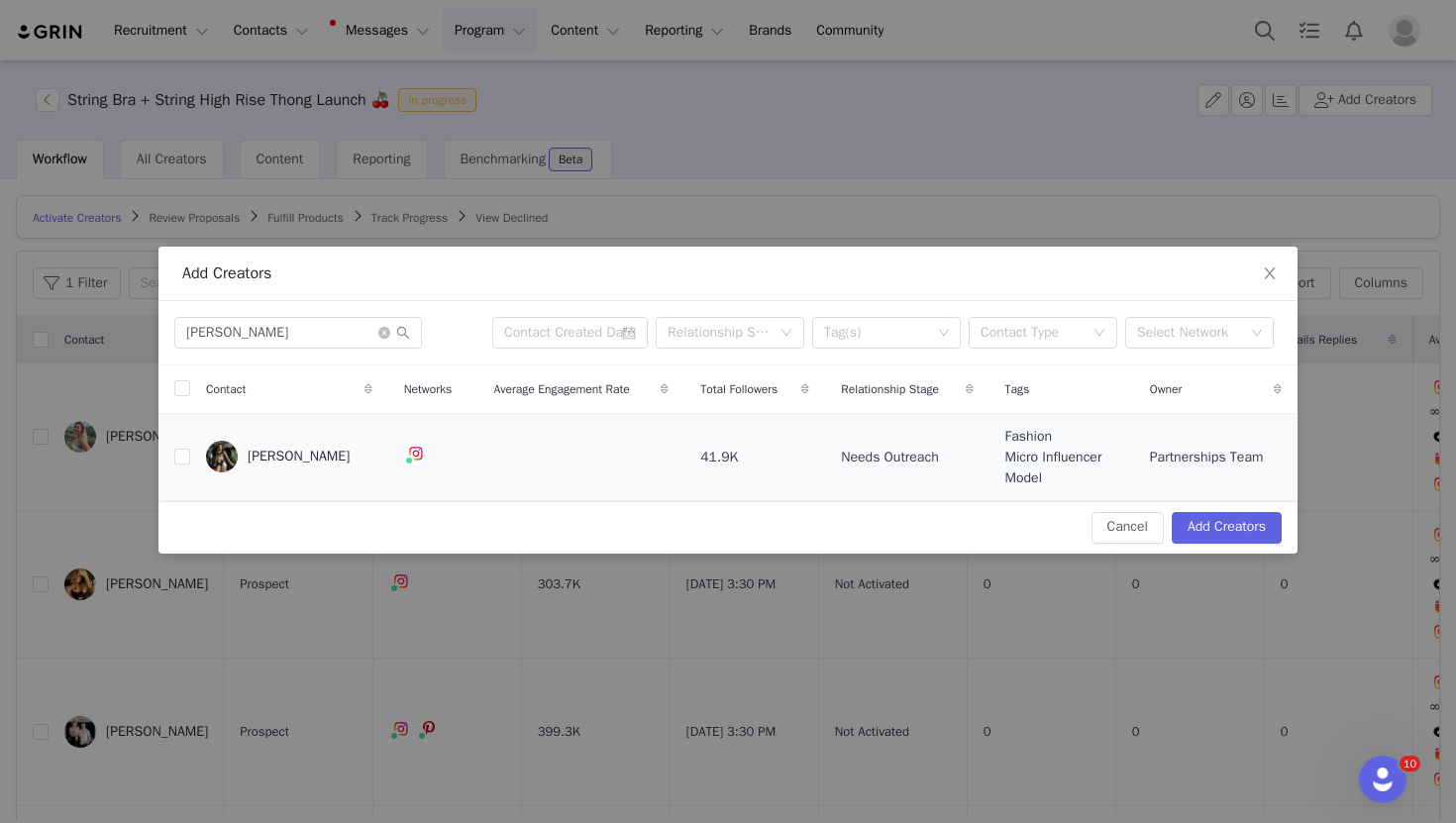 click at bounding box center [174, 457] 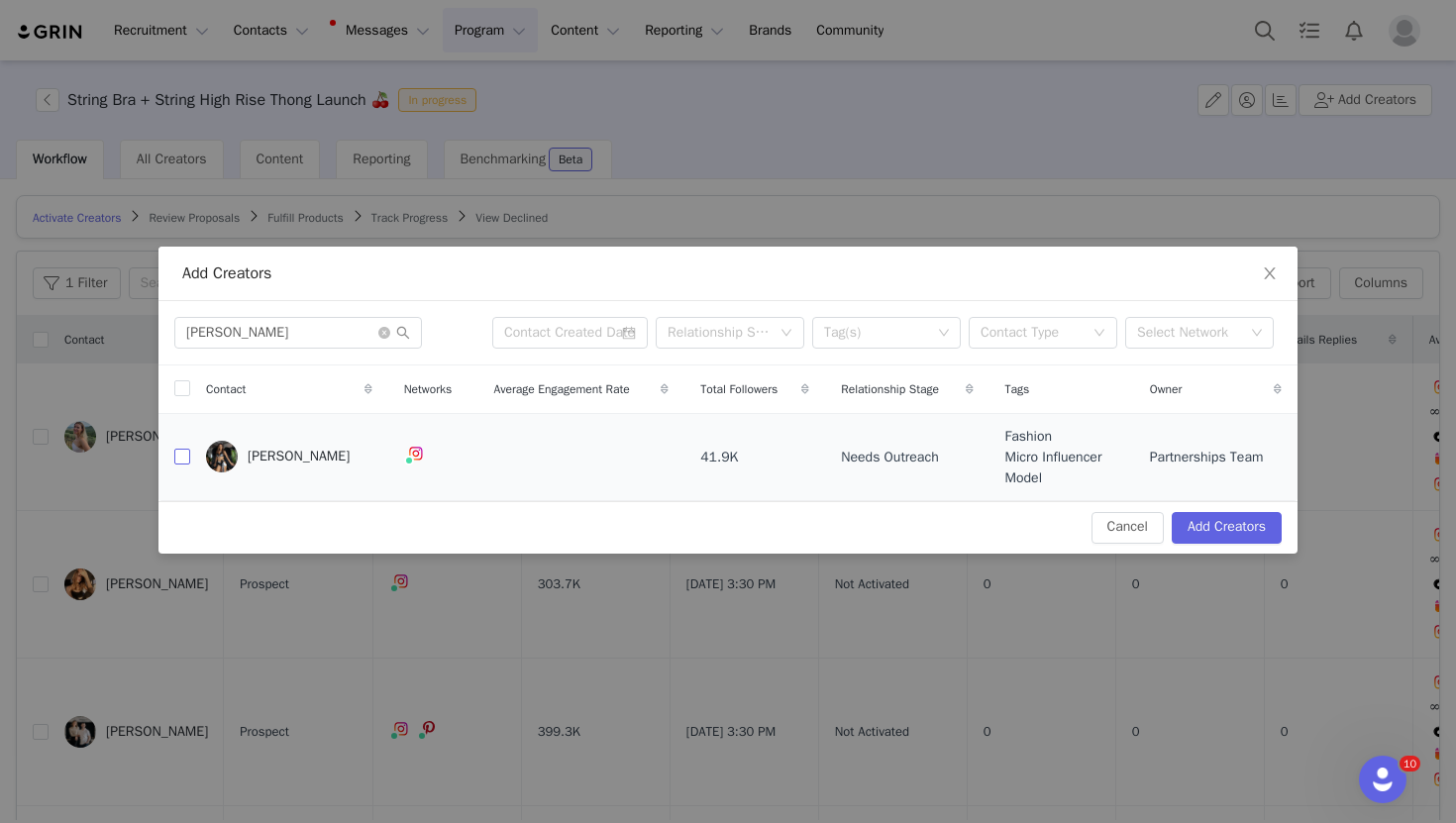 click at bounding box center (182, 457) 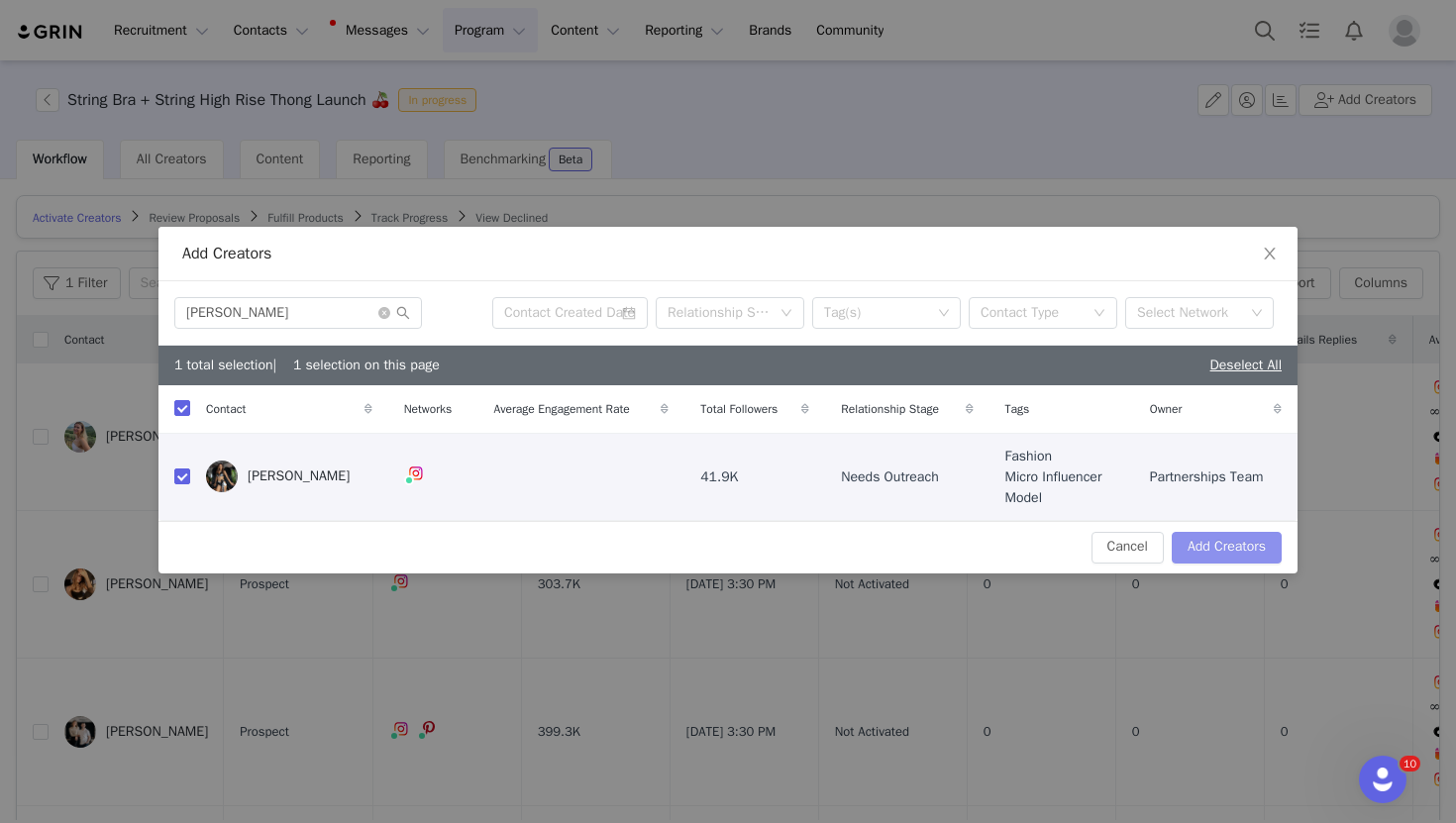 click on "Add Creators" at bounding box center [1226, 548] 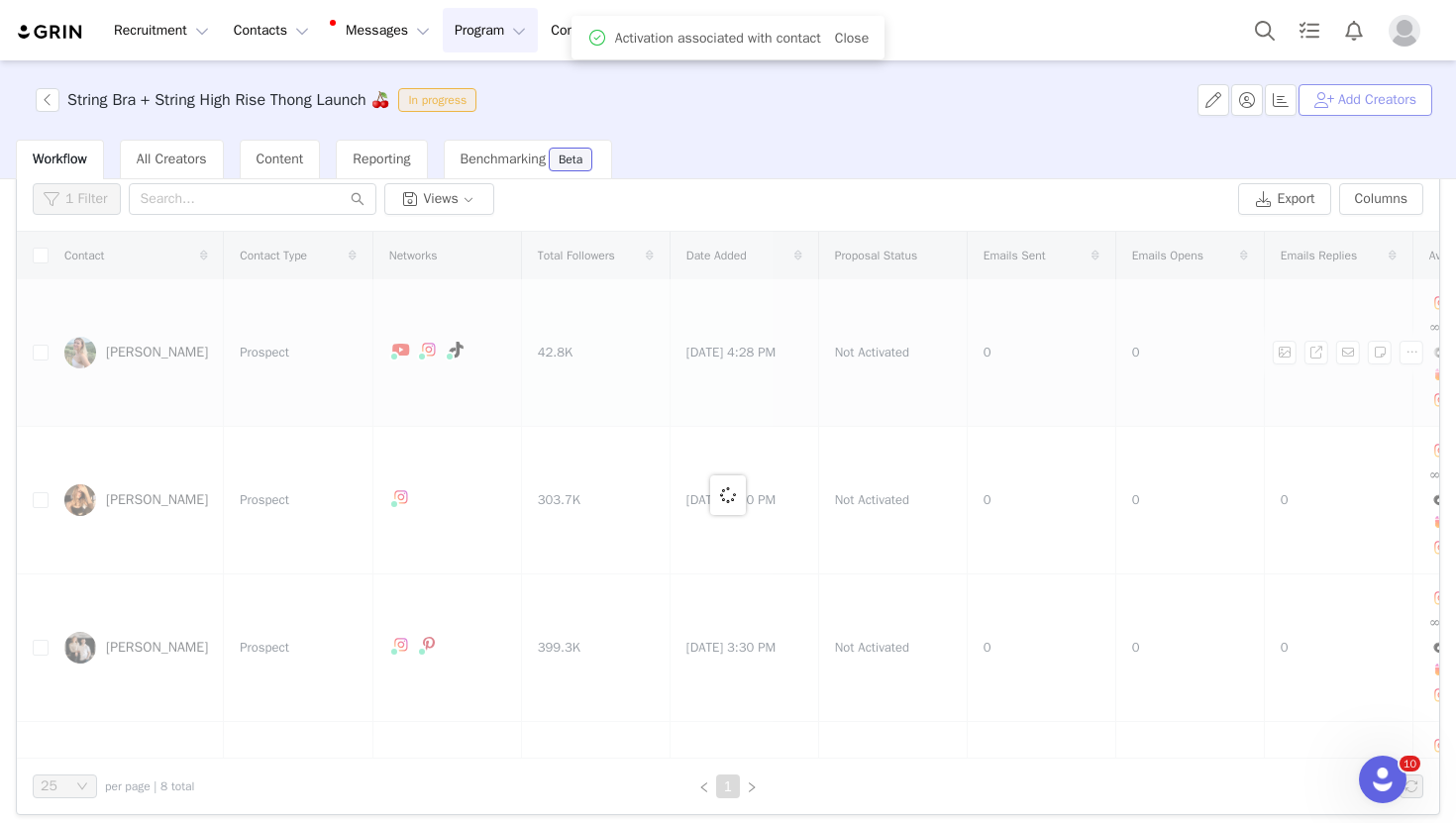 scroll, scrollTop: 94, scrollLeft: 0, axis: vertical 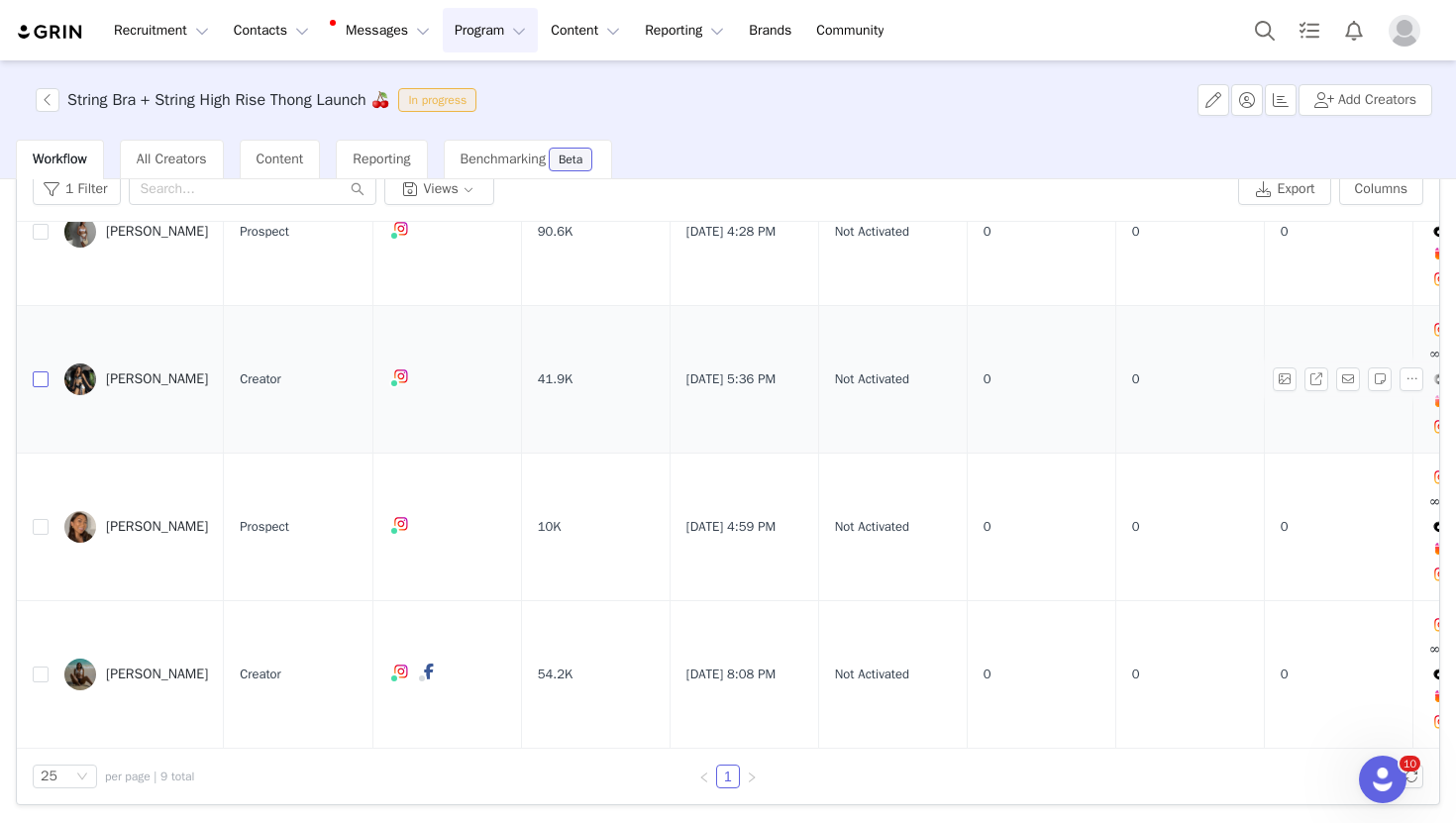 click at bounding box center [41, 379] 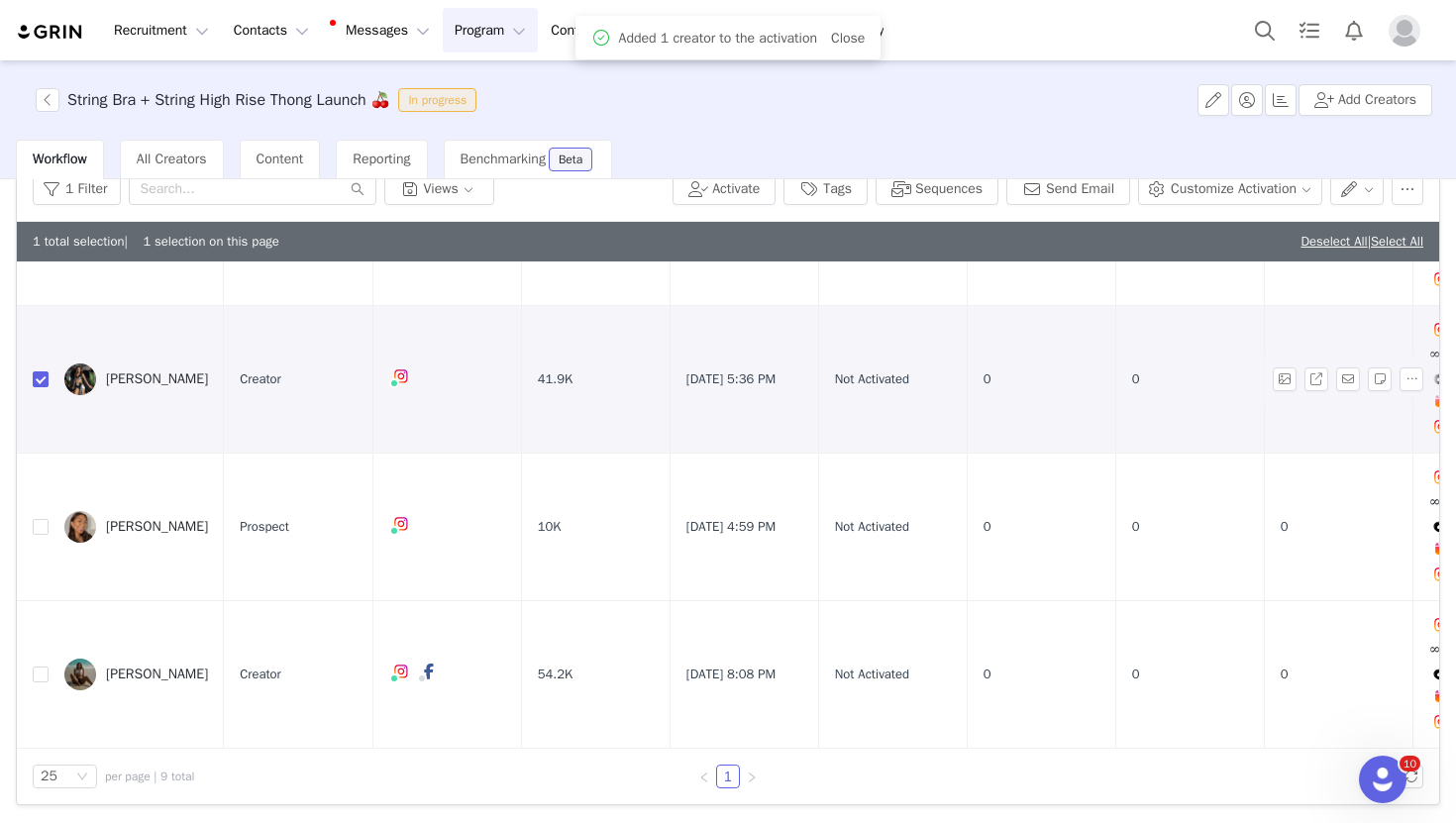 scroll, scrollTop: 0, scrollLeft: 0, axis: both 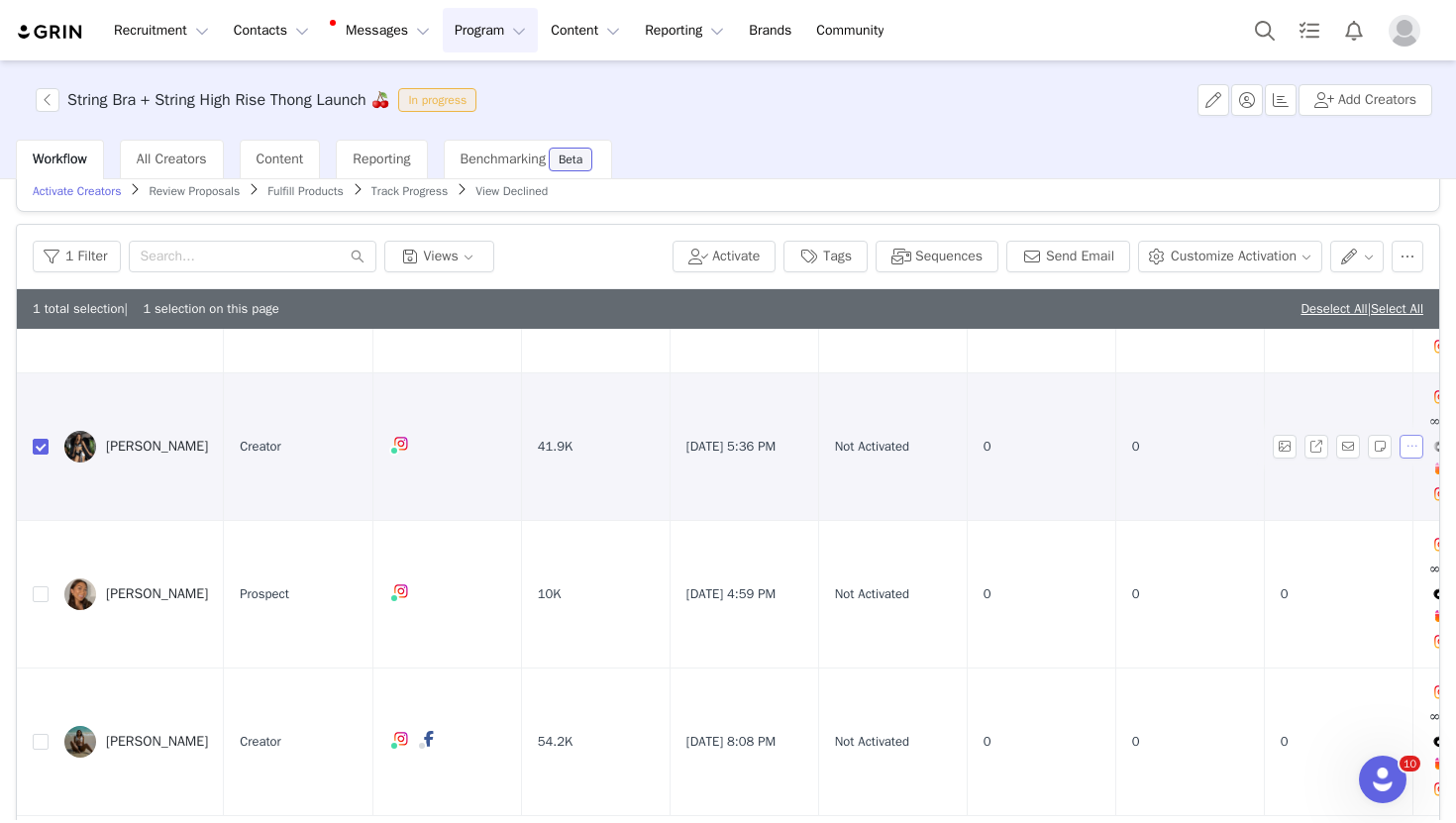 click at bounding box center [1411, 447] 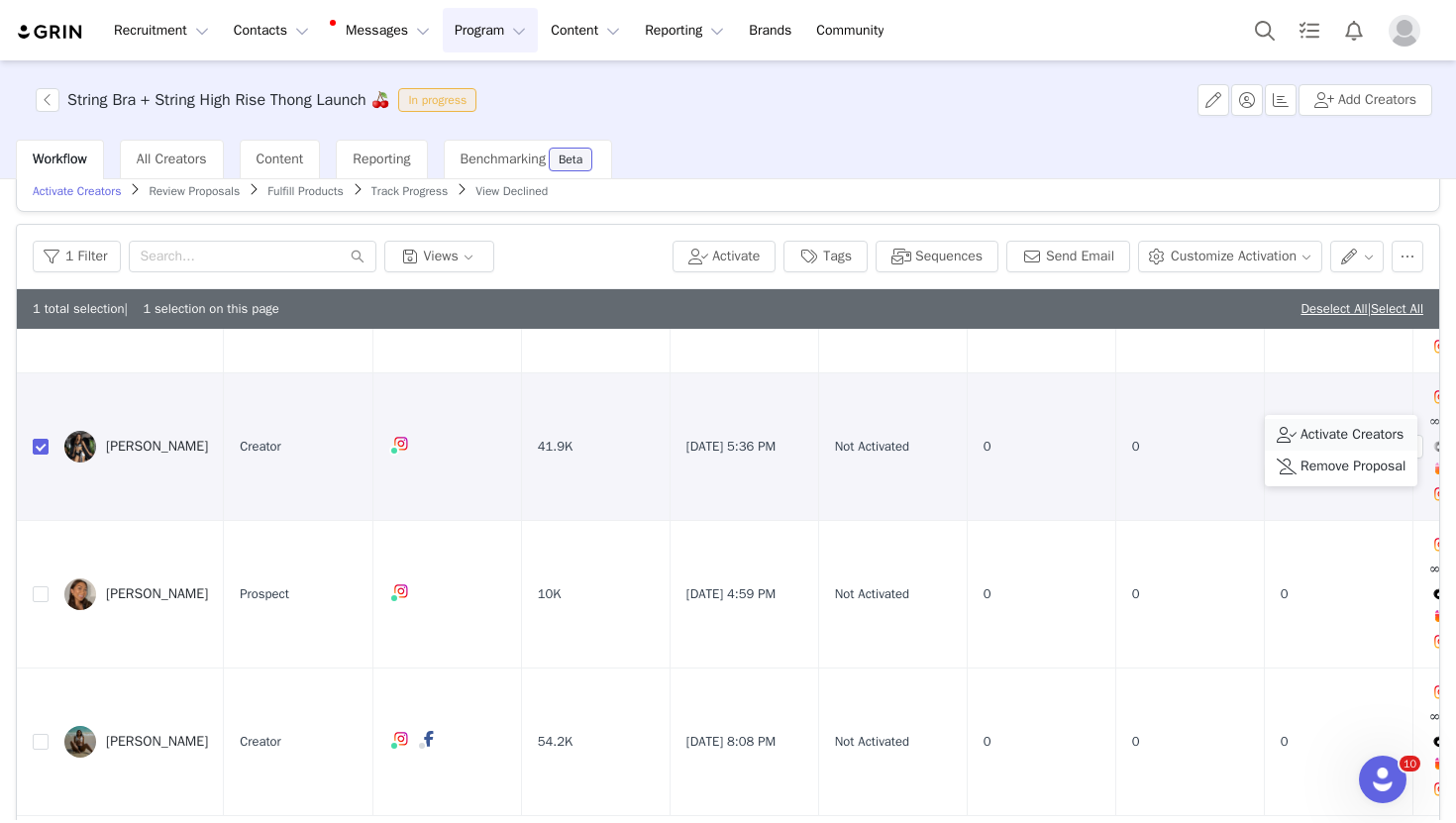 click on "Activate Creators" at bounding box center [1352, 435] 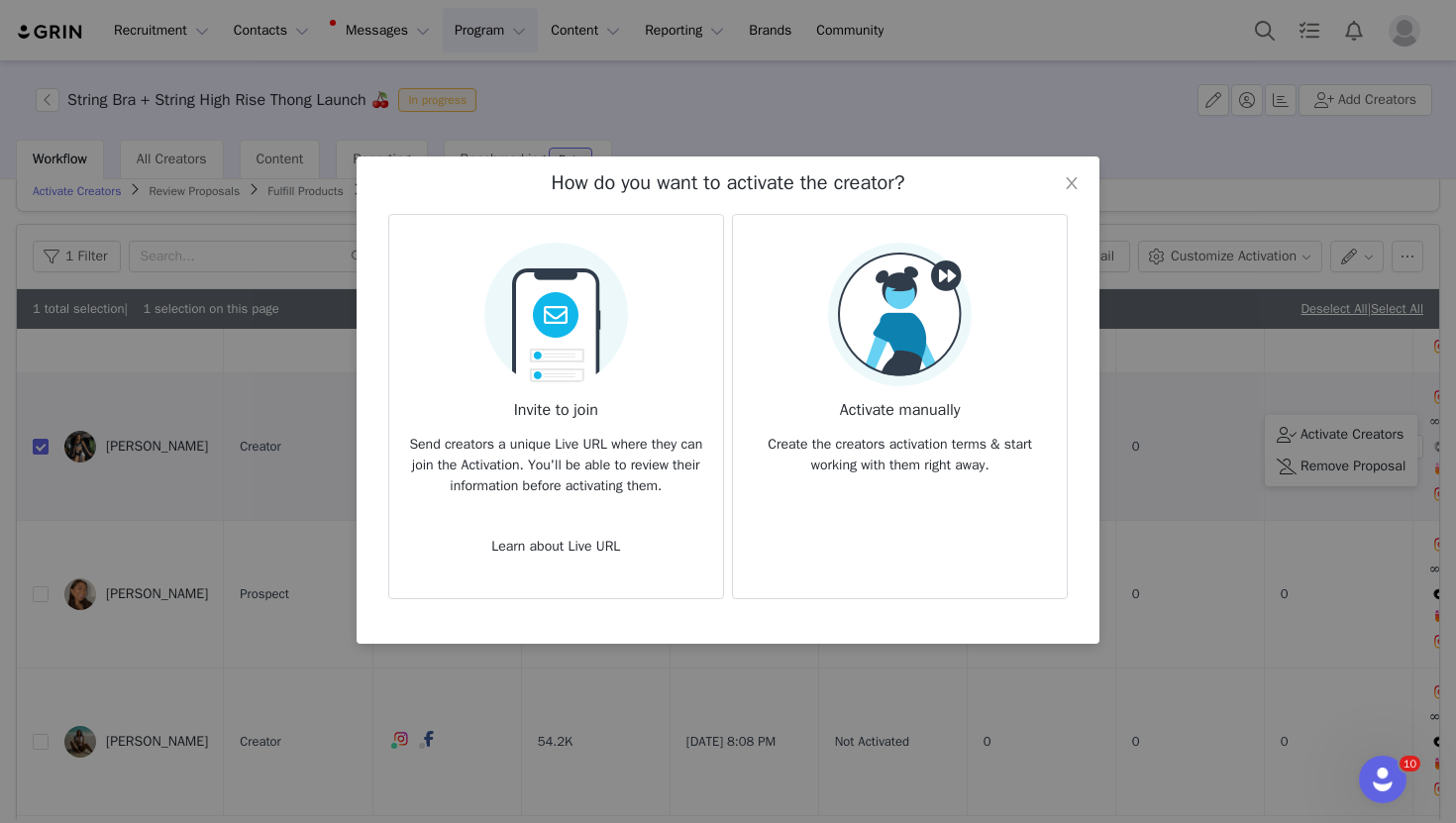 click on "Activate manually Create the creators activation terms & start working with them right away." at bounding box center (899, 406) 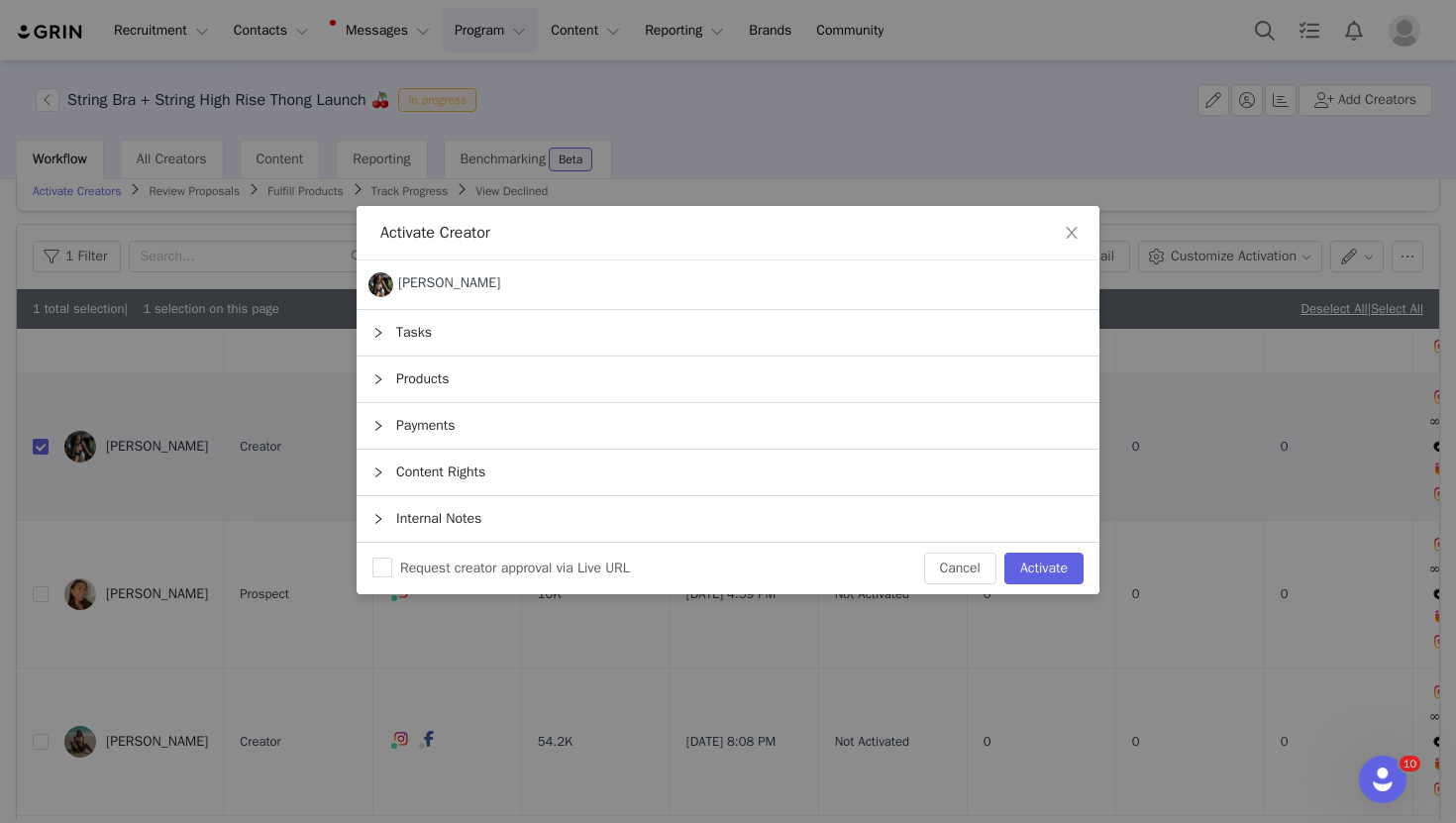 click on "Tasks" at bounding box center (728, 333) 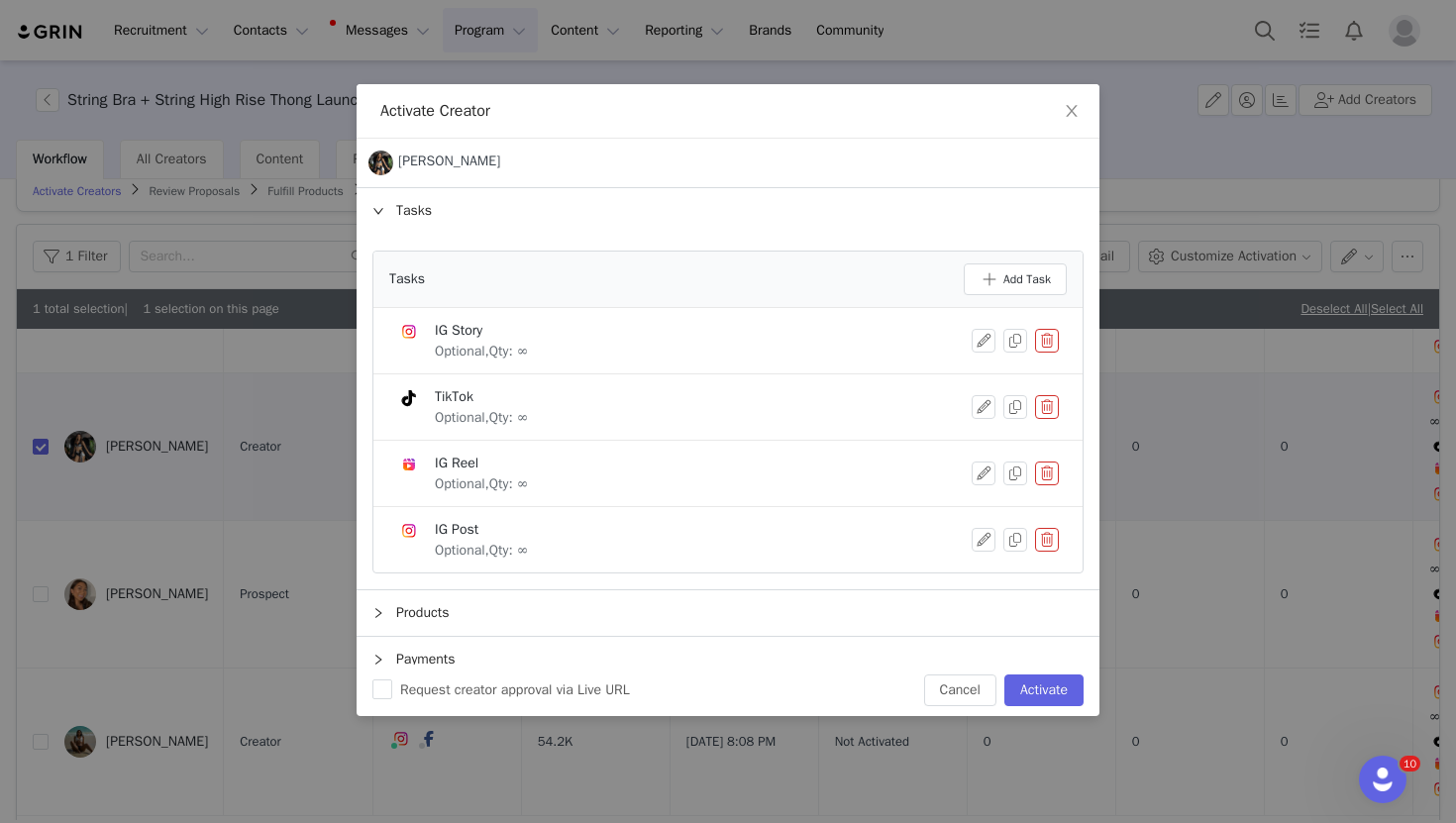 click at bounding box center (1047, 341) 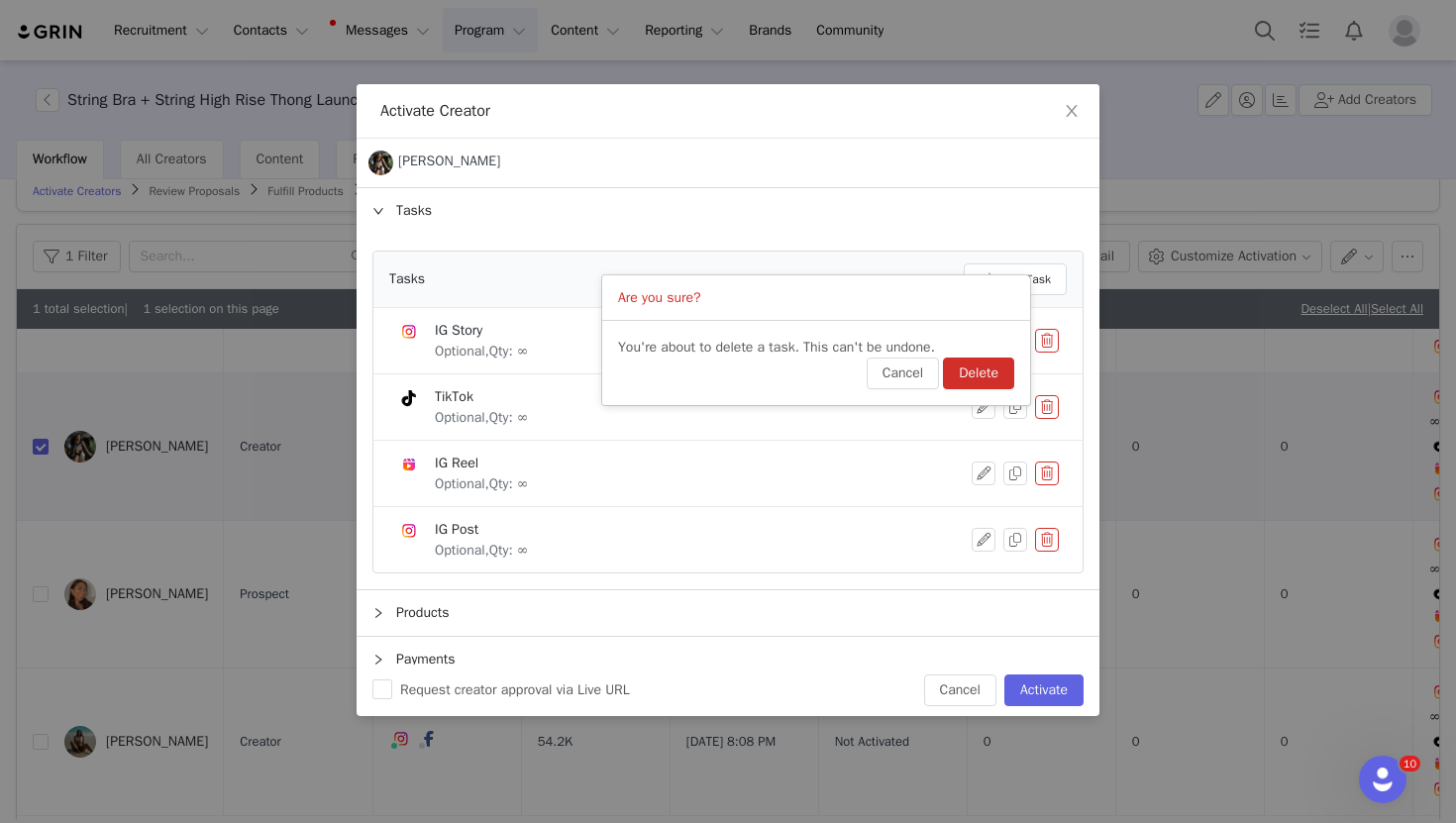 click on "Delete" at bounding box center [979, 373] 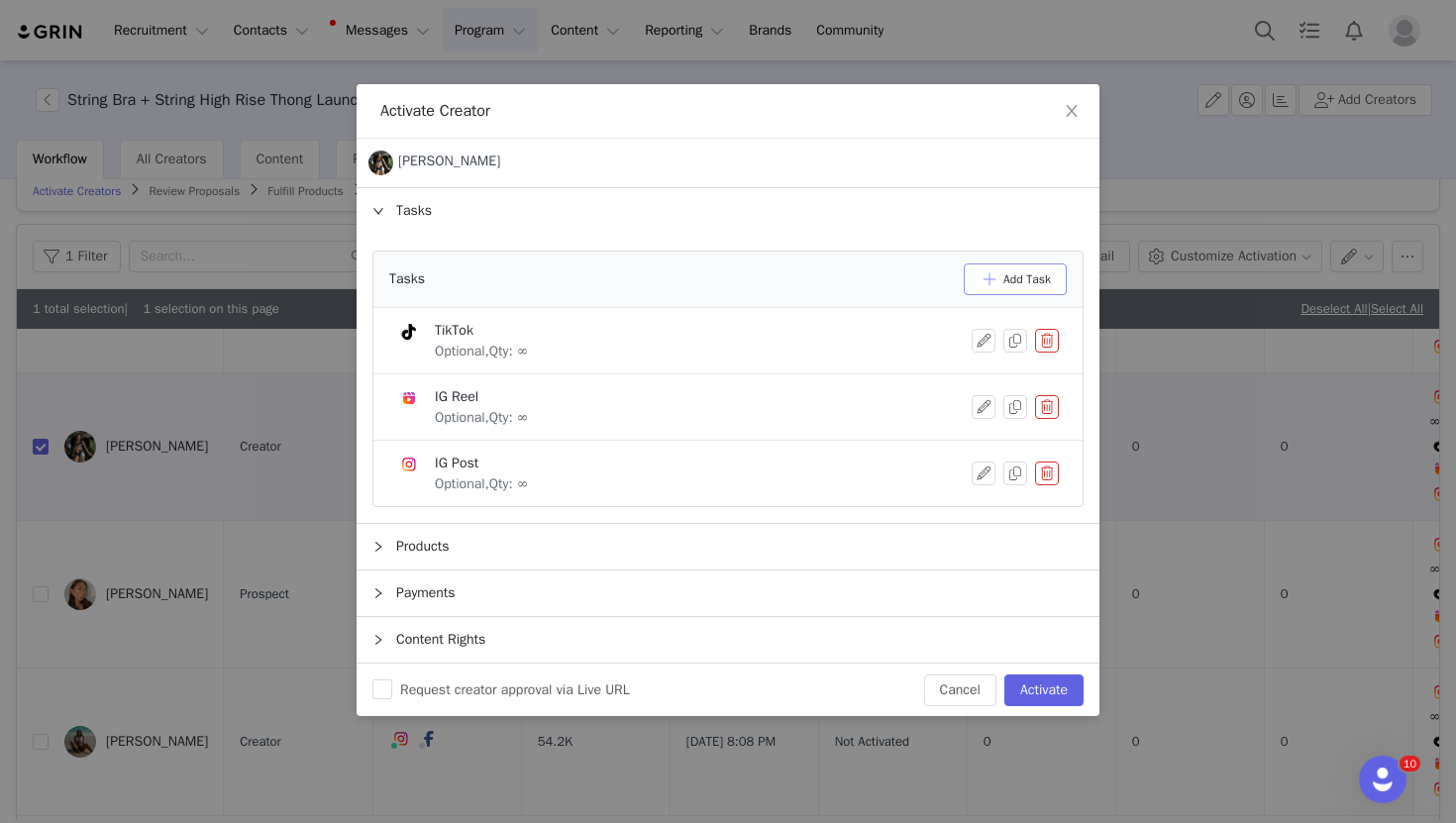 click on "Add Task" at bounding box center (1015, 279) 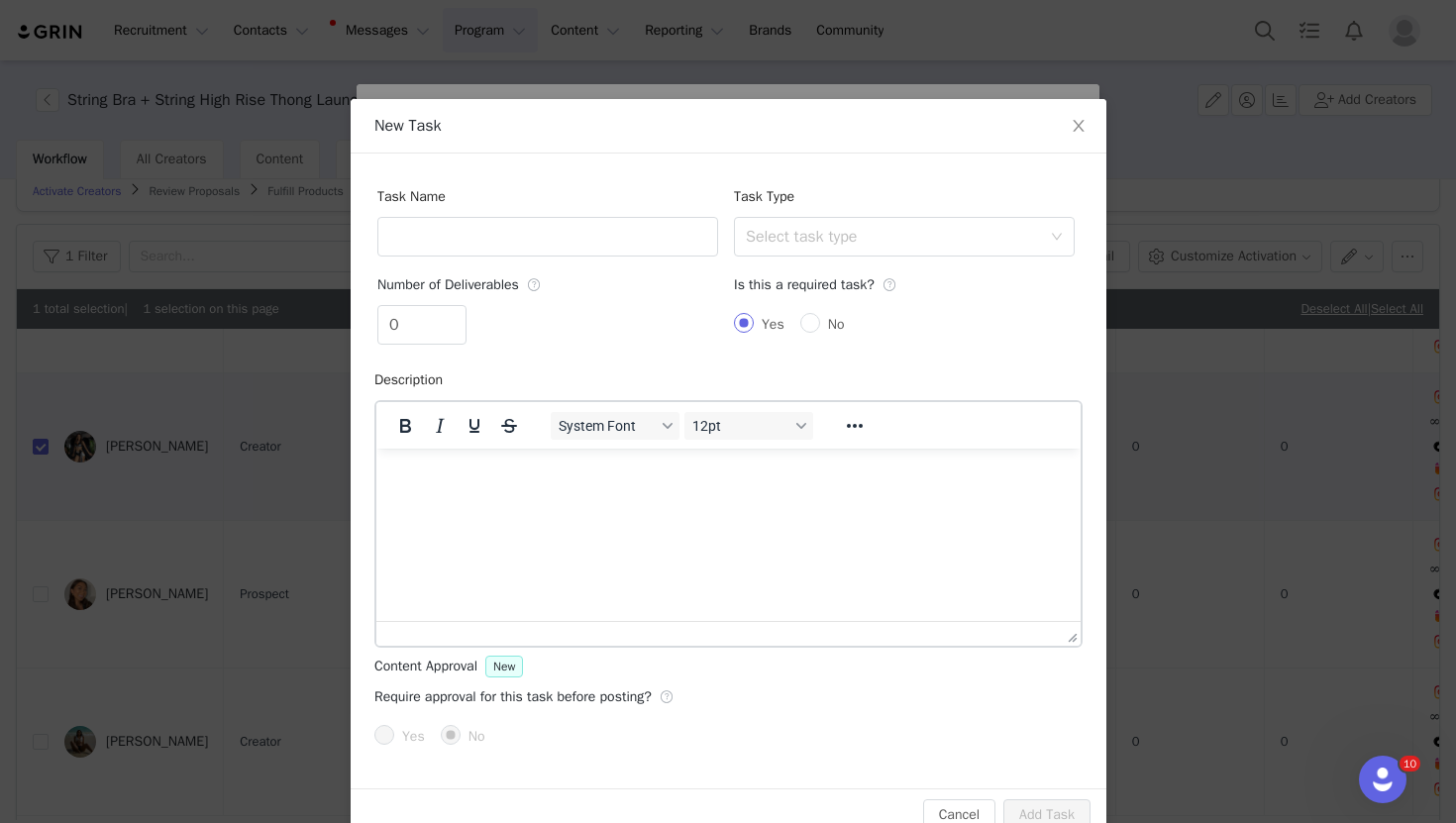 scroll, scrollTop: 0, scrollLeft: 0, axis: both 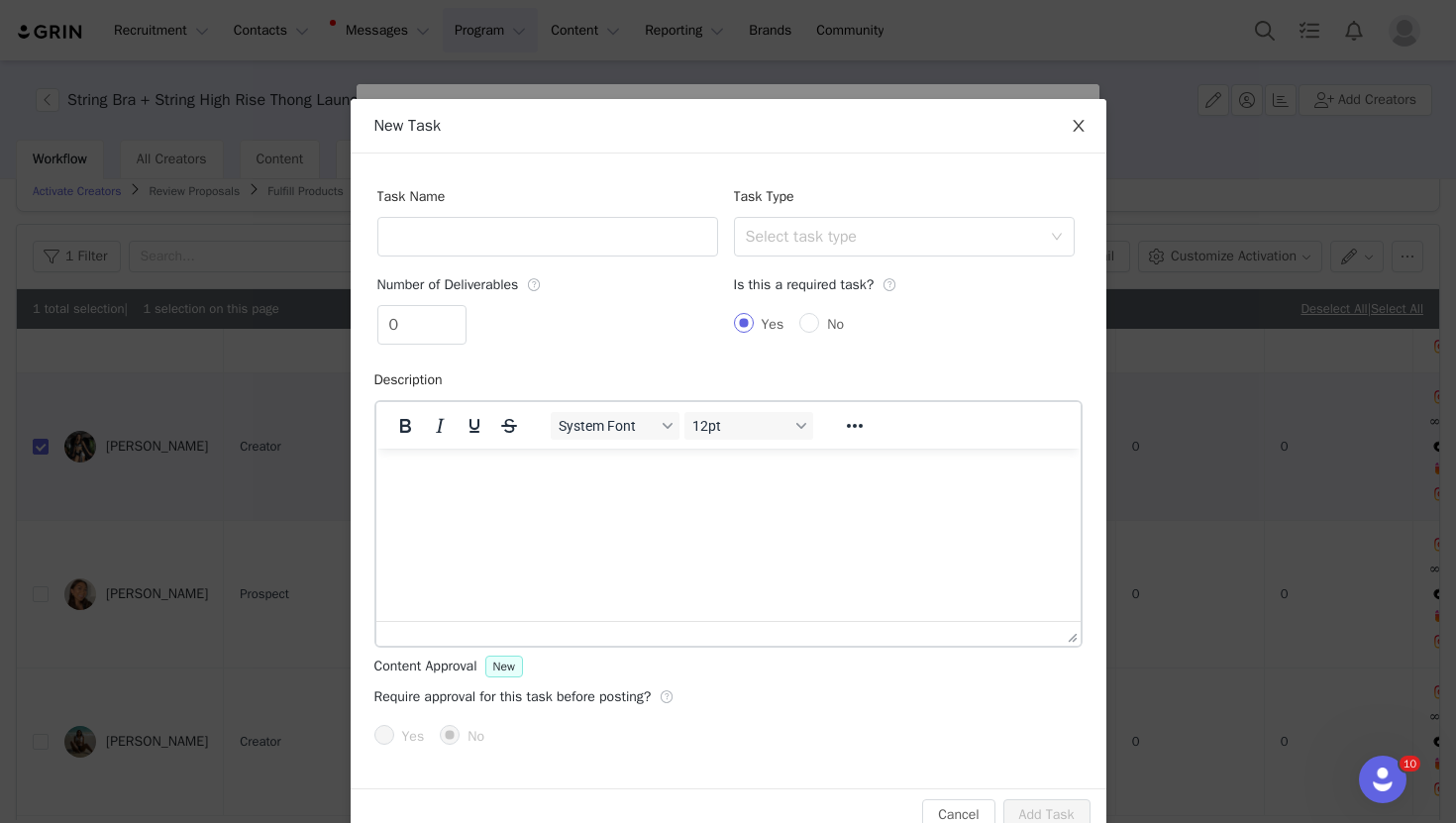 click 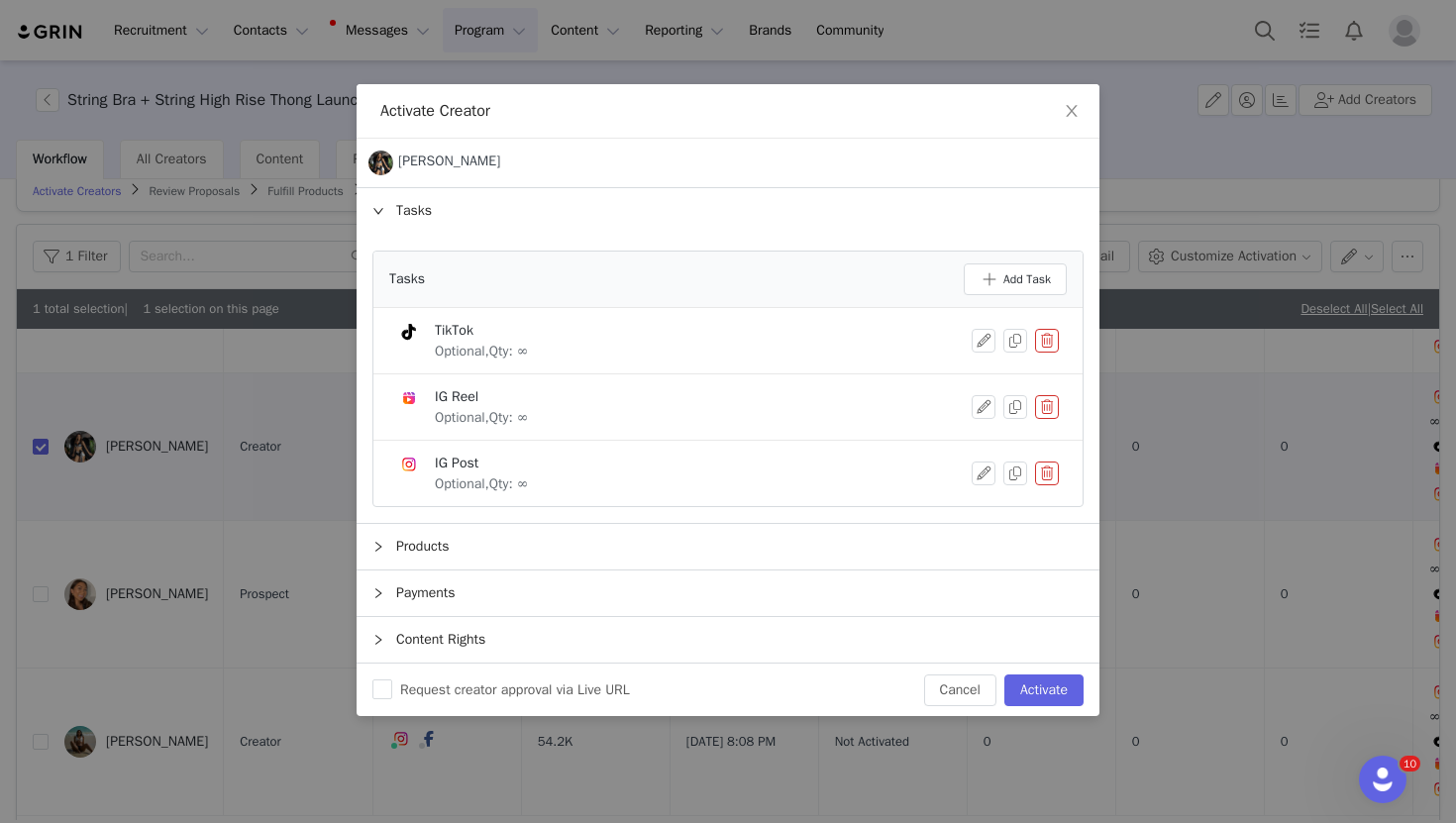 click at bounding box center [1047, 341] 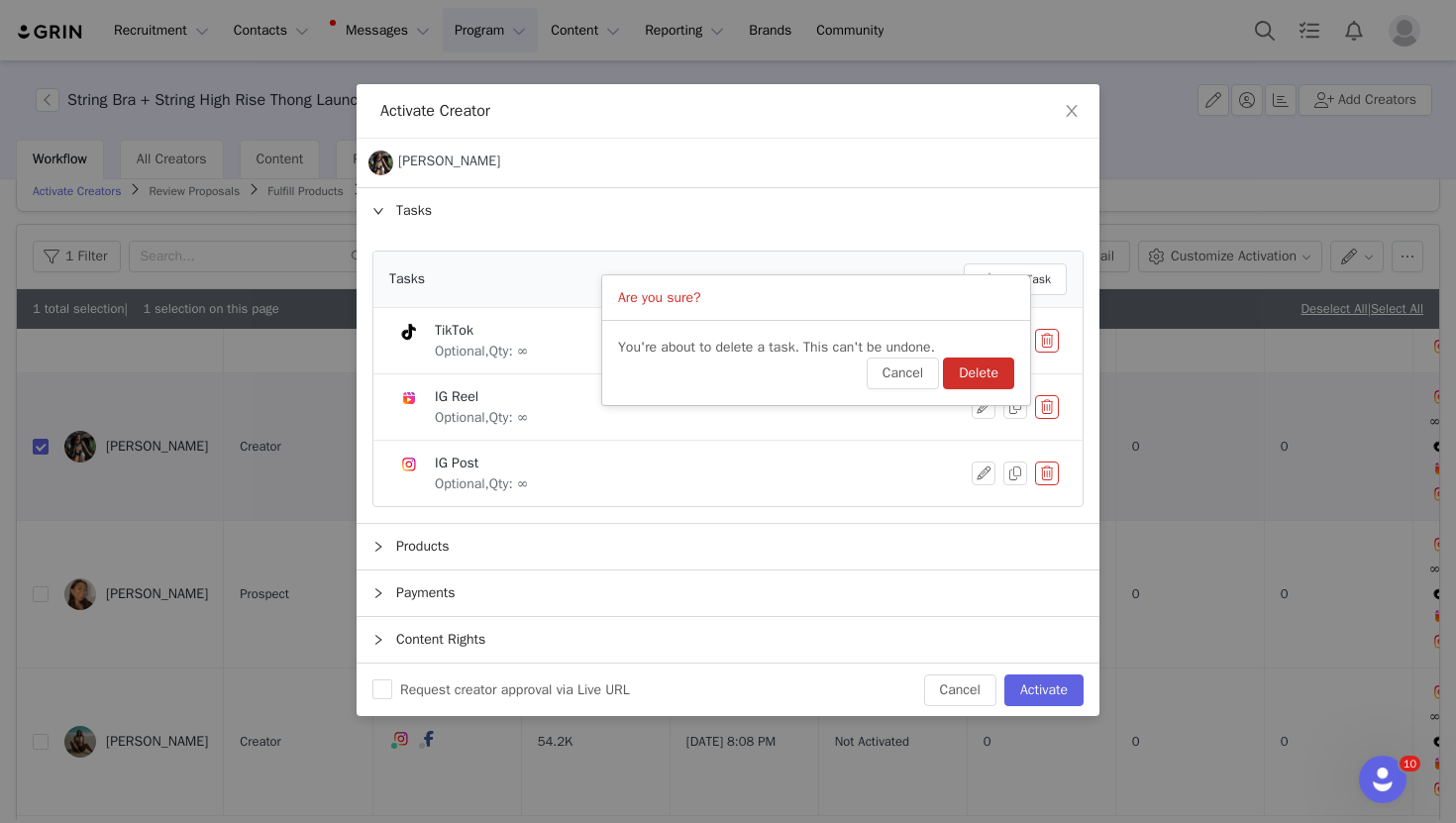 click on "Delete" at bounding box center (979, 373) 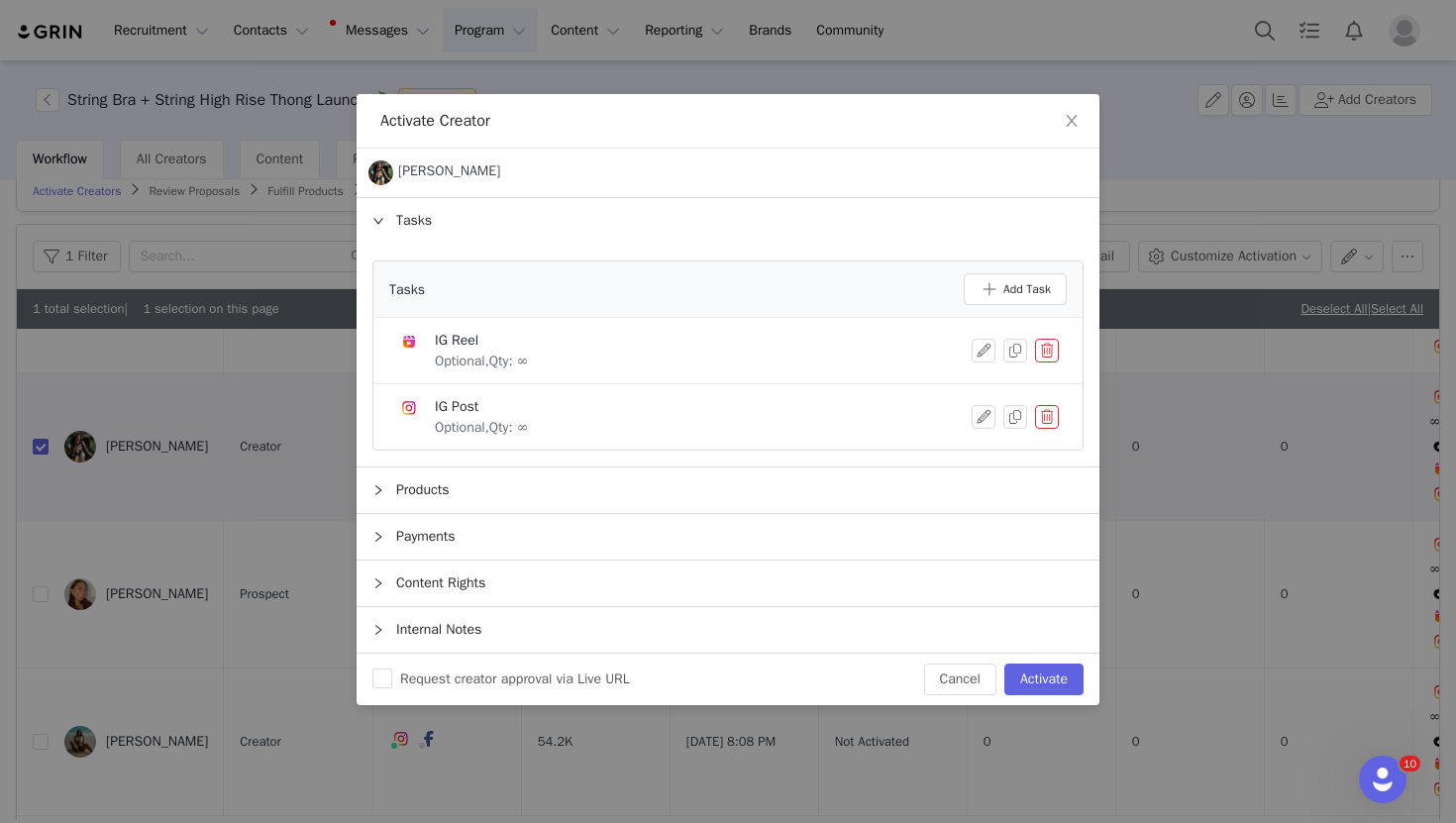 click at bounding box center (1047, 417) 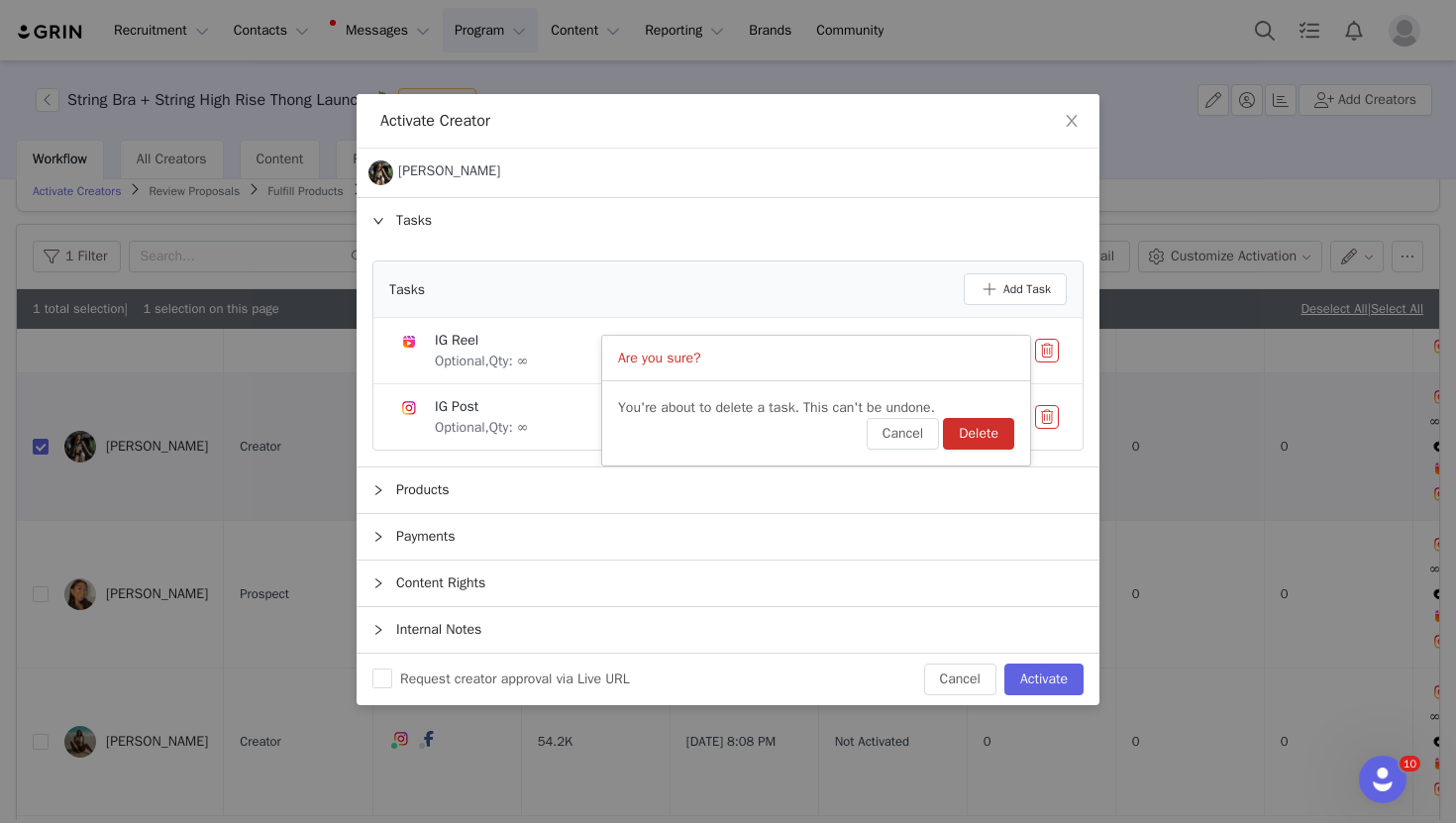 click on "Delete" at bounding box center (979, 434) 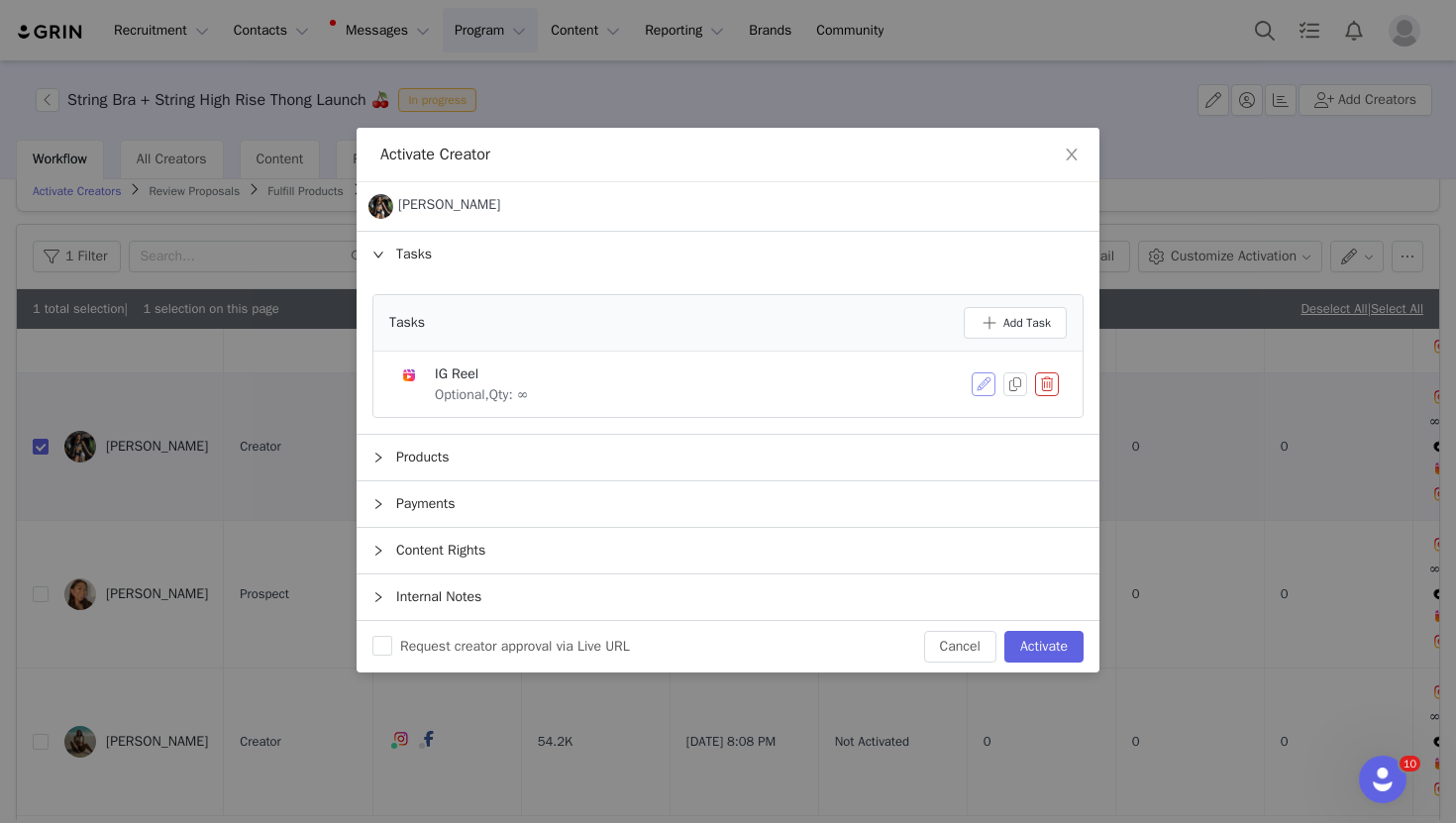 click at bounding box center [984, 384] 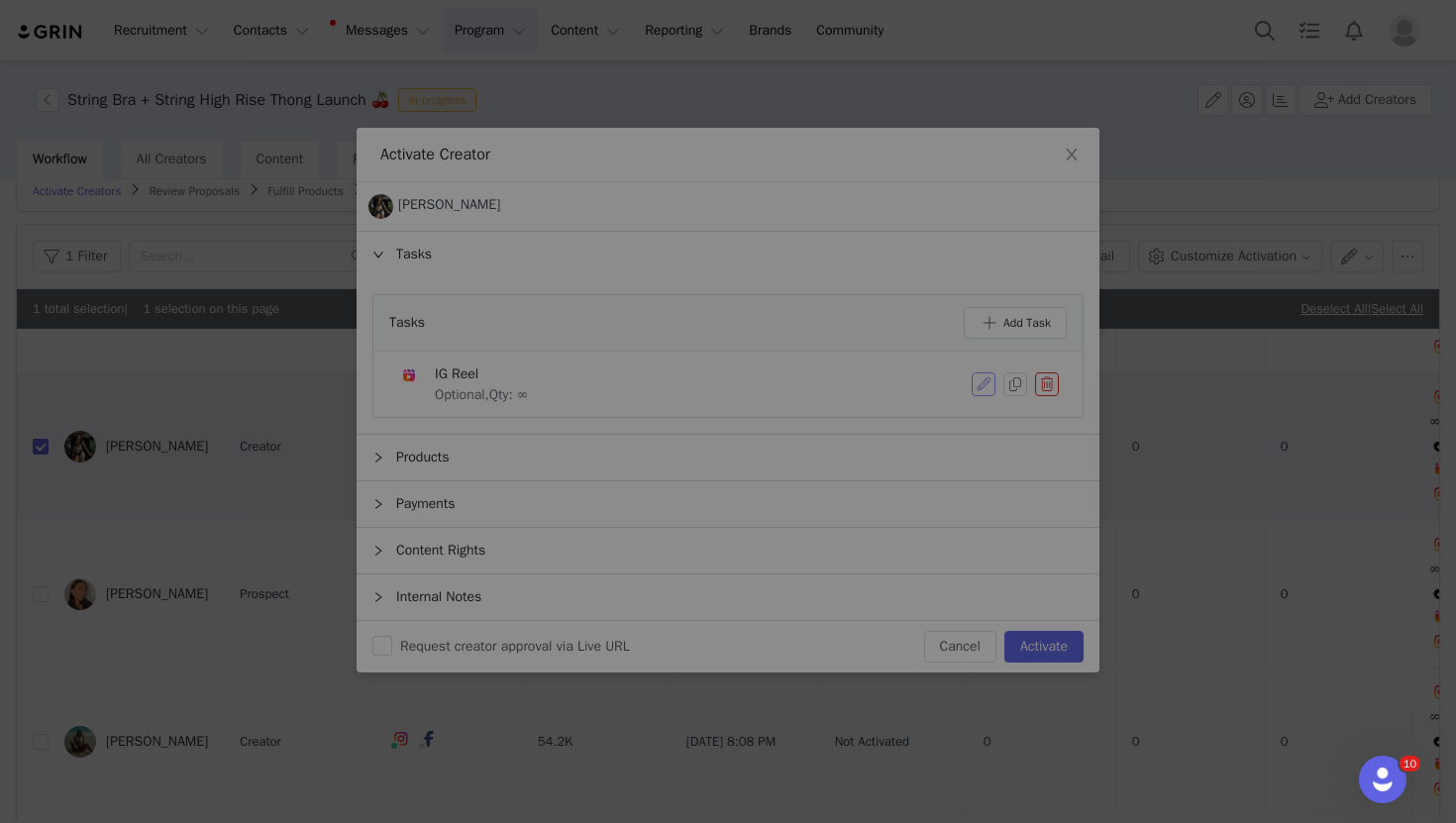 scroll, scrollTop: 0, scrollLeft: 0, axis: both 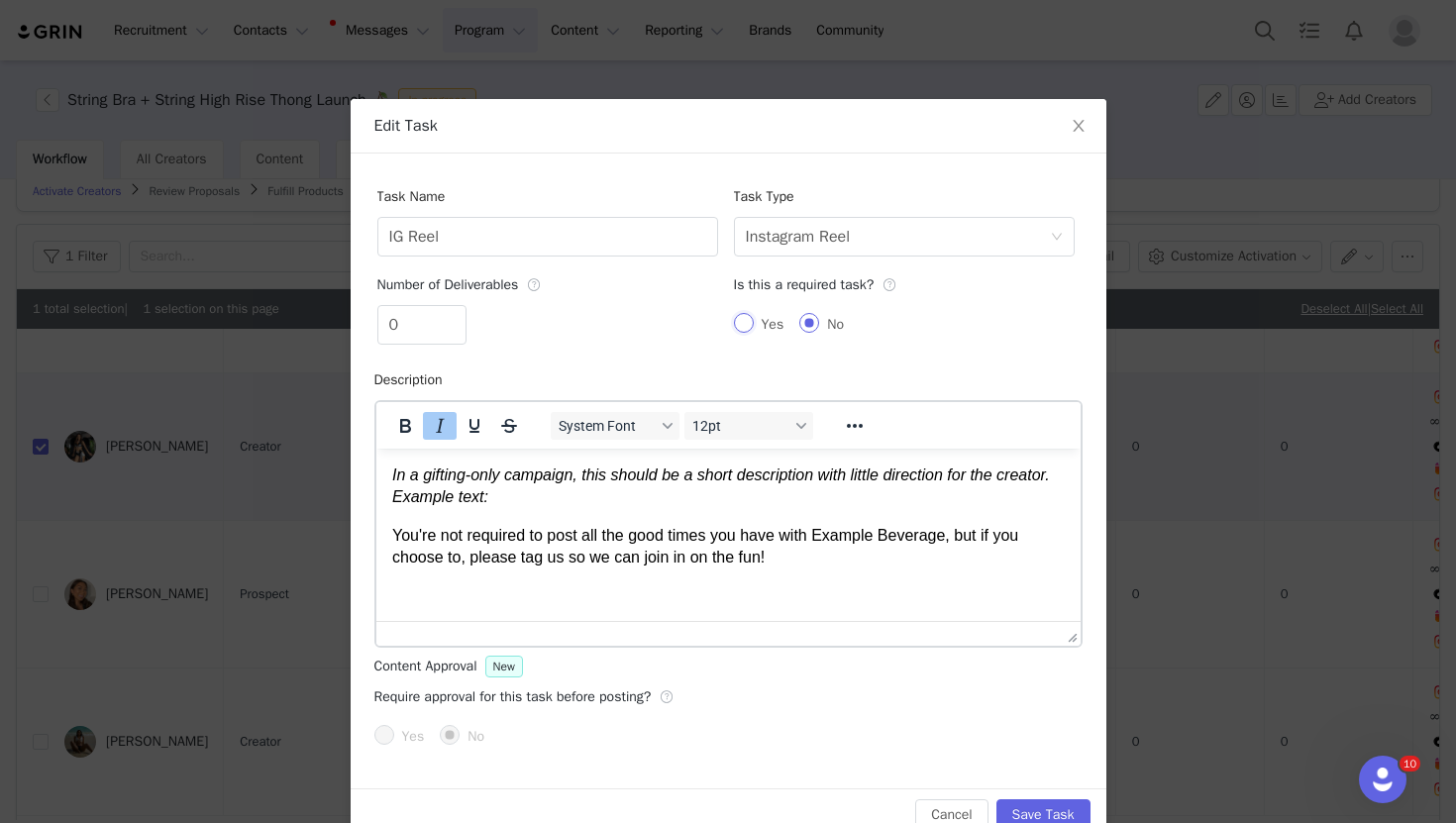 click on "Yes" at bounding box center (744, 323) 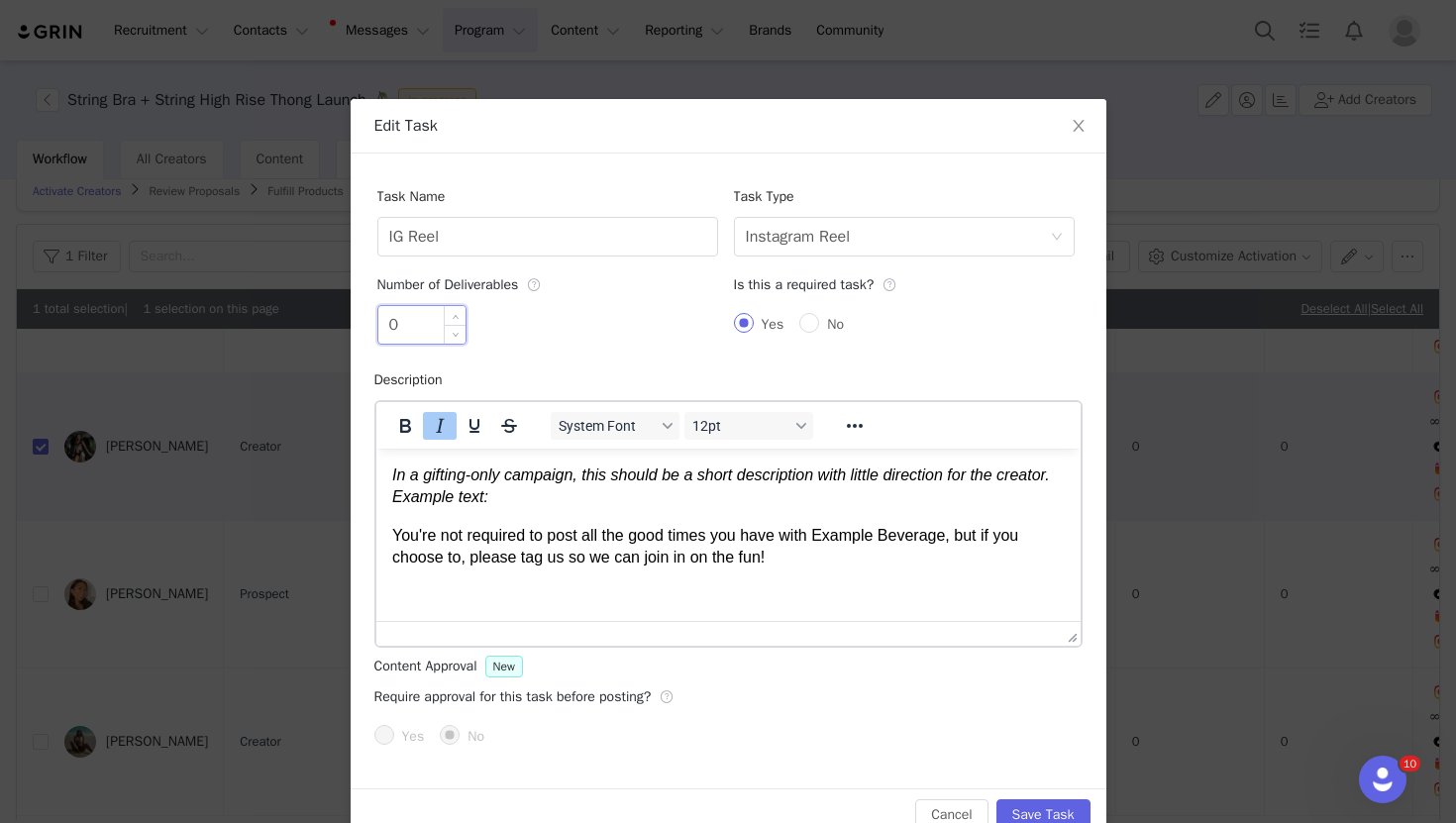 click on "0" at bounding box center (422, 325) 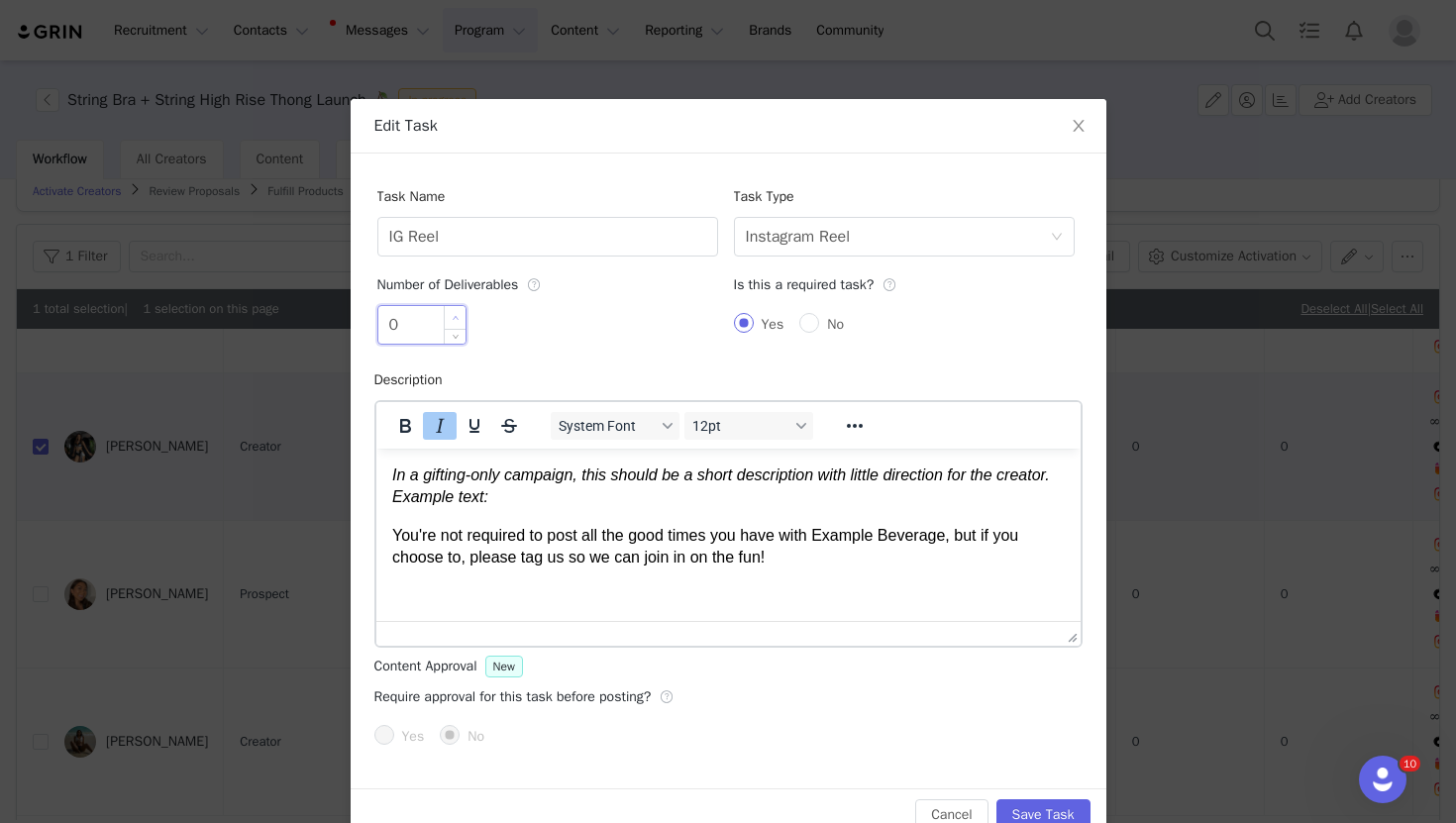 type on "1" 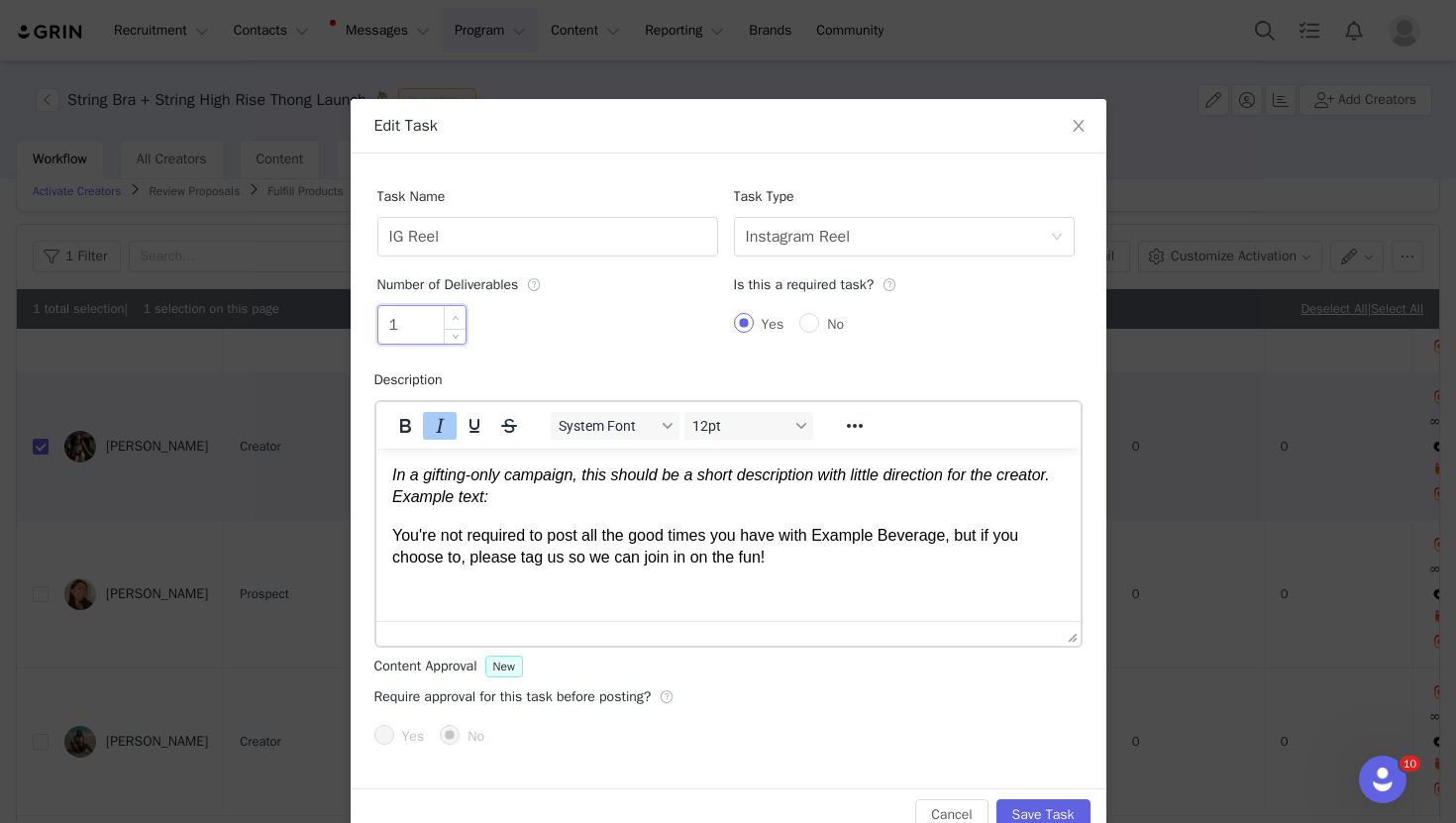 click 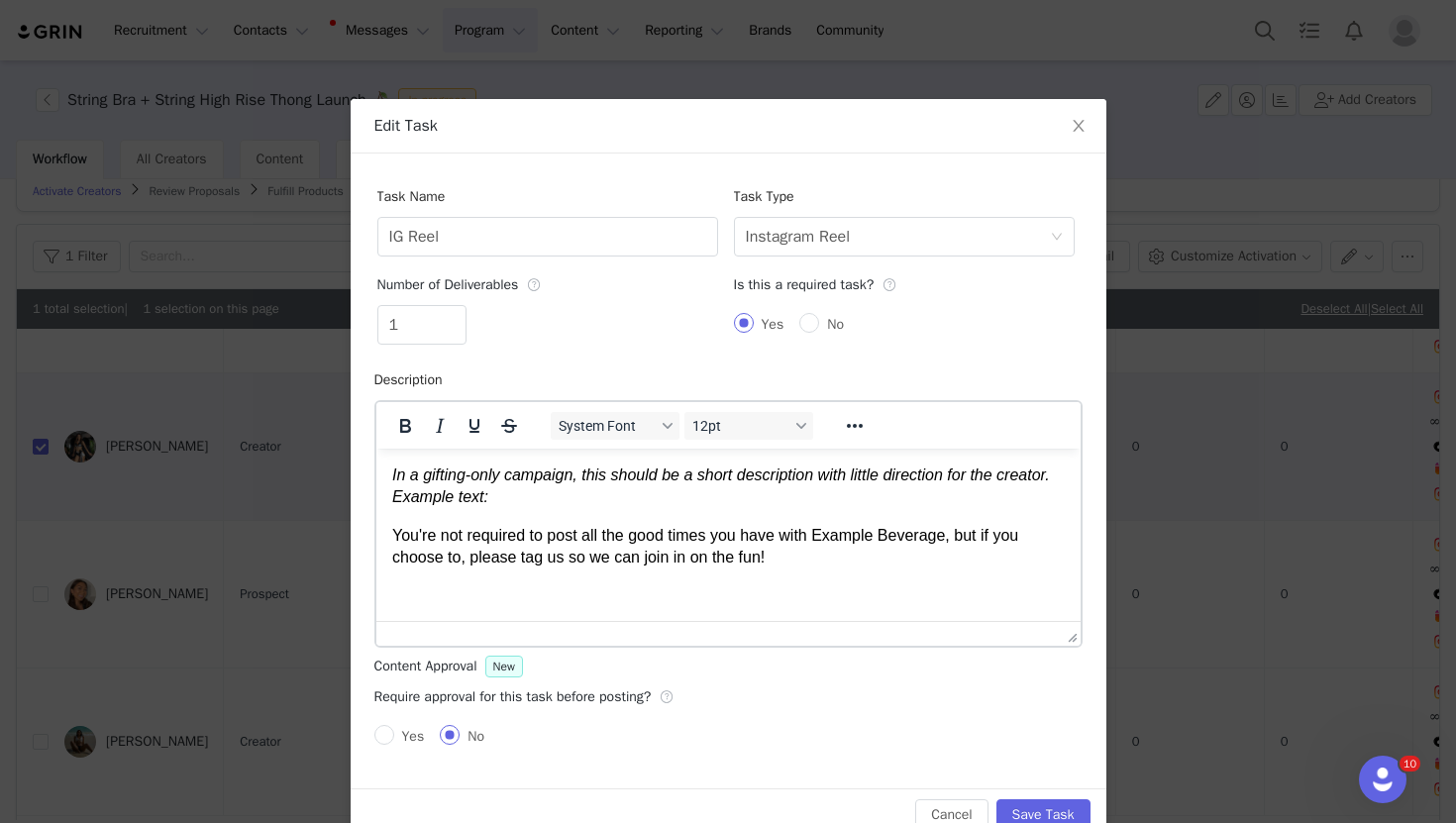 click on "You're not required to post all the good times you have with Example Beverage, but if you choose to, please tag us so we can join in on the fun!" at bounding box center [727, 547] 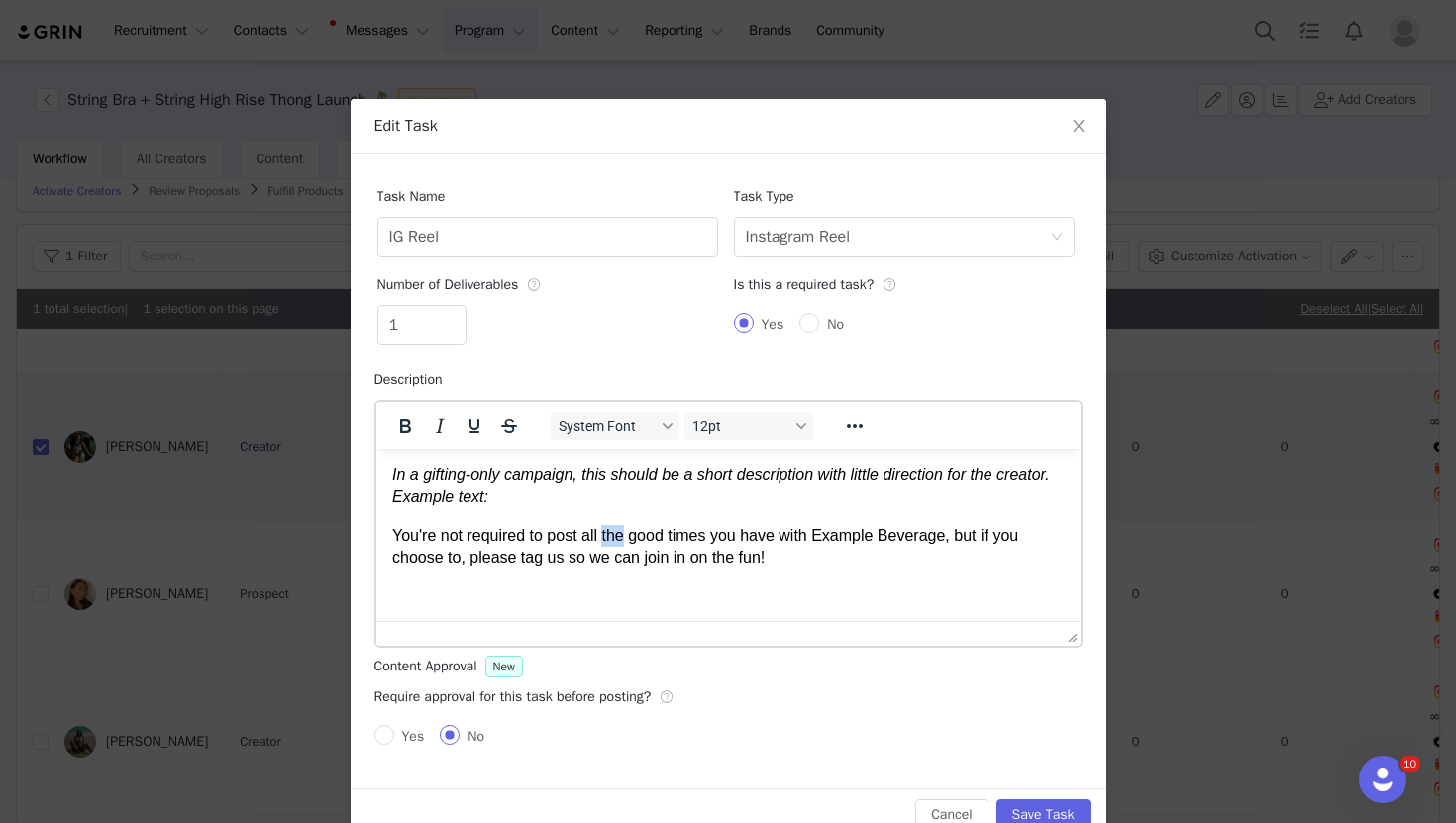 click on "You're not required to post all the good times you have with Example Beverage, but if you choose to, please tag us so we can join in on the fun!" at bounding box center (727, 547) 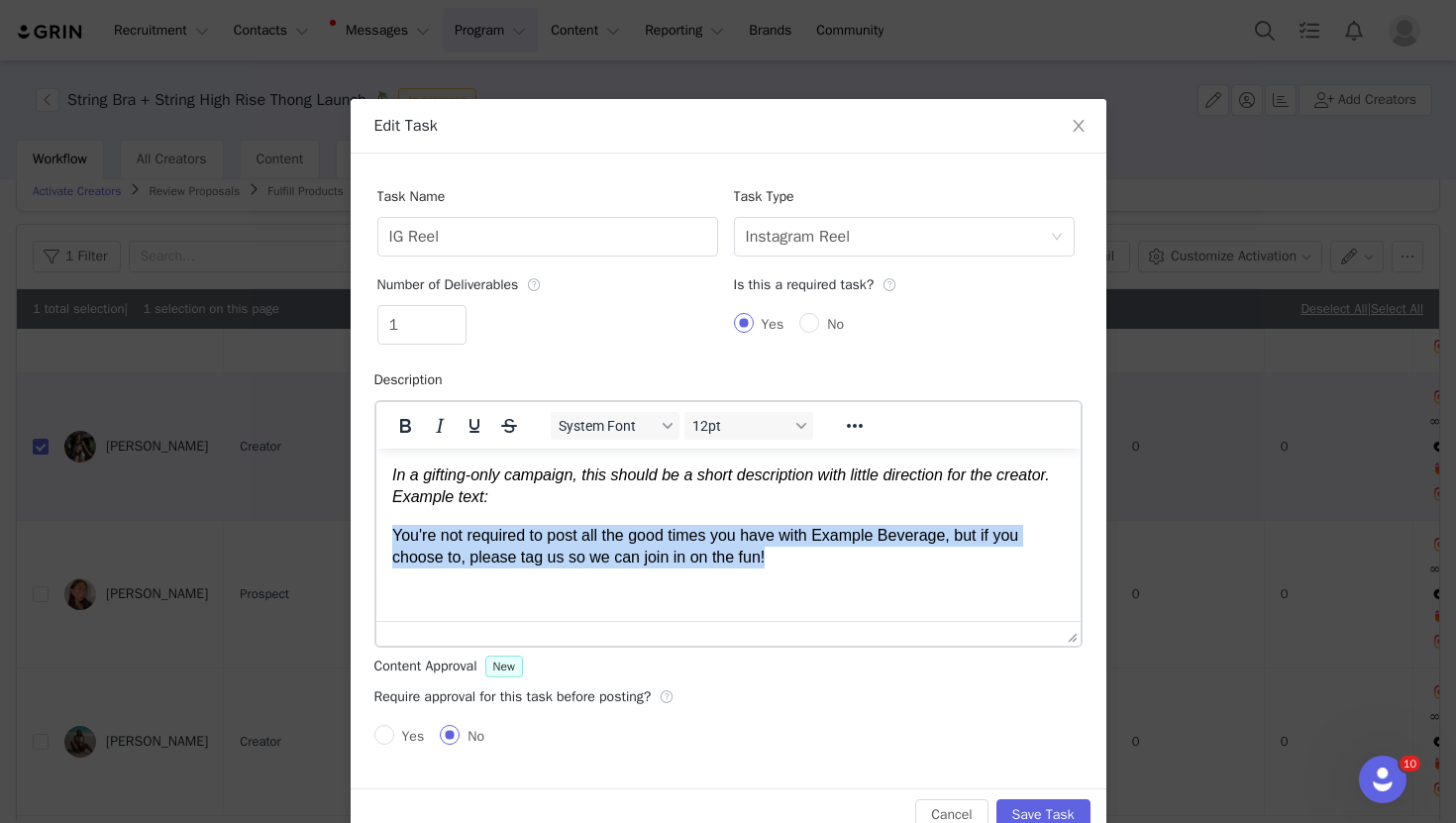 click on "You're not required to post all the good times you have with Example Beverage, but if you choose to, please tag us so we can join in on the fun!" at bounding box center [727, 547] 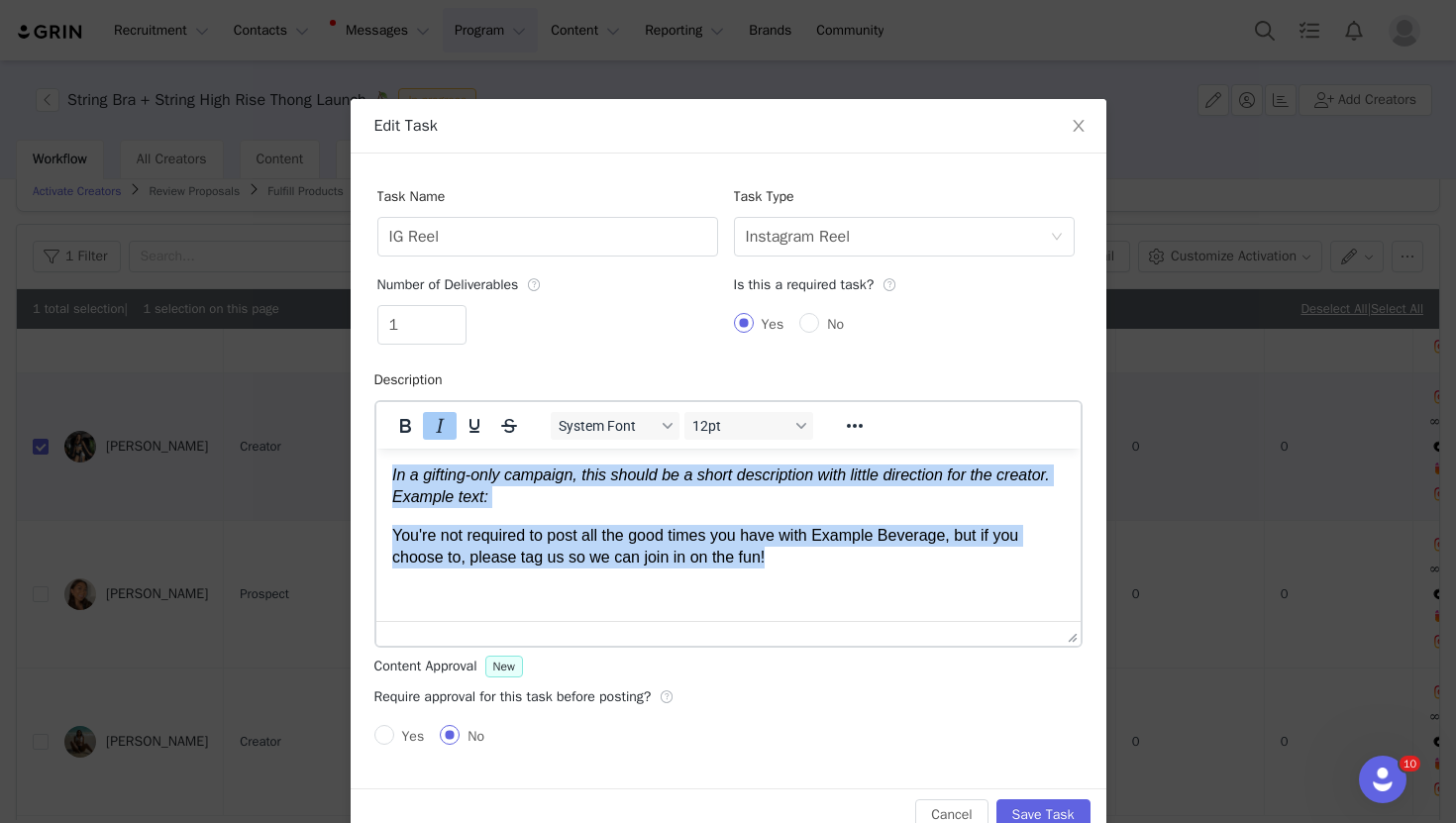 drag, startPoint x: 797, startPoint y: 565, endPoint x: 305, endPoint y: 358, distance: 533.77242 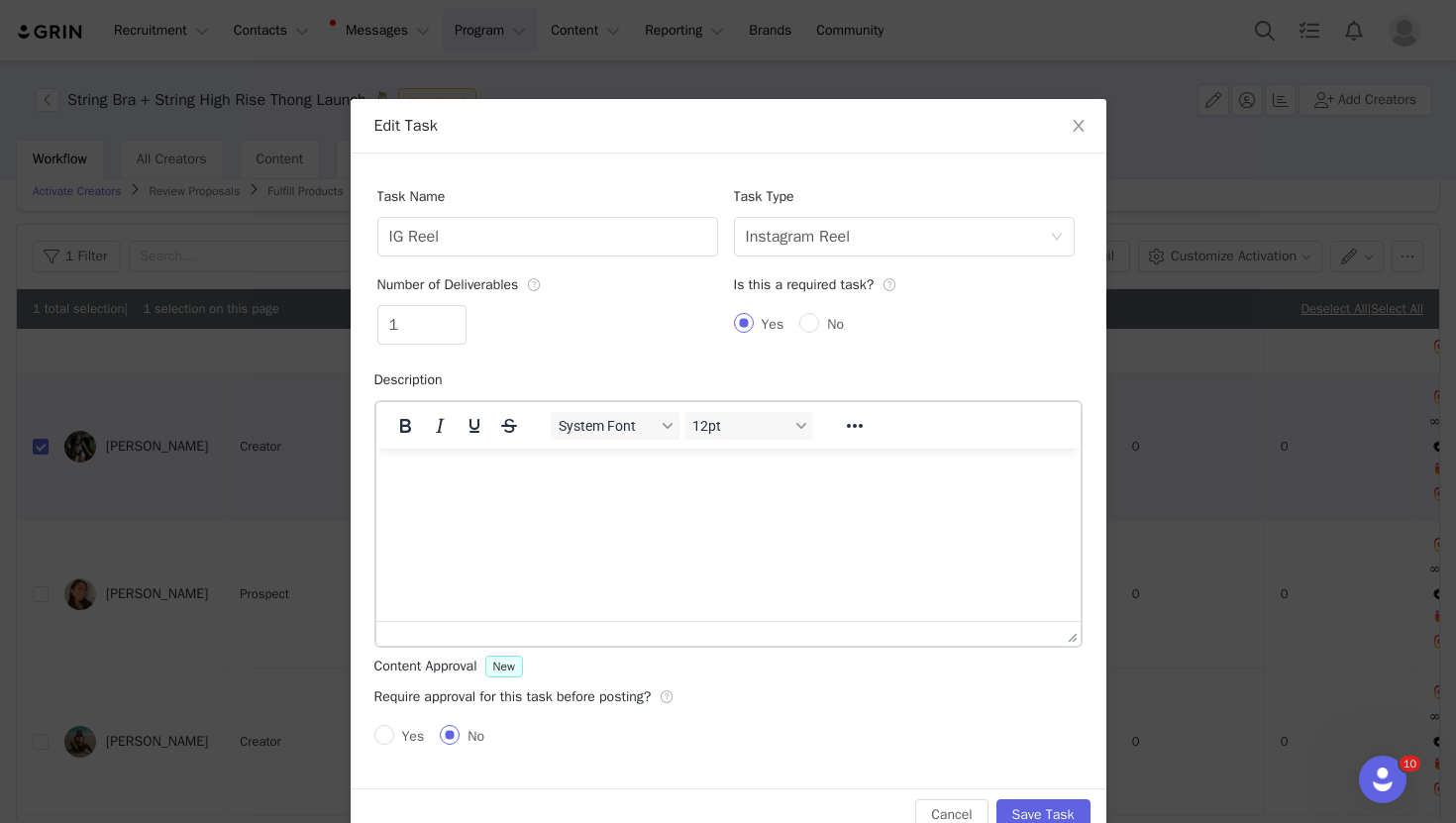 scroll, scrollTop: 43, scrollLeft: 0, axis: vertical 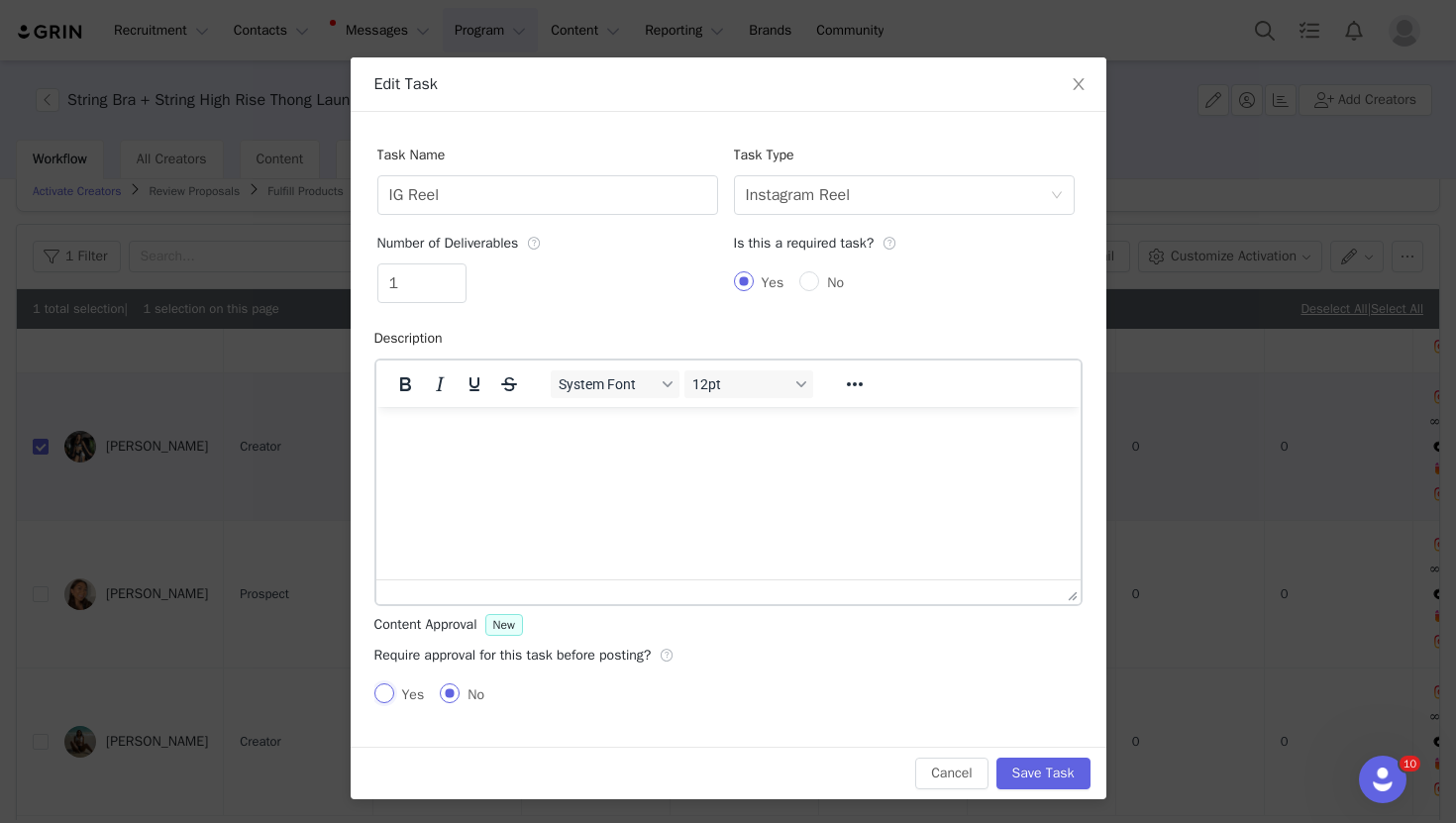 click on "Yes" at bounding box center (384, 693) 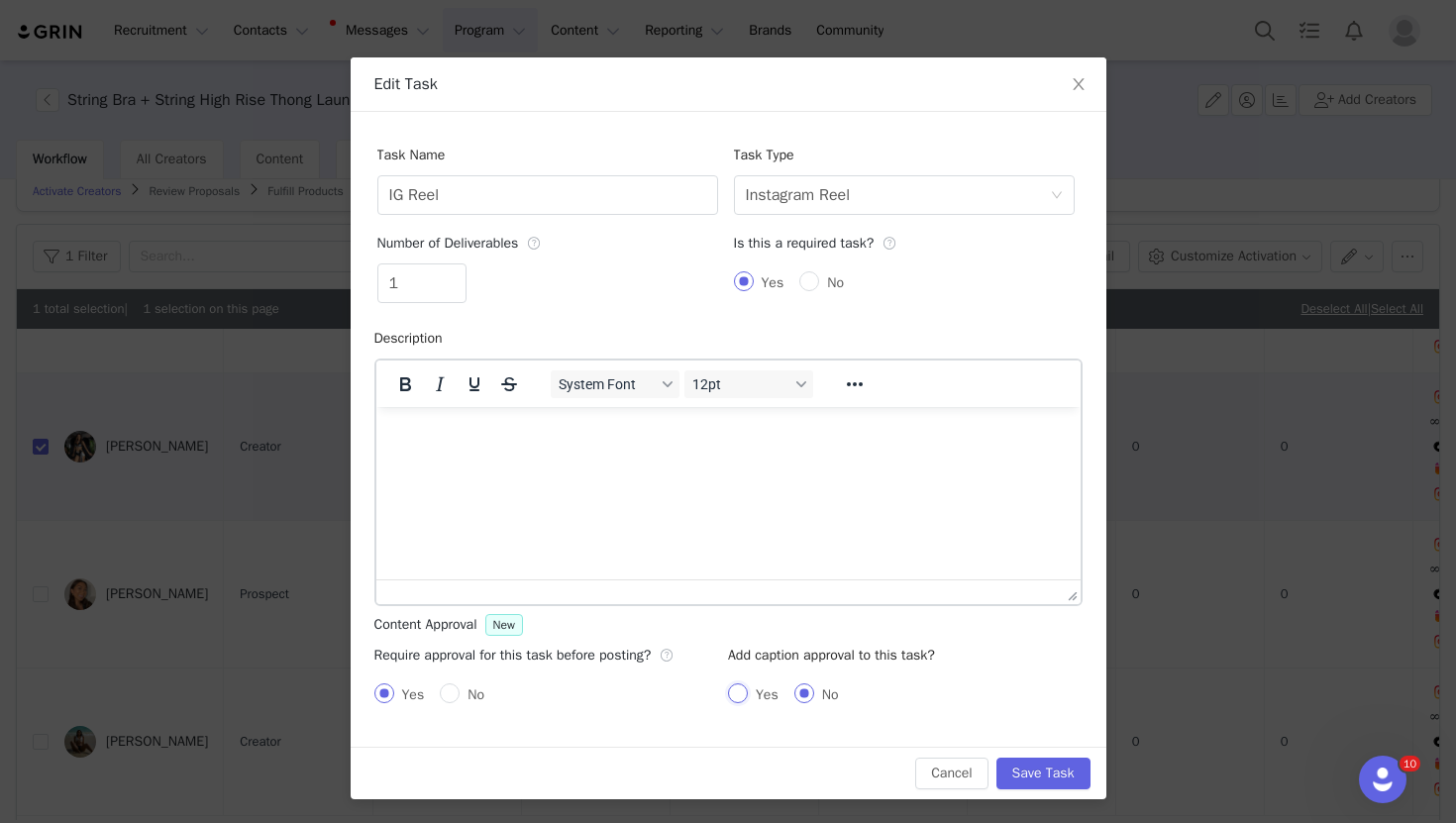 click on "Yes" at bounding box center [738, 693] 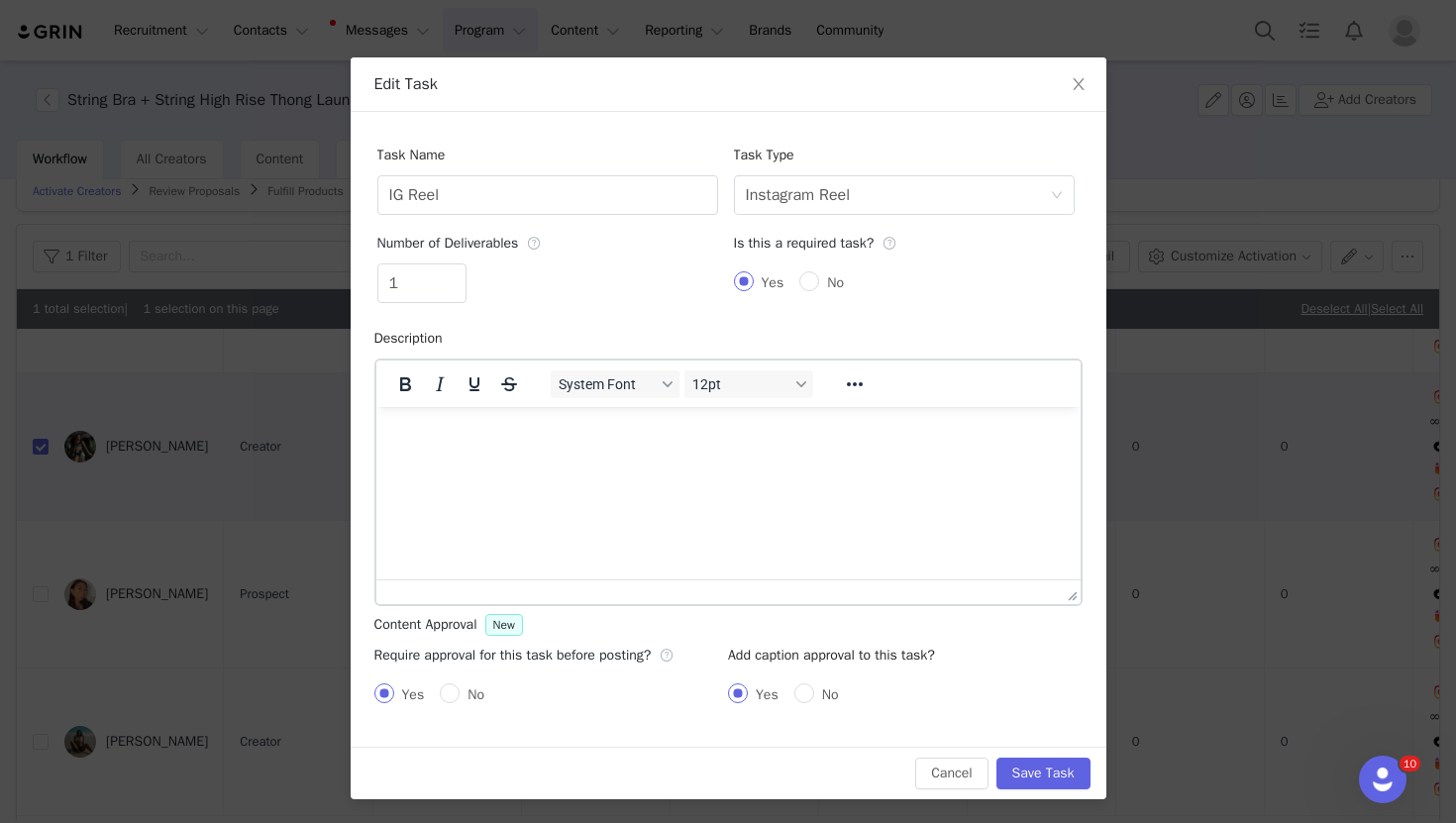click at bounding box center (727, 434) 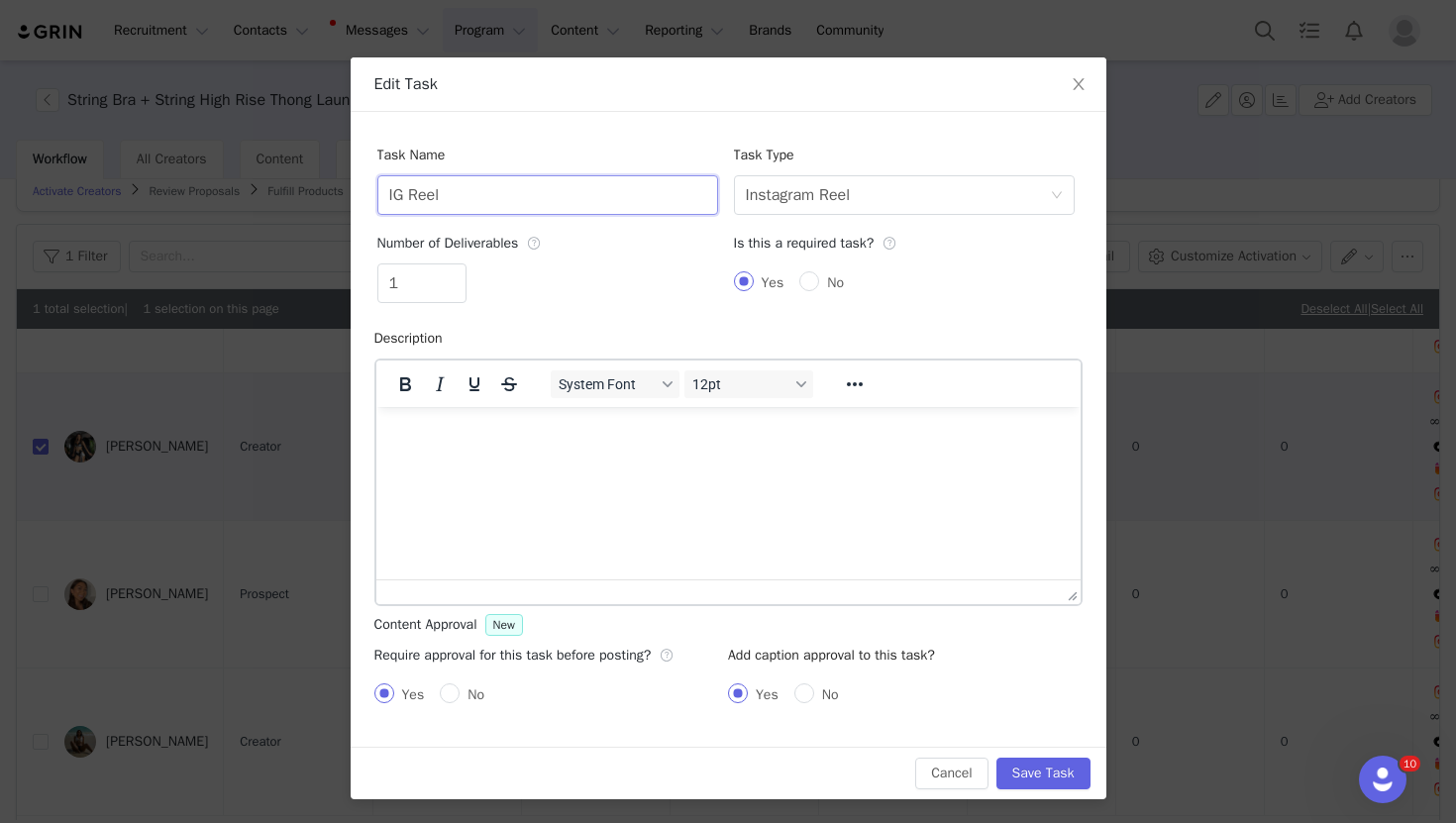 click on "IG Reel" at bounding box center [548, 195] 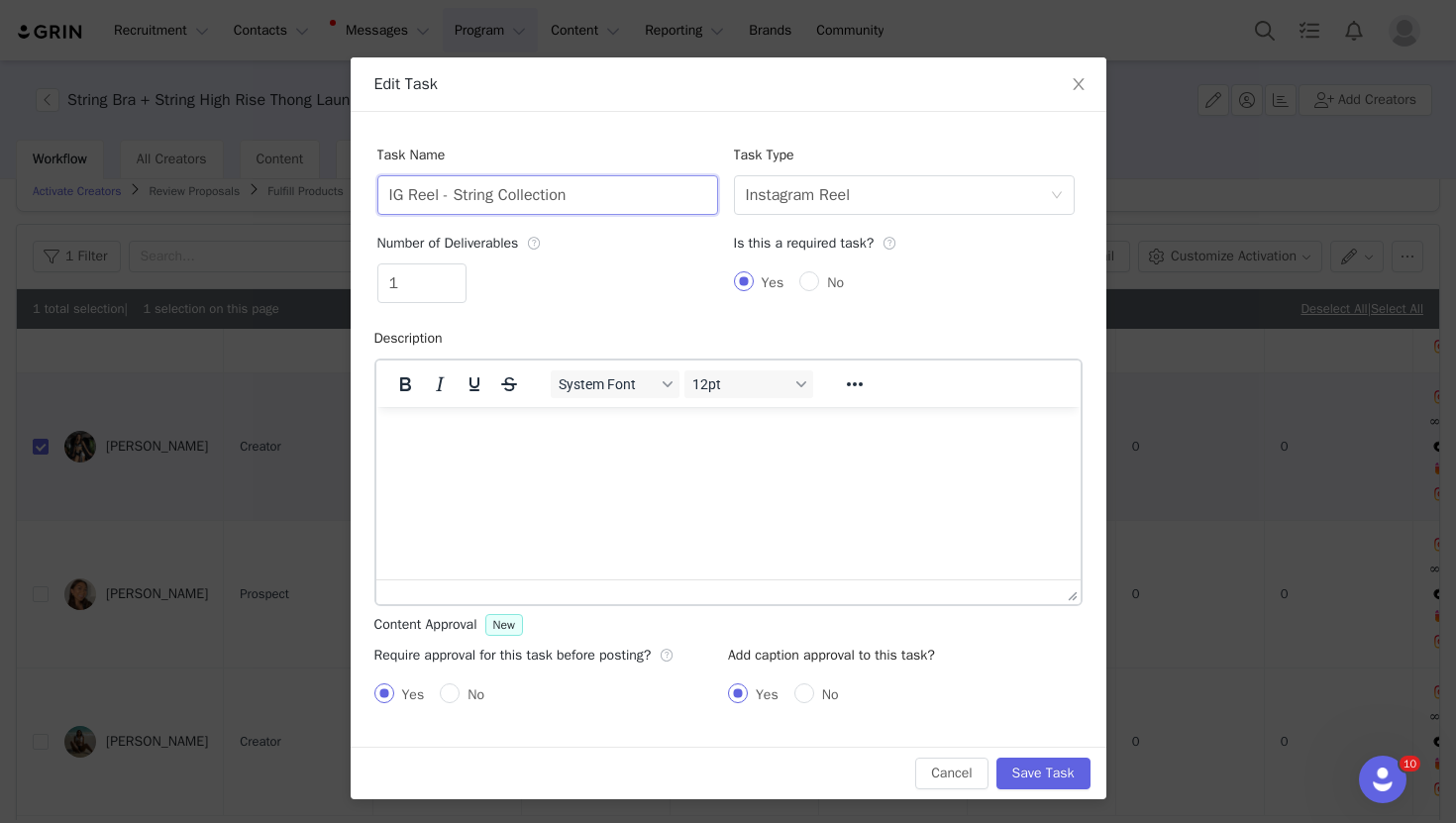 type on "IG Reel - String Collection" 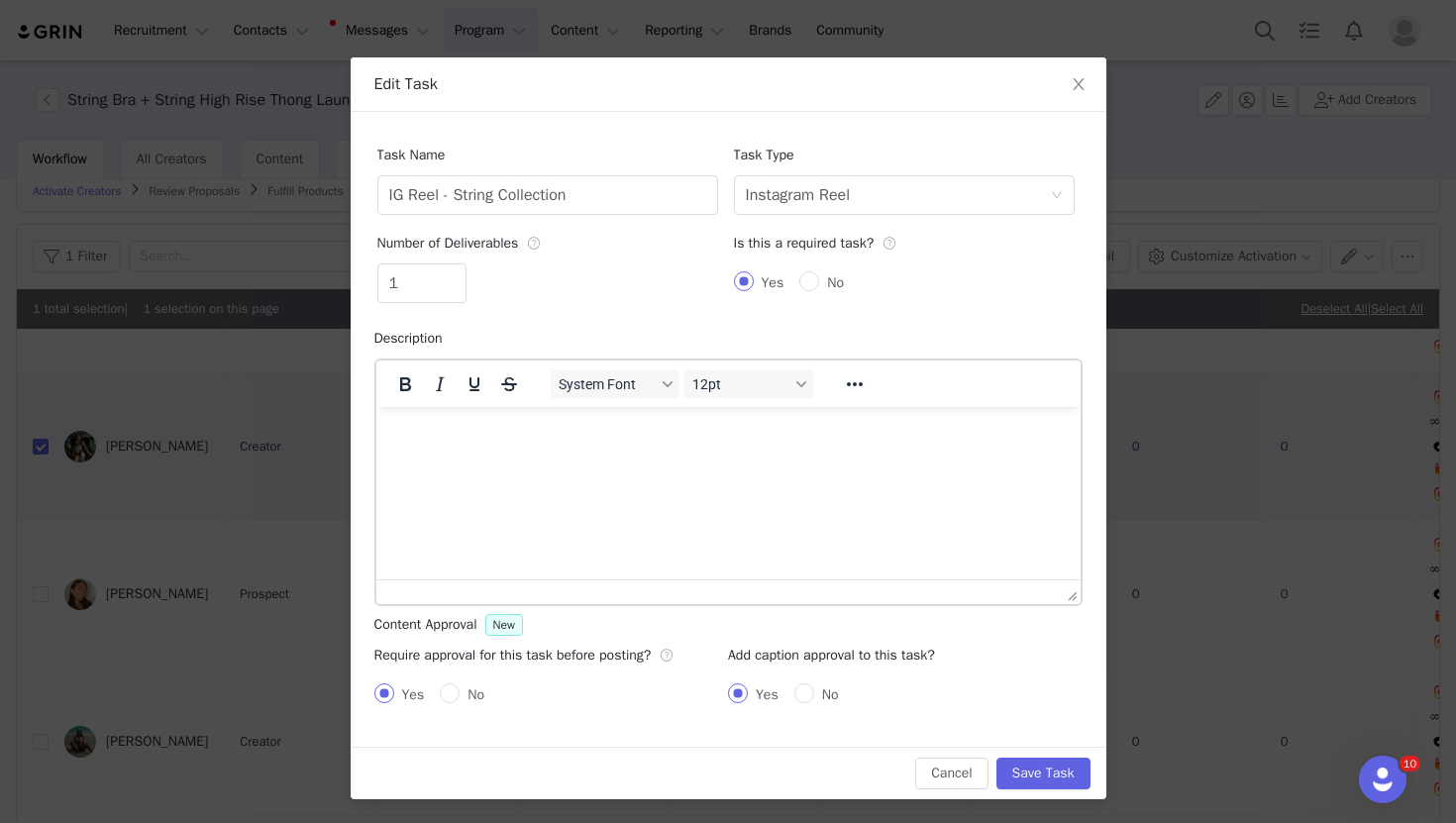 click at bounding box center (727, 434) 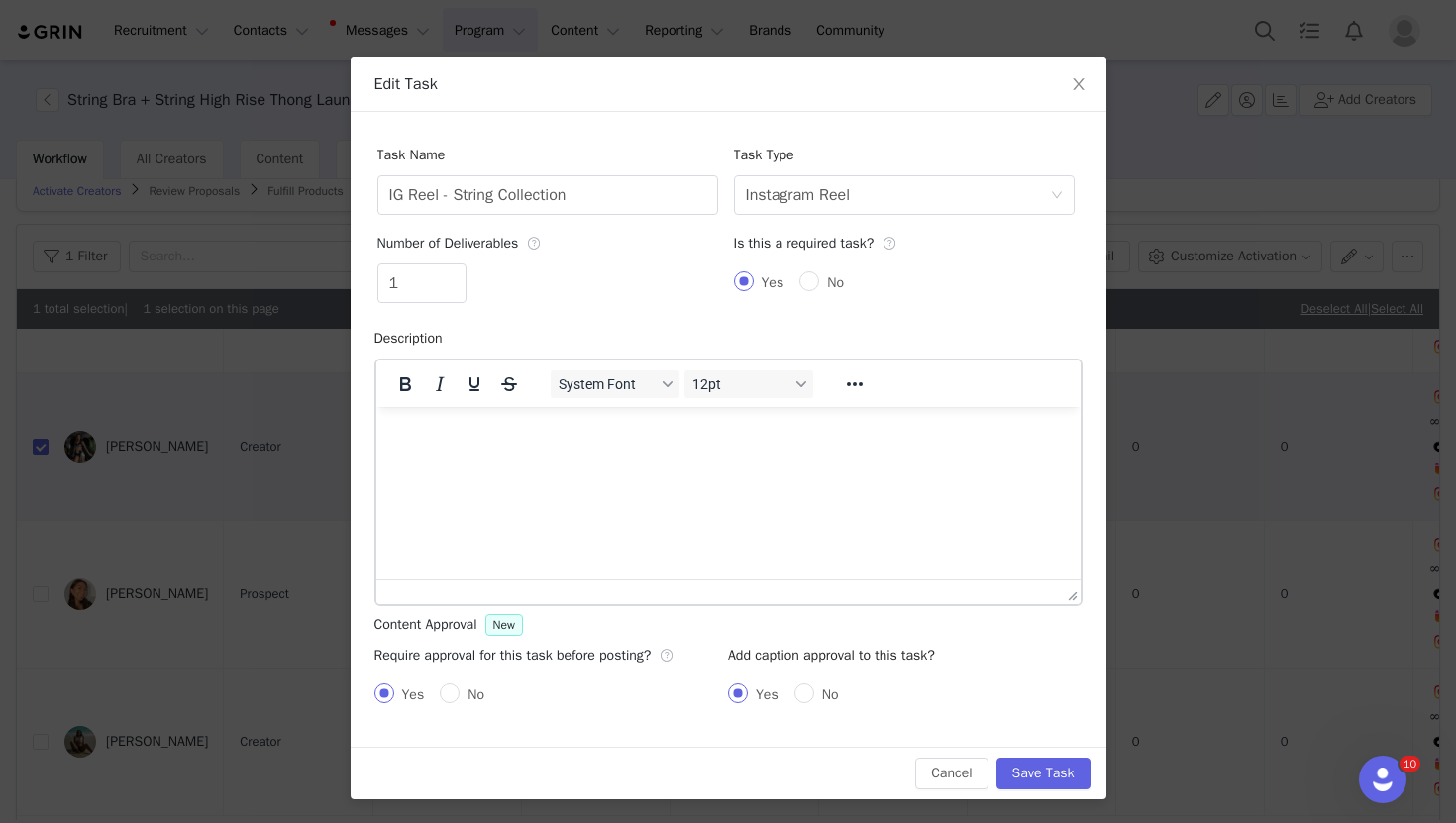 click at bounding box center [727, 434] 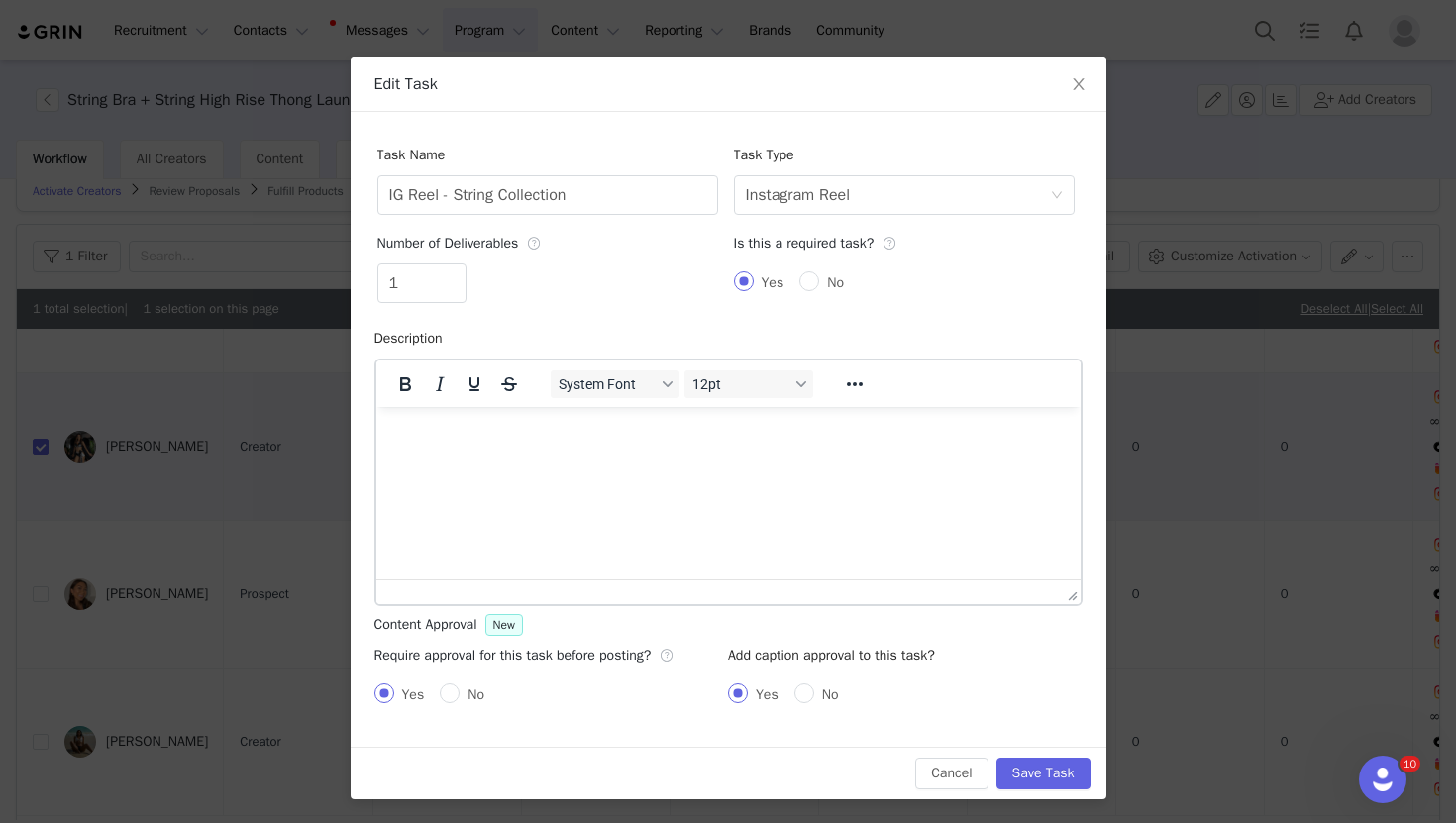 click at bounding box center (727, 434) 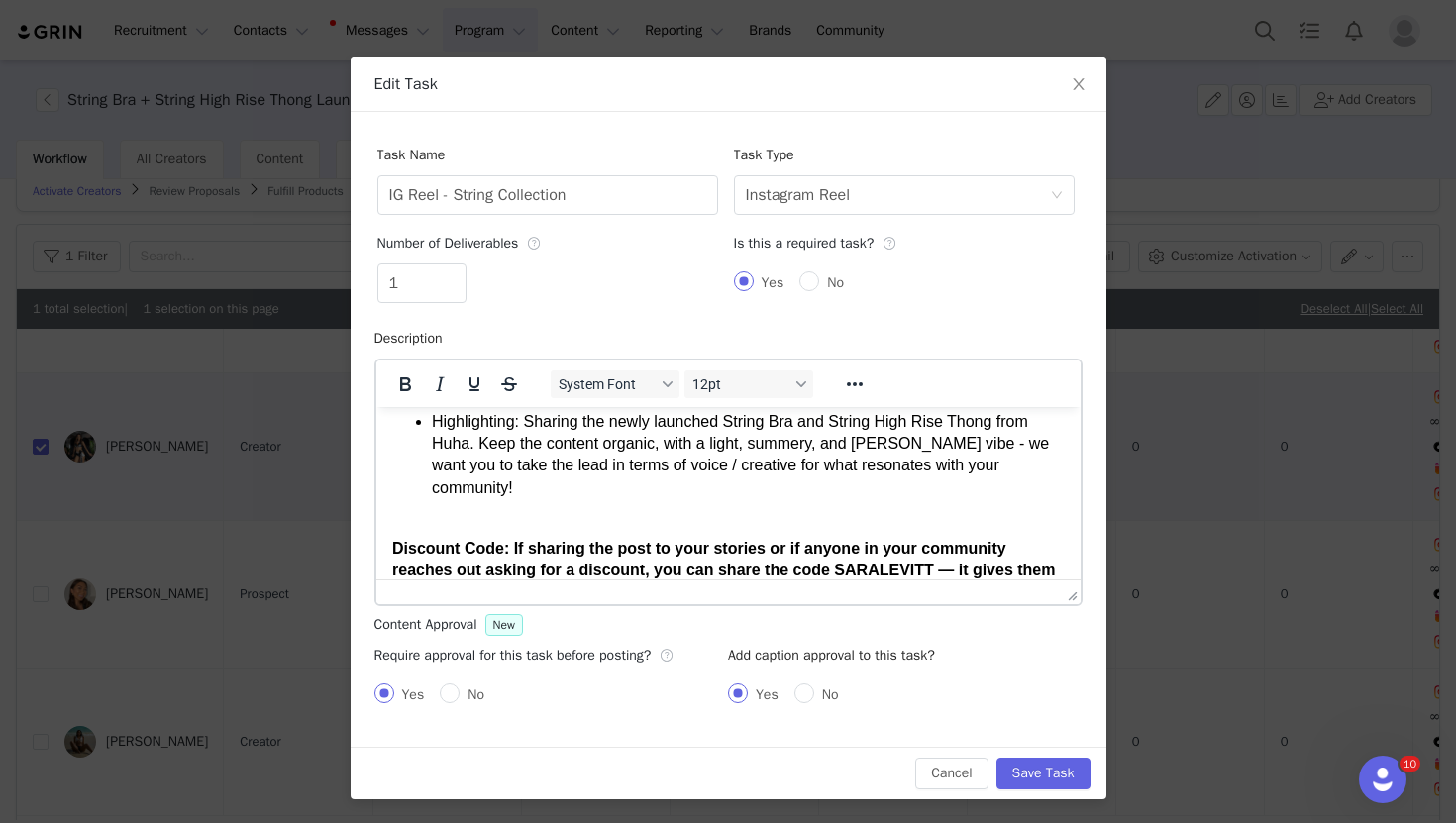 scroll, scrollTop: 0, scrollLeft: 0, axis: both 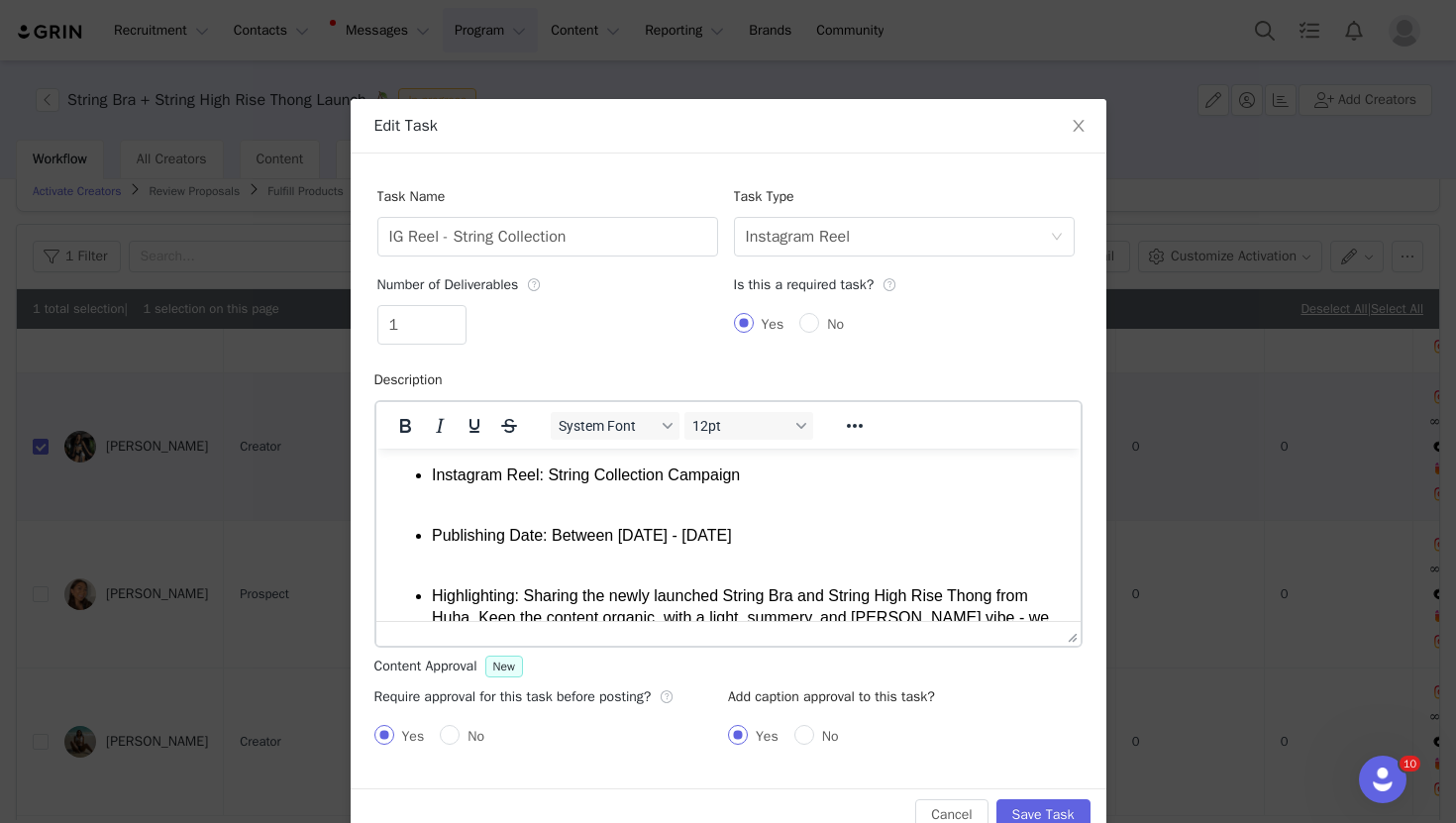 click on "Instagram Reel: String Collection Campaign  Publishing Date: Between [DATE] - [DATE]   Highlighting: Sharing the newly launched String Bra and String High Rise Thong from Huha. Keep the content organic, with a light, summery, and [PERSON_NAME] vibe - we want you to take the lead in terms of voice / creative for what resonates with your community!" at bounding box center [727, 580] 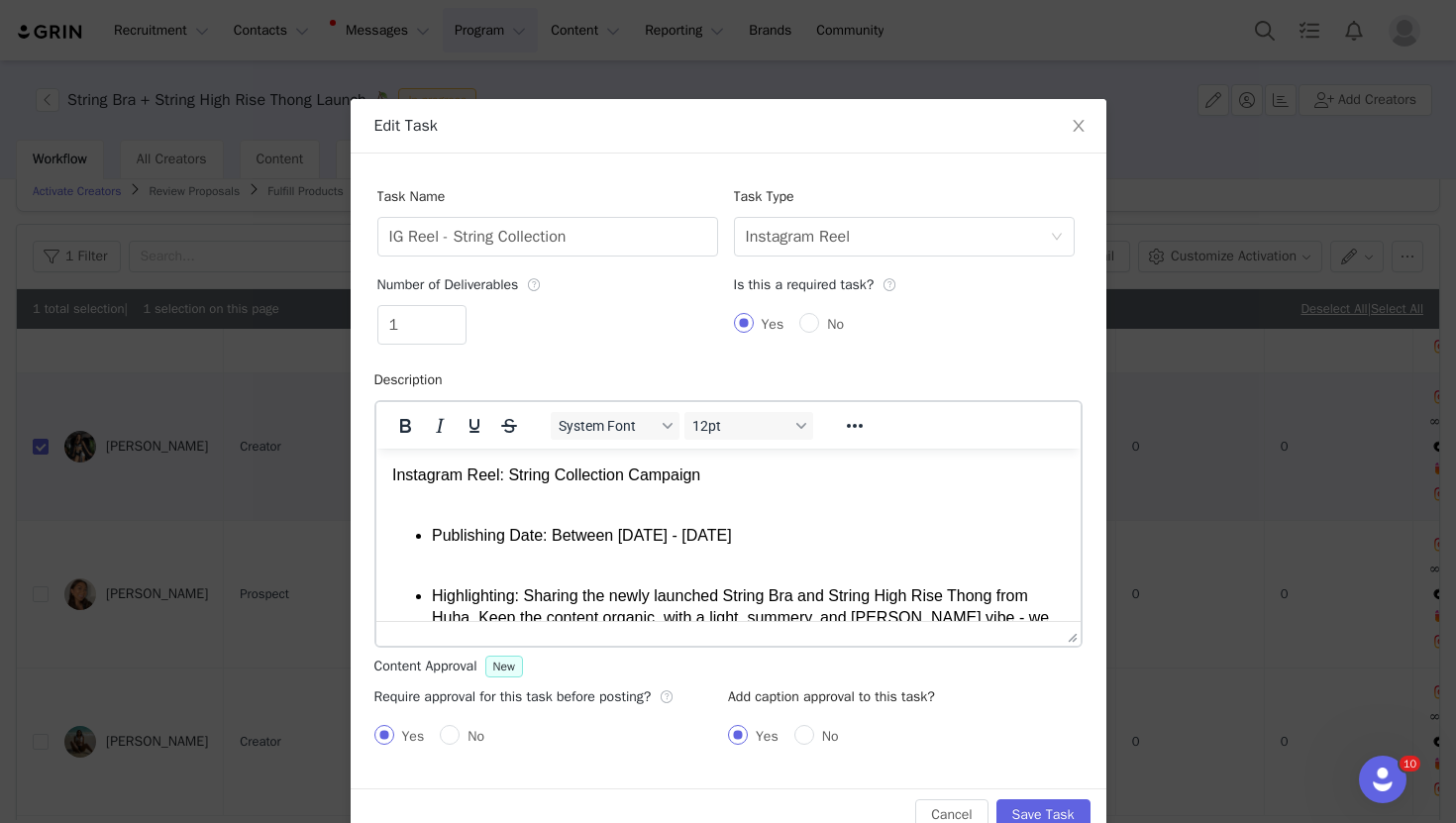 type 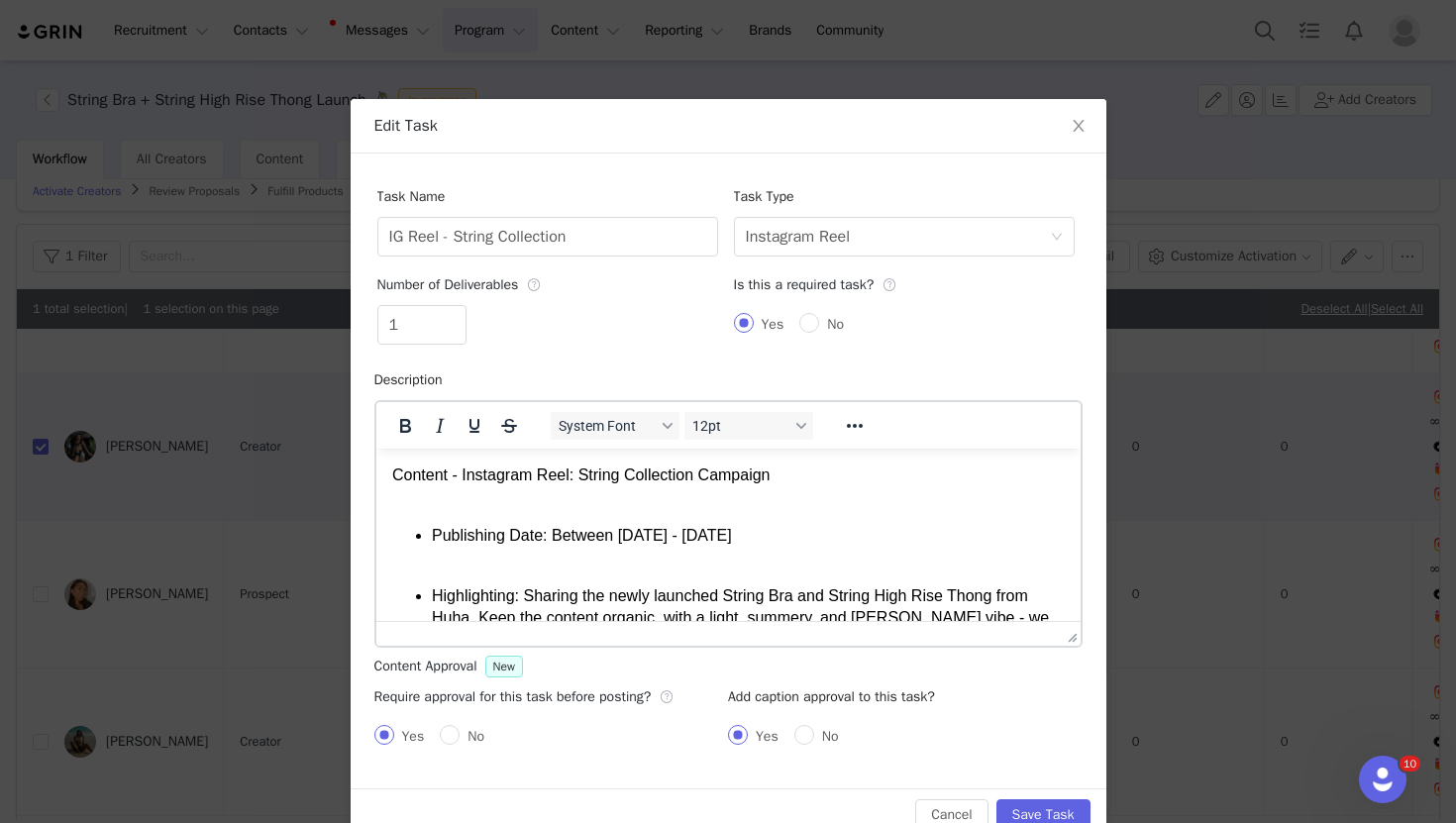 click on "Publishing Date: Between [DATE] - [DATE]" at bounding box center [747, 547] 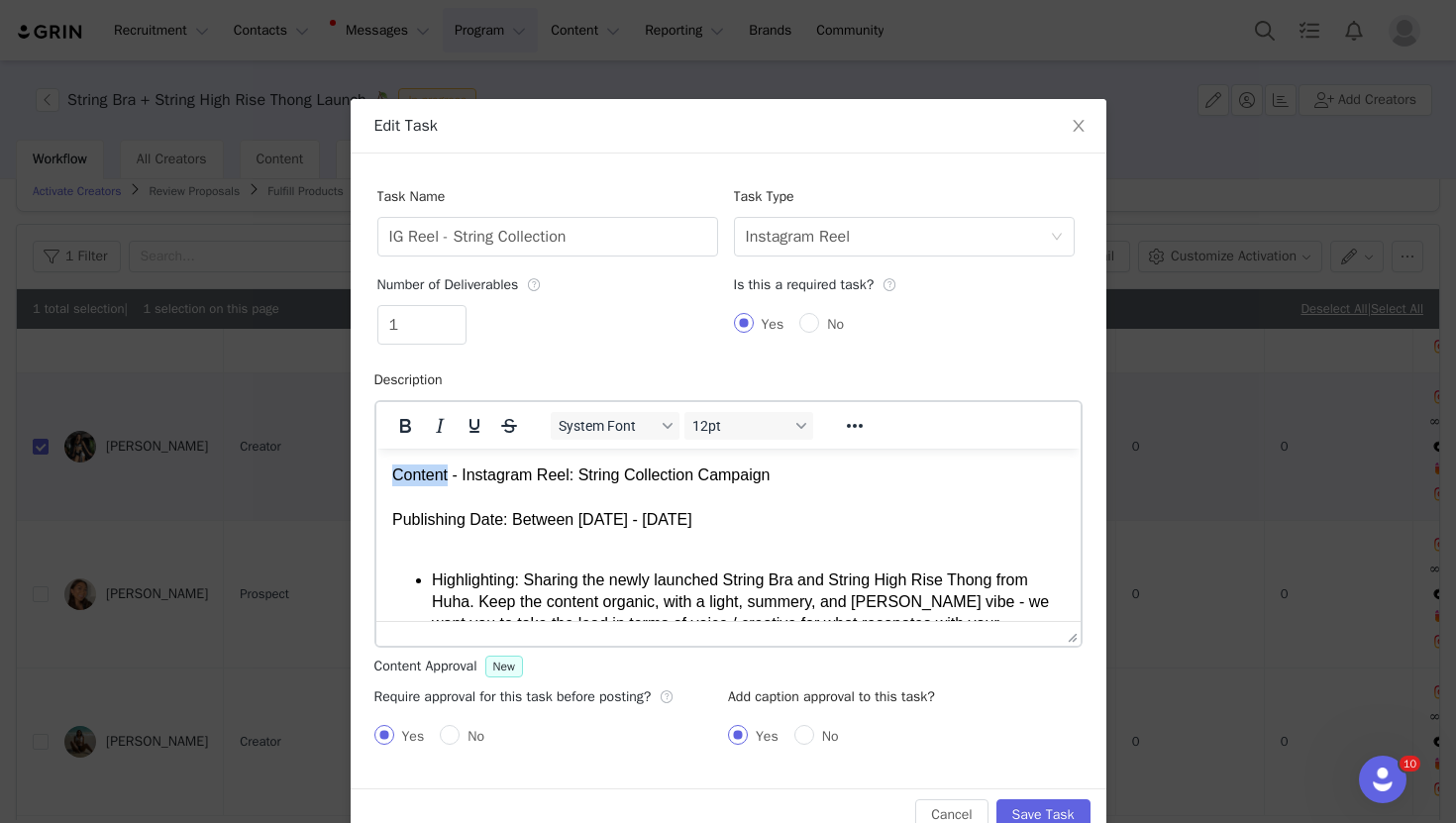 drag, startPoint x: 449, startPoint y: 476, endPoint x: 244, endPoint y: 476, distance: 205 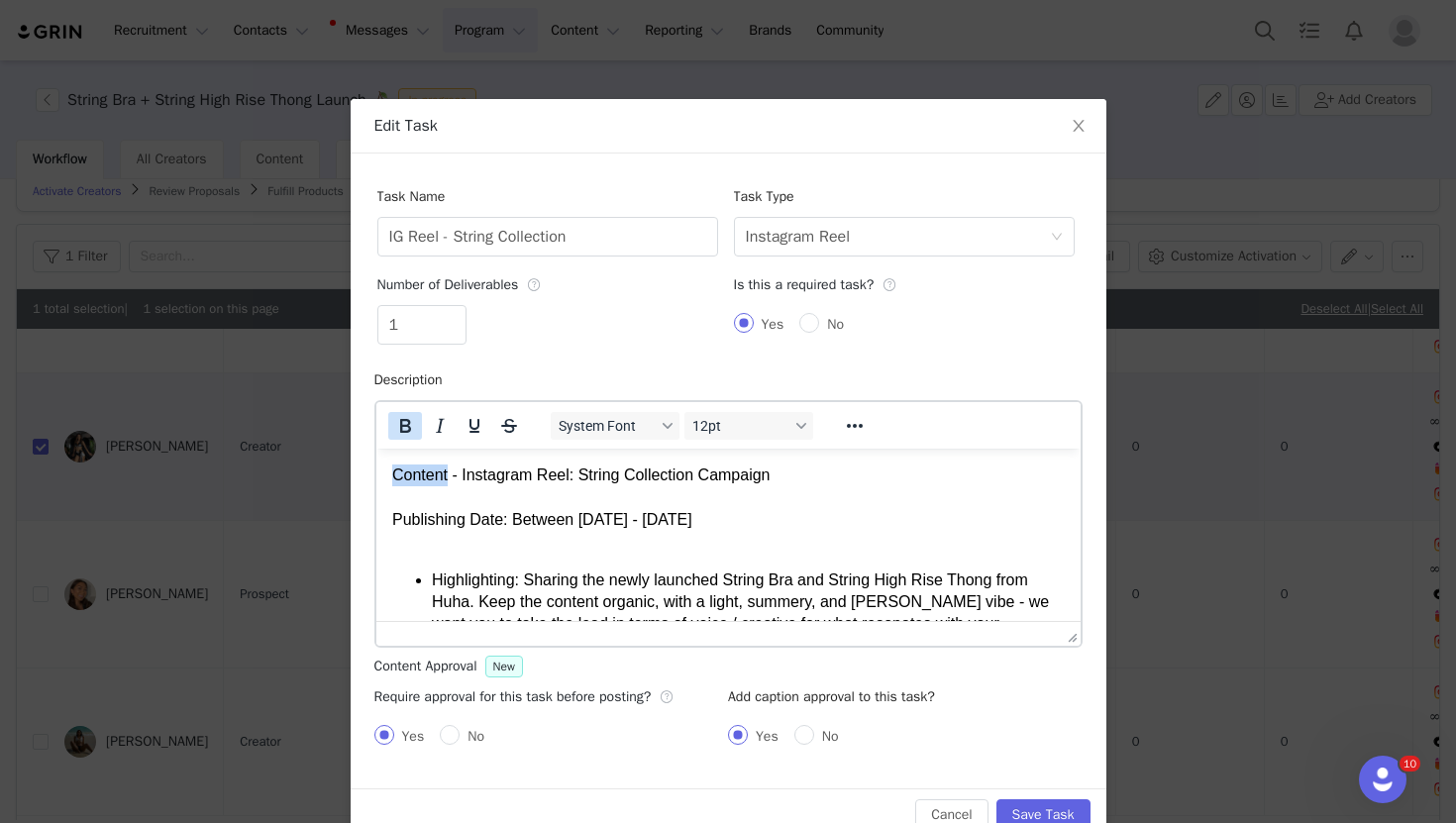 click 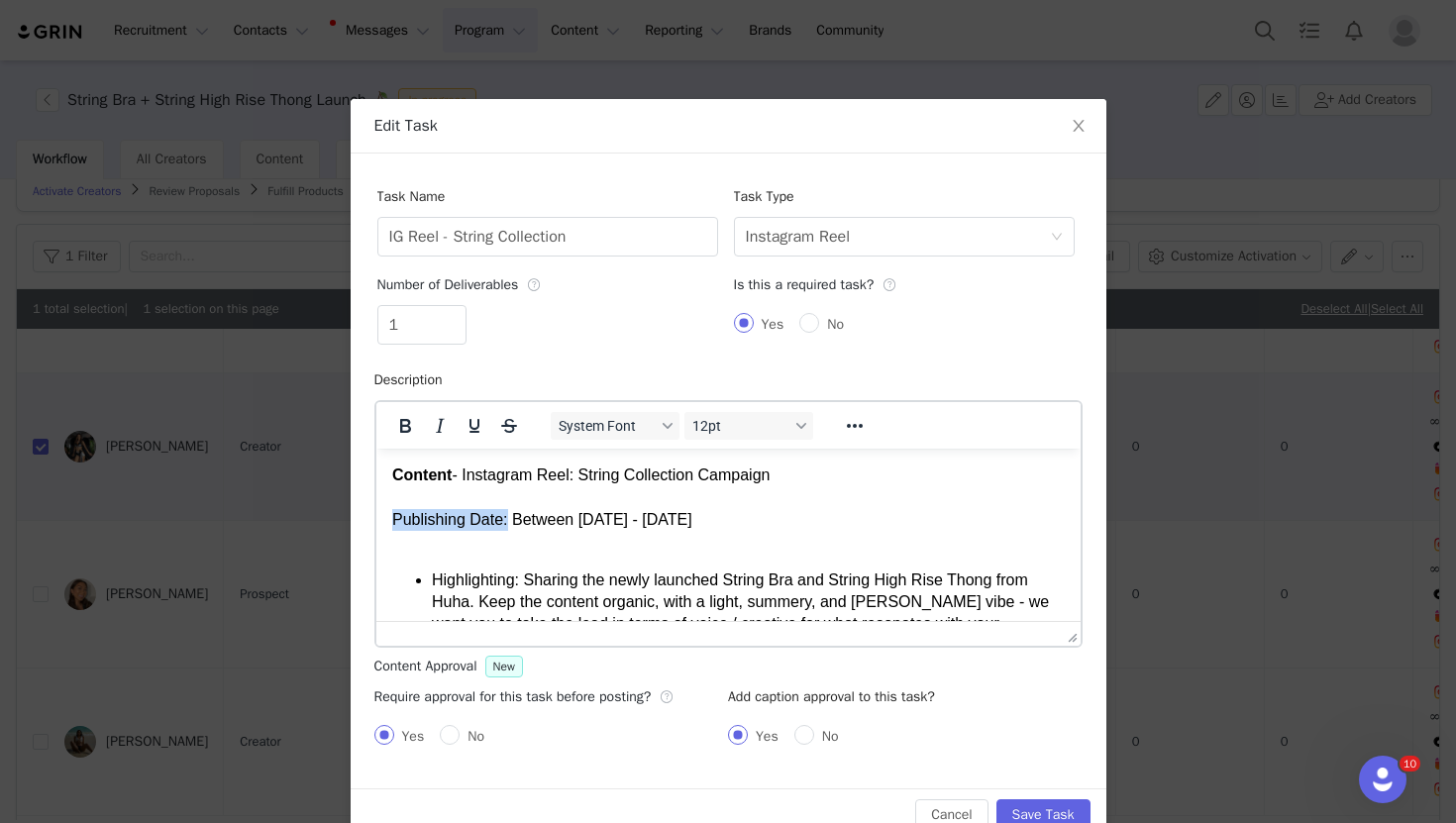 drag, startPoint x: 509, startPoint y: 525, endPoint x: 332, endPoint y: 528, distance: 177.02542 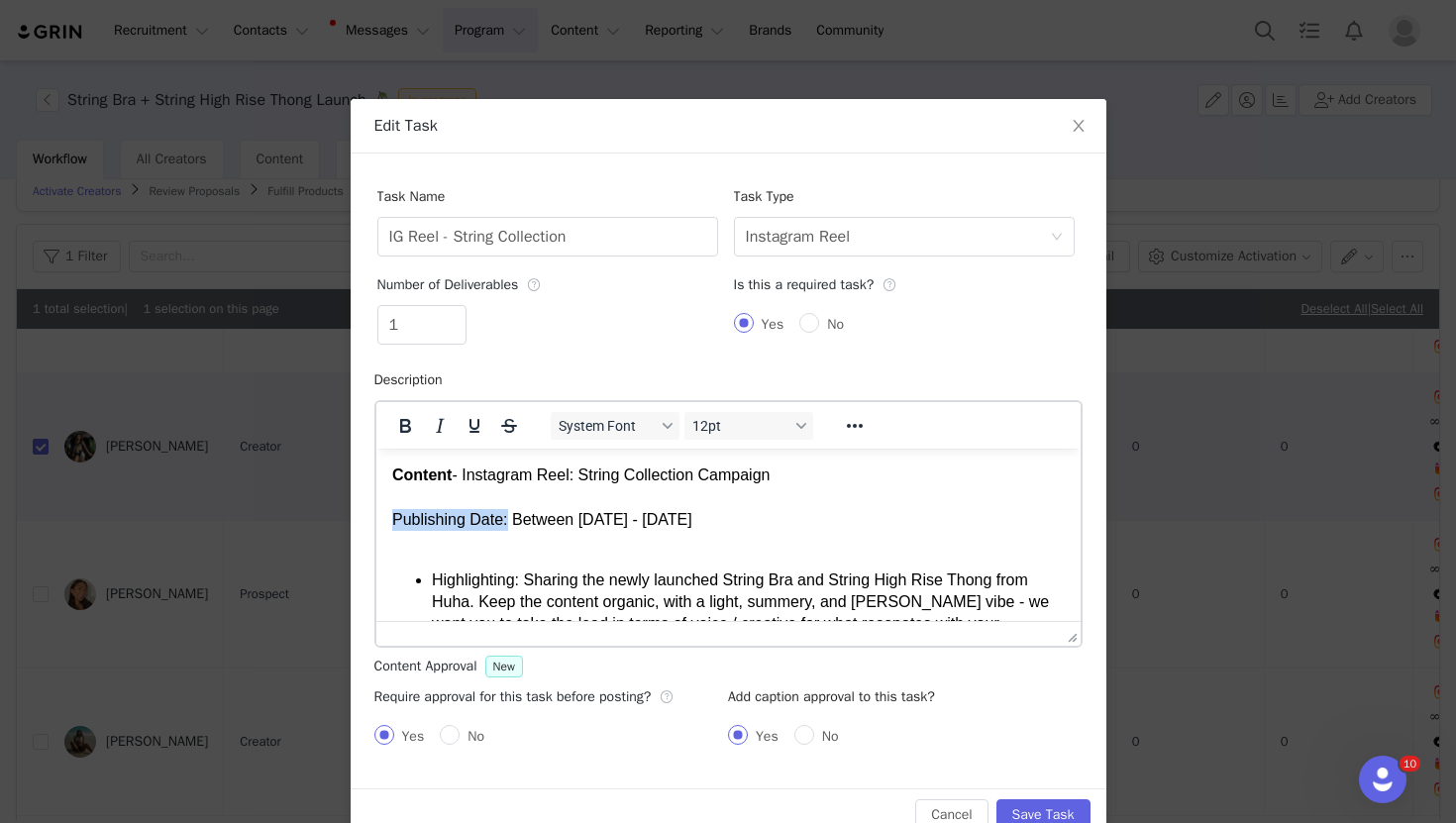 click on "Content  - Instagram Reel: String Collection Campaign  Publishing Date: Between [DATE] - [DATE]   Highlighting: Sharing the newly launched String Bra and String High Rise Thong from Huha. Keep the content organic, with a light, summery, and [PERSON_NAME] vibe - we want you to take the lead in terms of voice / creative for what resonates with your community!  Discount Code: If sharing the post to your stories or if anyone in your community reaches out asking for a discount, you can share the code SARALEVITT — it gives them 20% off from [DATE] to [DATE]." at bounding box center (727, 613) 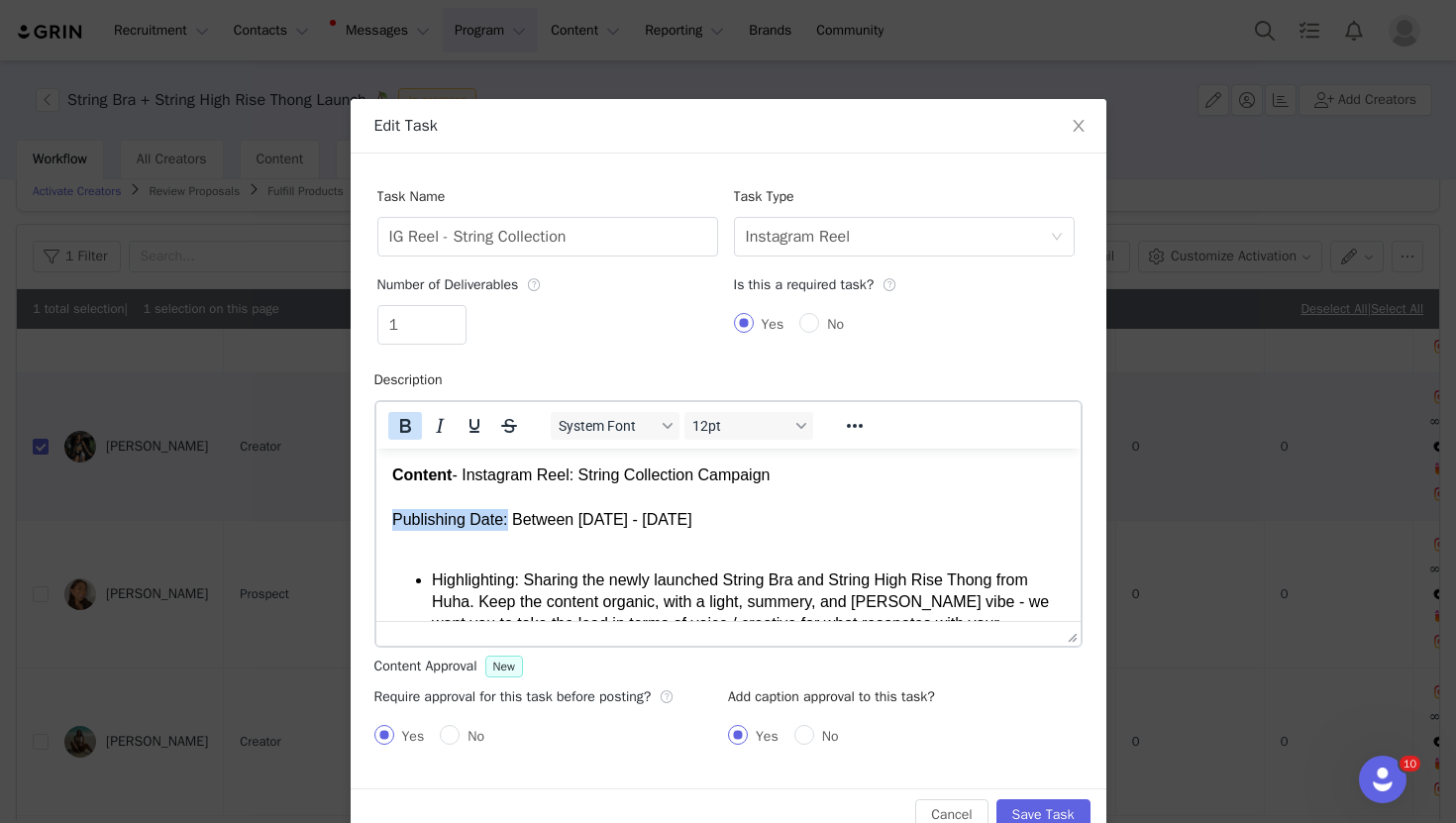 click 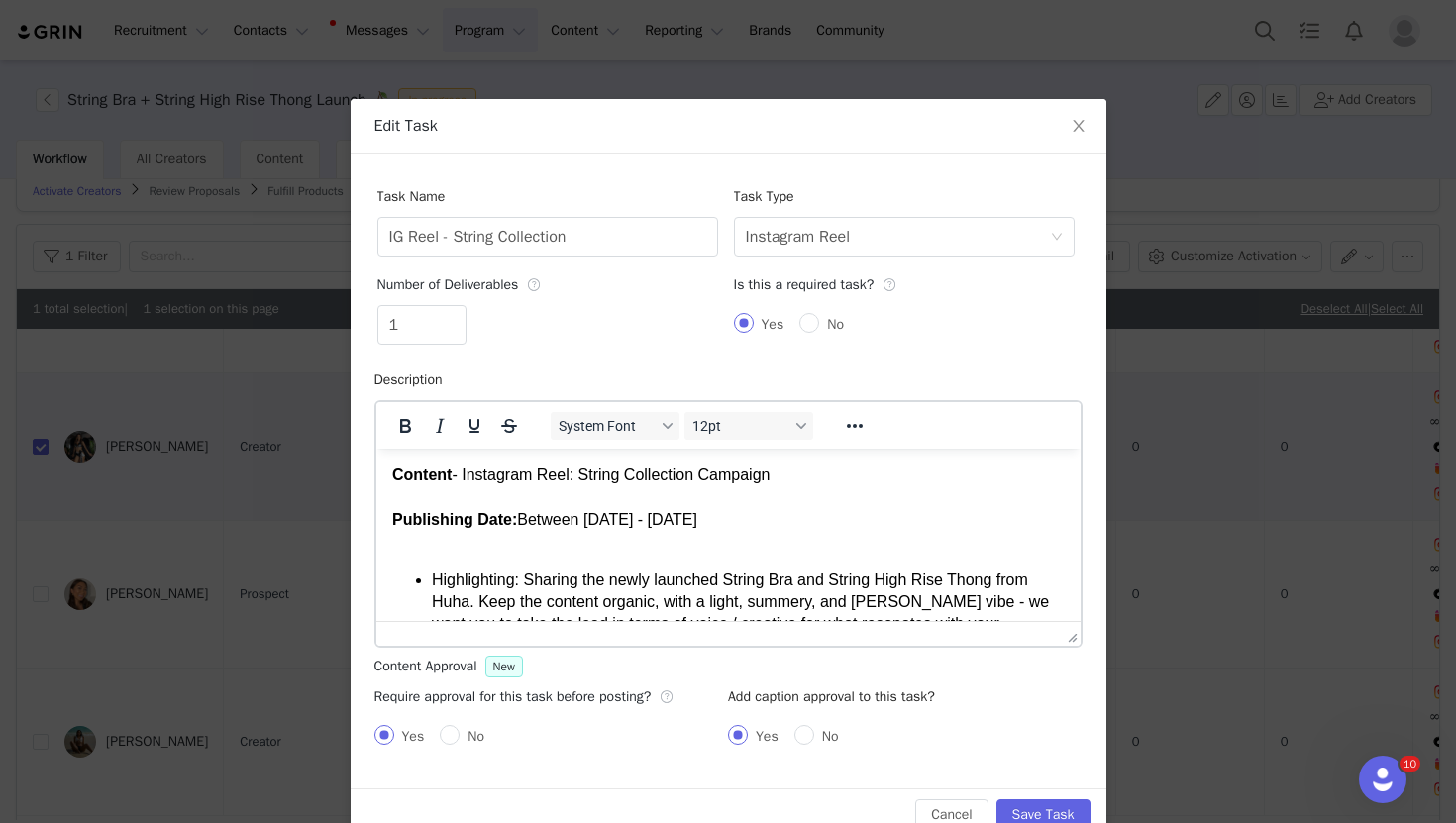 click on "Highlighting: Sharing the newly launched String Bra and String High Rise Thong from Huha. Keep the content organic, with a light, summery, and [PERSON_NAME] vibe - we want you to take the lead in terms of voice / creative for what resonates with your community!" at bounding box center [747, 625] 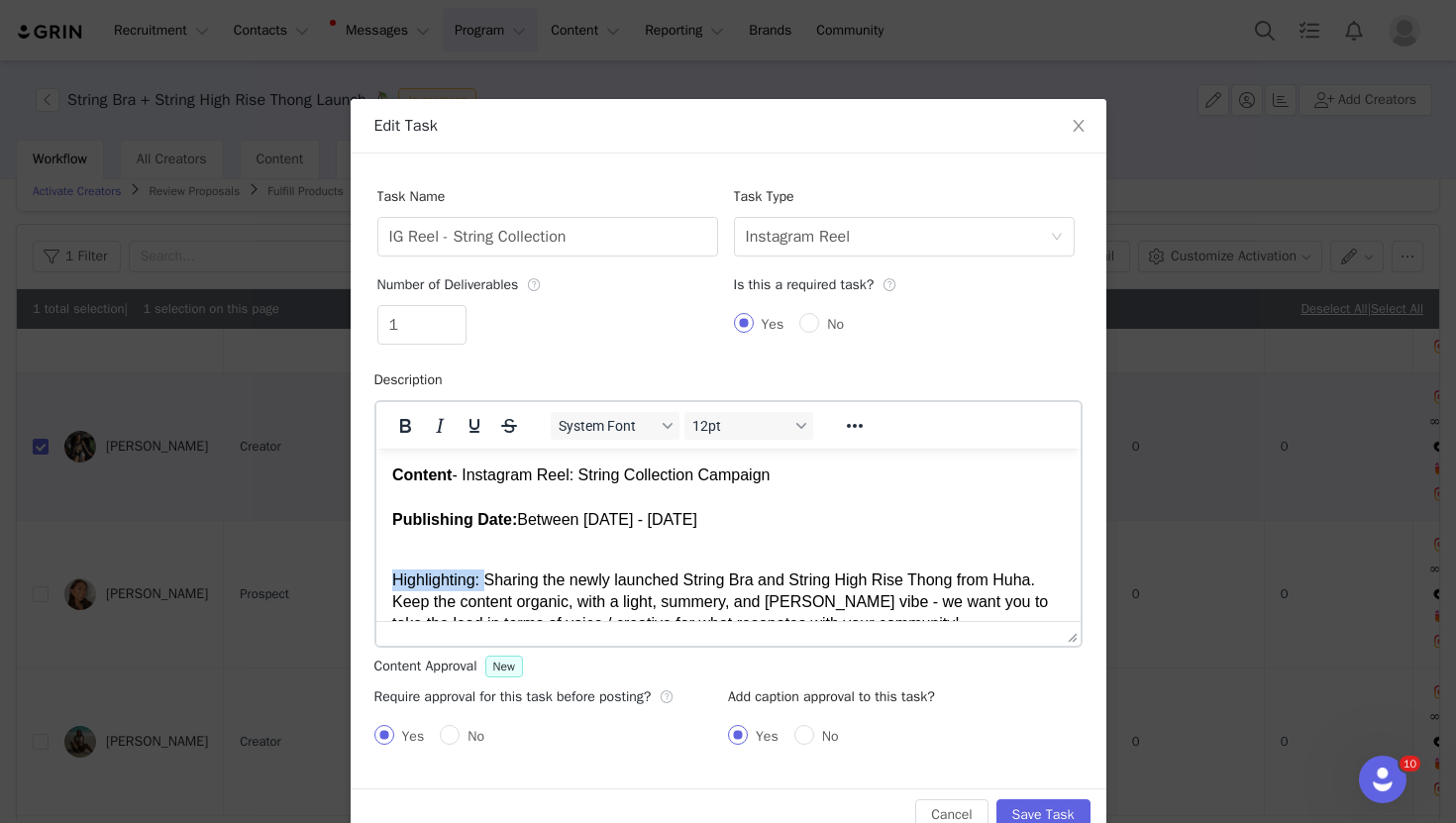 drag, startPoint x: 485, startPoint y: 579, endPoint x: 317, endPoint y: 579, distance: 168 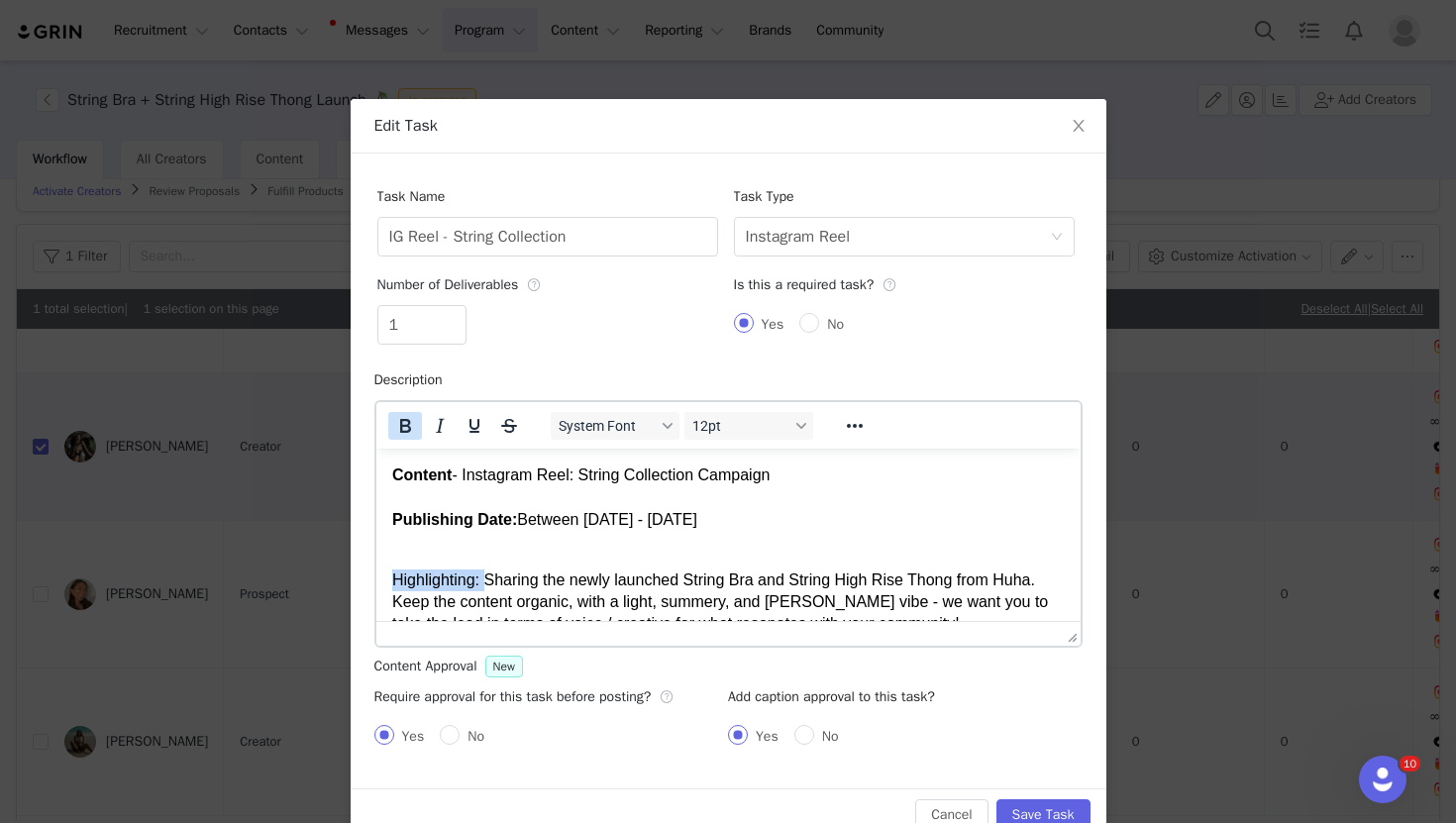 click 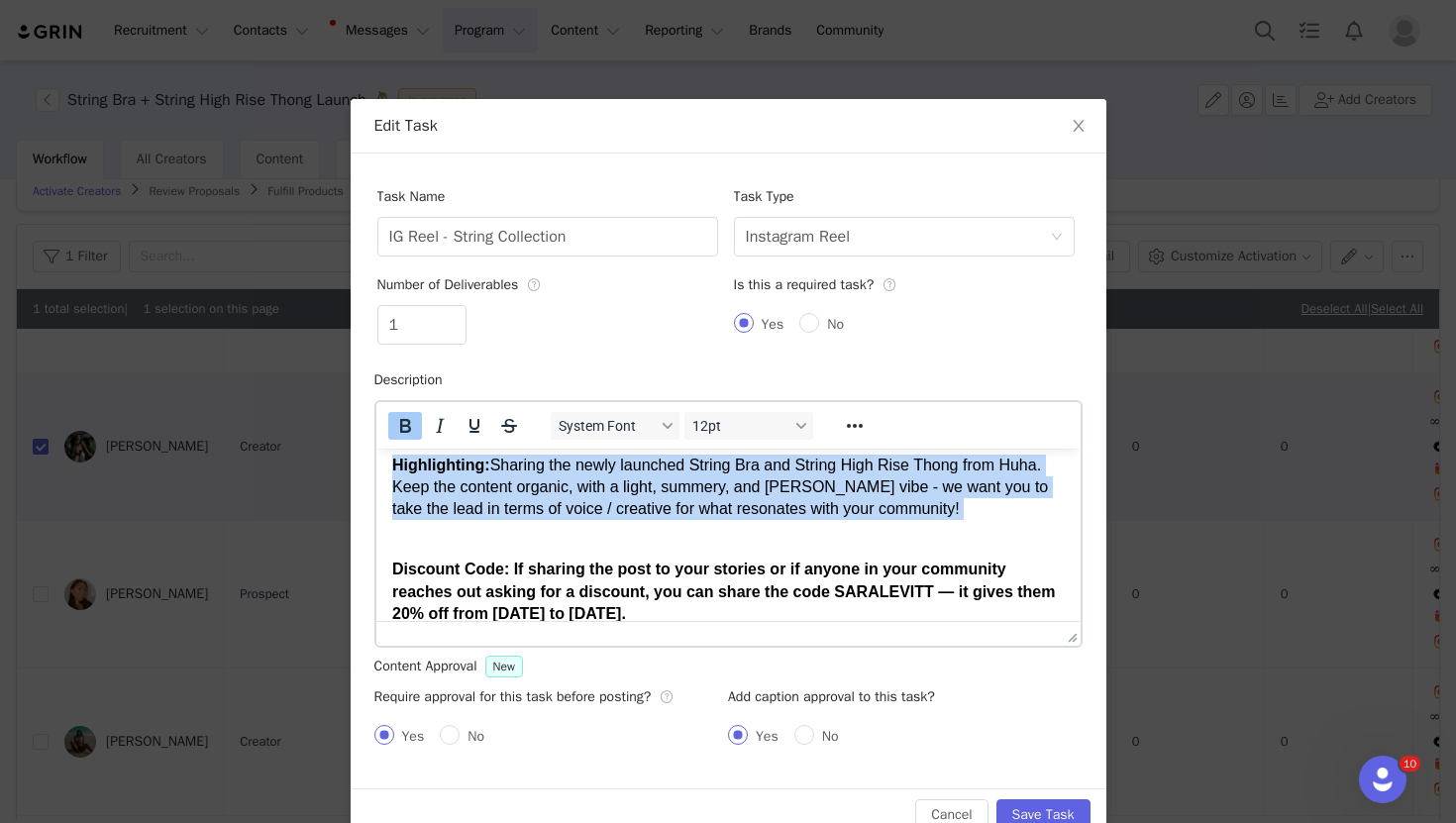 scroll, scrollTop: 125, scrollLeft: 0, axis: vertical 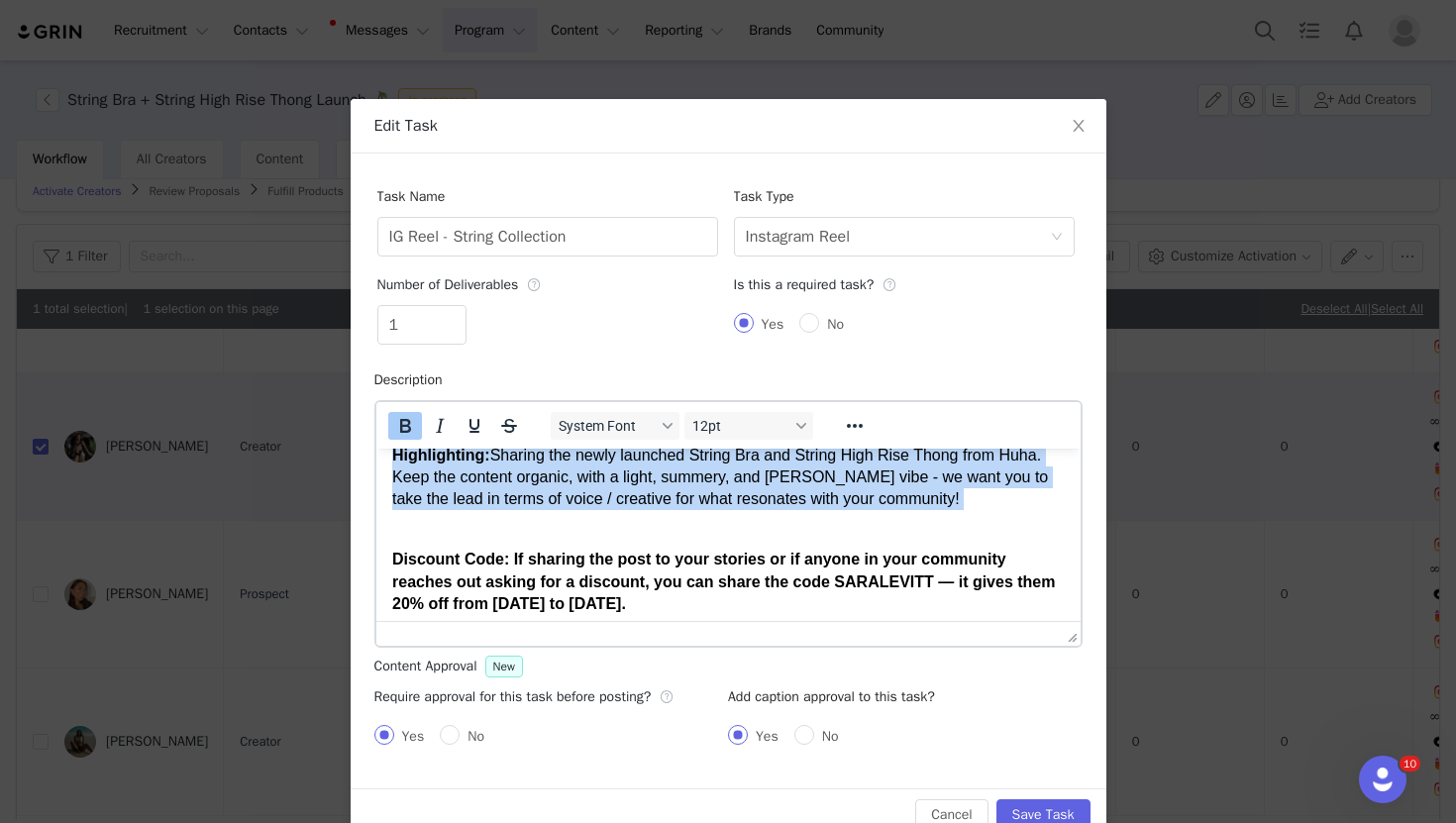 drag, startPoint x: 651, startPoint y: 610, endPoint x: 512, endPoint y: 558, distance: 148.40822 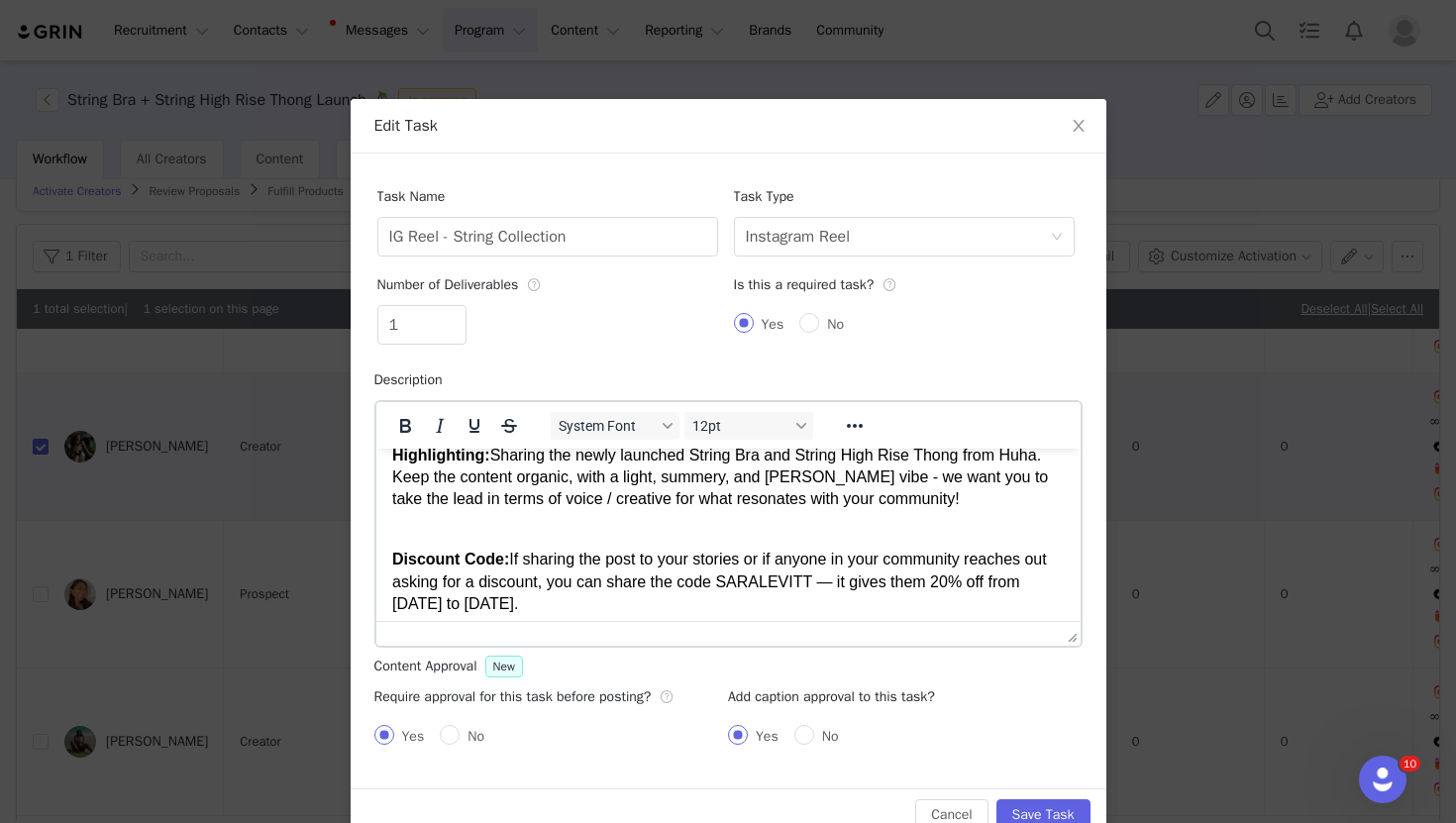 click on "Discount Code:  If sharing the post to your stories or if anyone in your community reaches out asking for a discount, you can share the code SARALEVITT — it gives them 20% off from [DATE] to [DATE]." at bounding box center (727, 581) 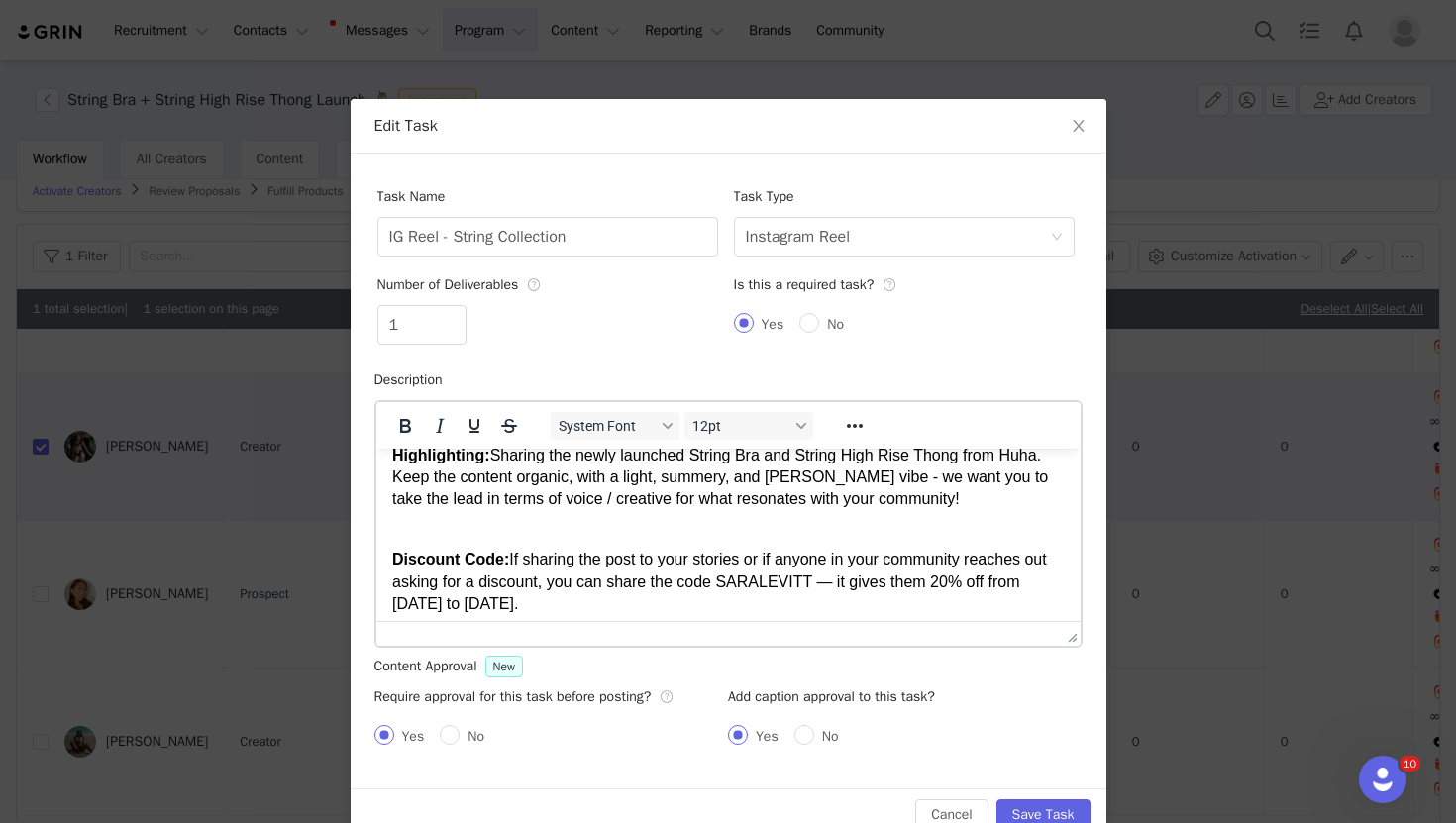 scroll, scrollTop: 135, scrollLeft: 0, axis: vertical 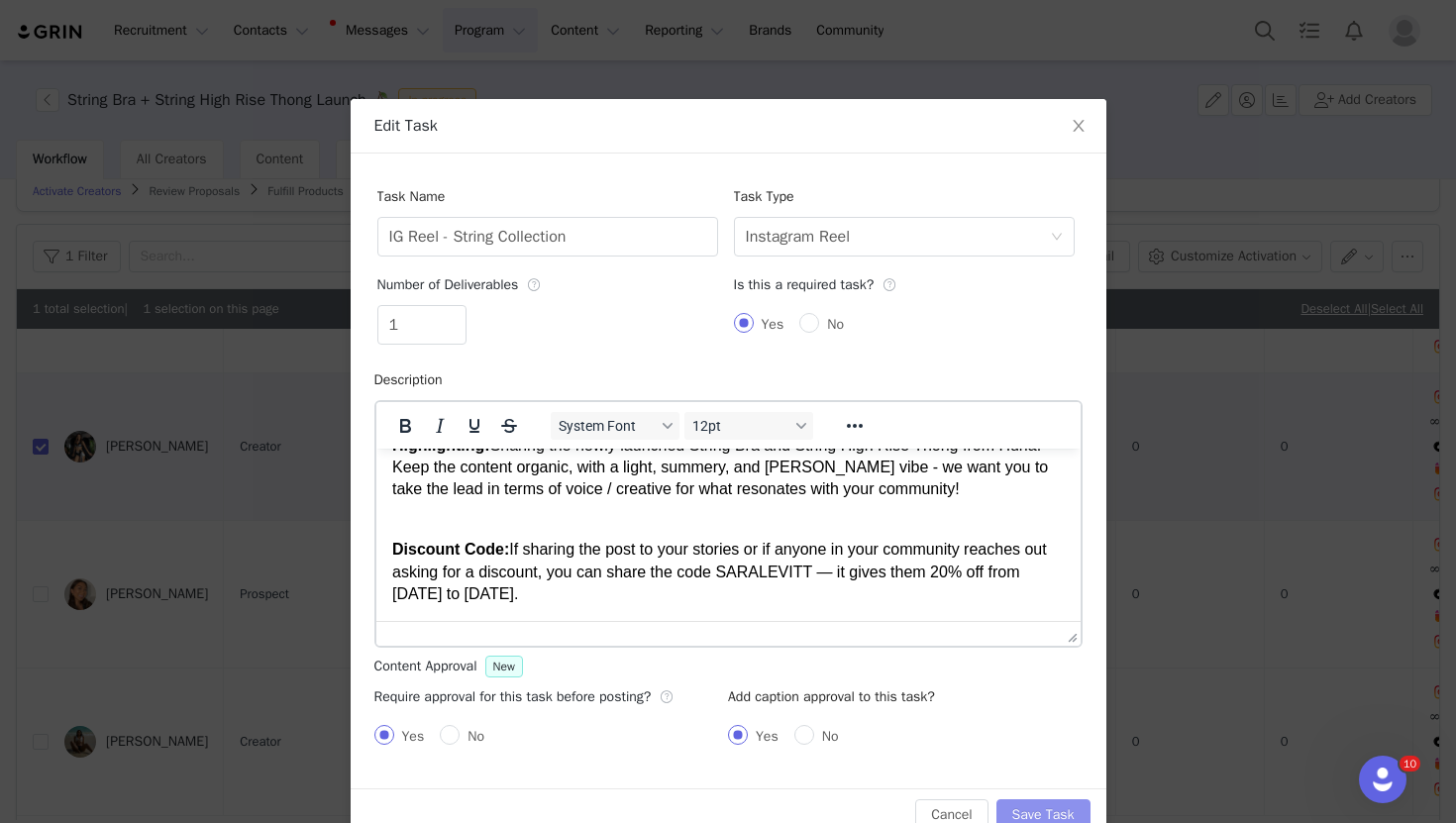 click on "Save Task" at bounding box center (1043, 815) 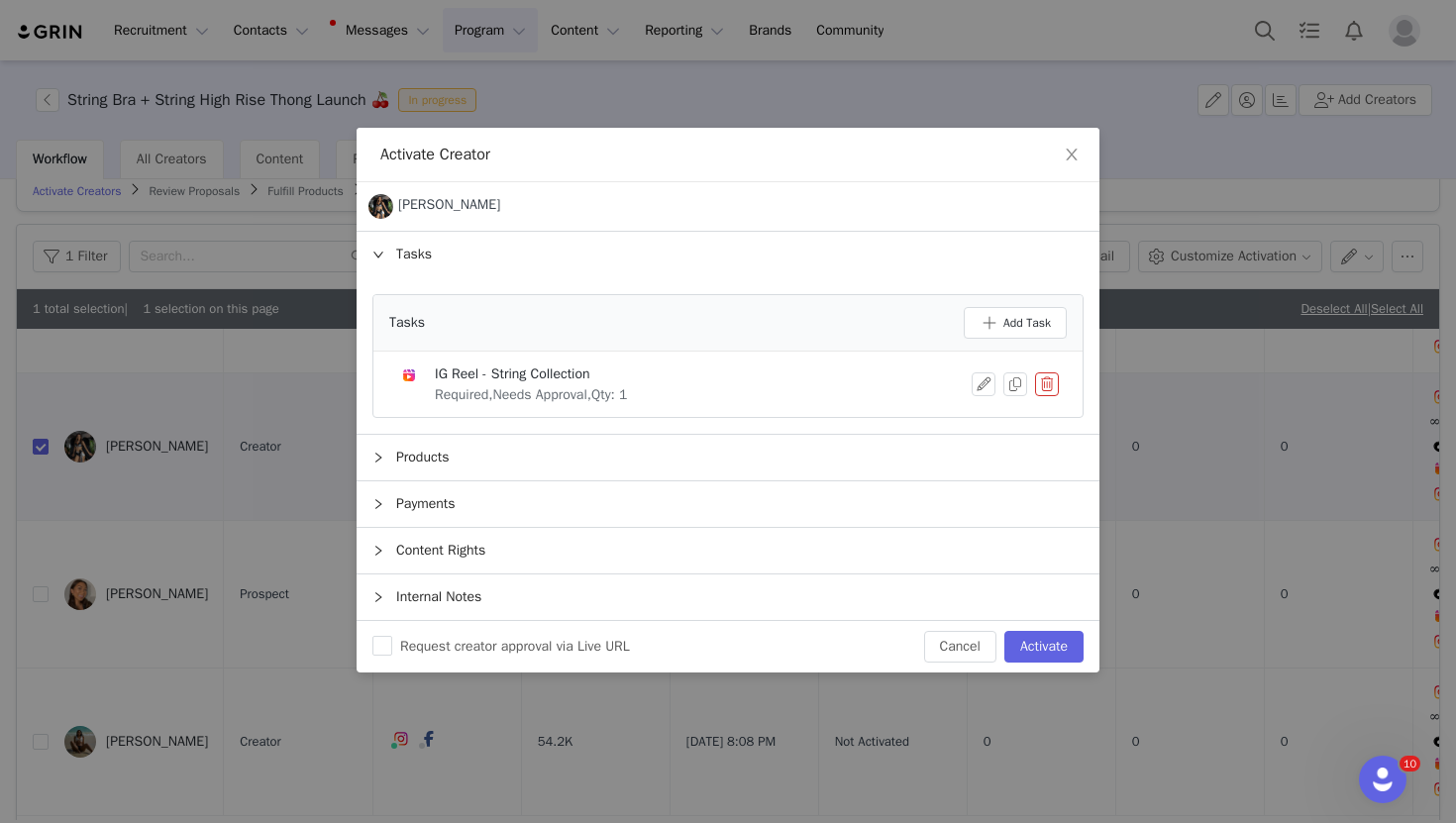 click on "Products" at bounding box center (728, 458) 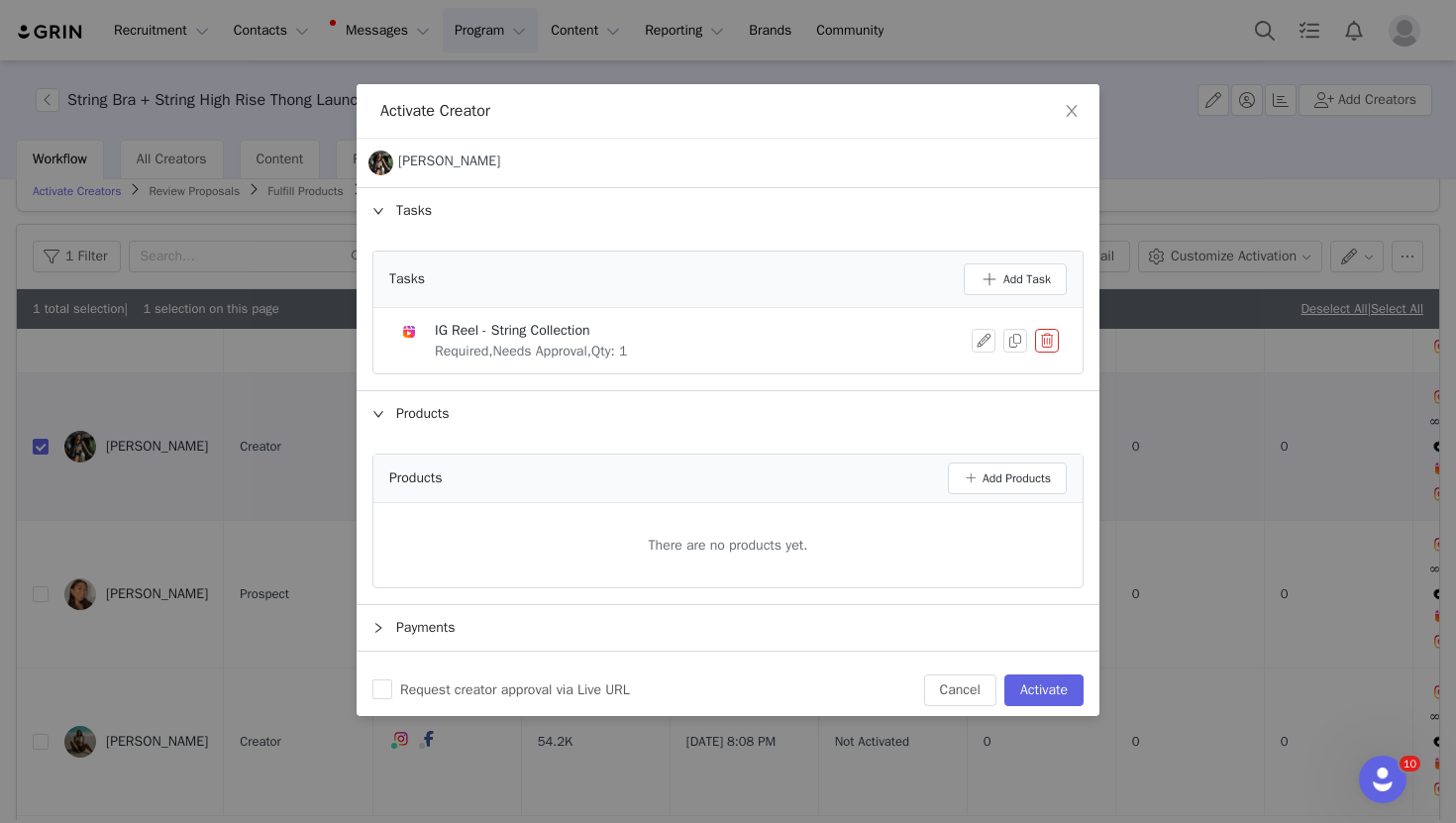 click on "Products" at bounding box center (728, 414) 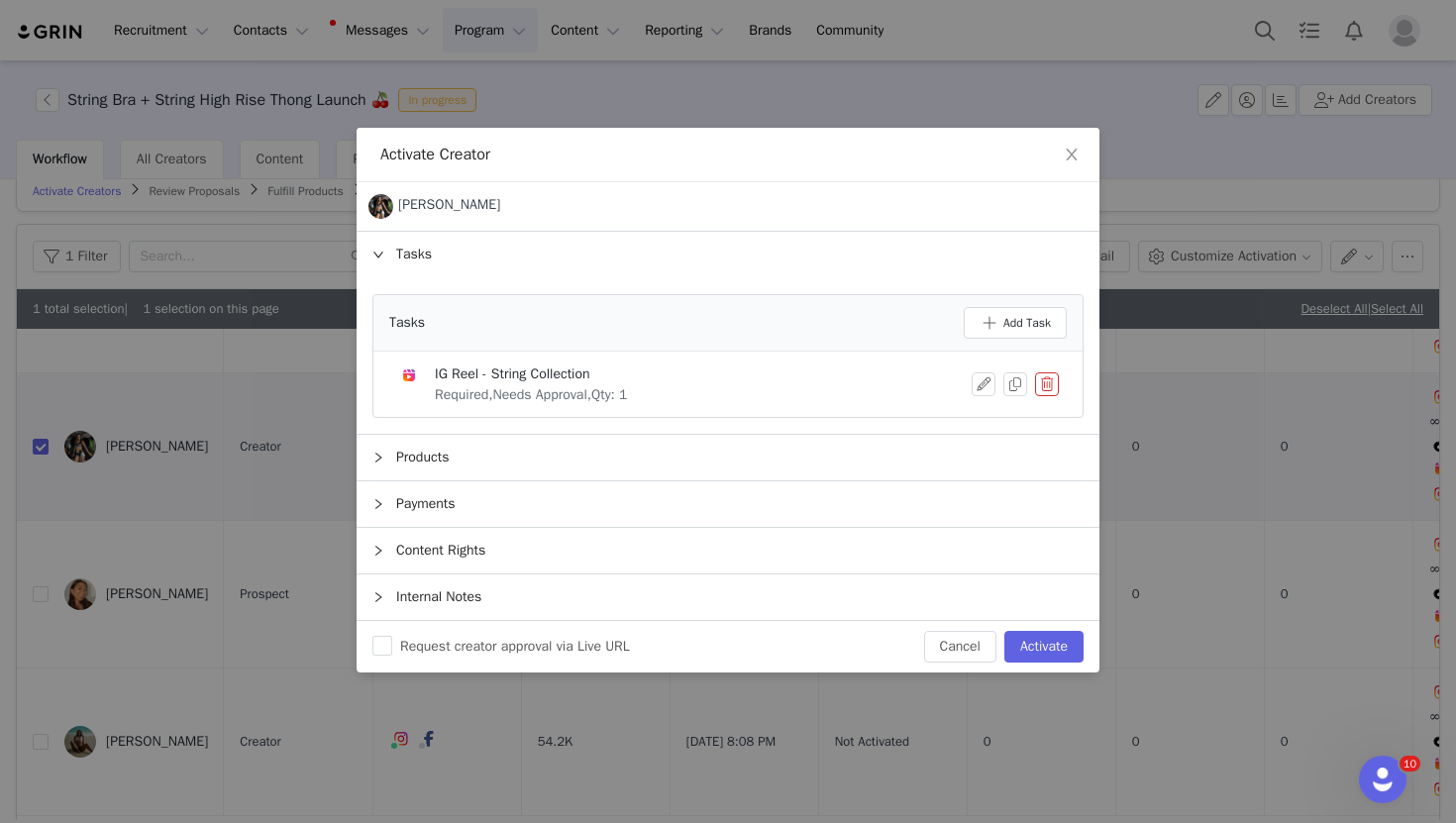 click on "Payments" at bounding box center (728, 504) 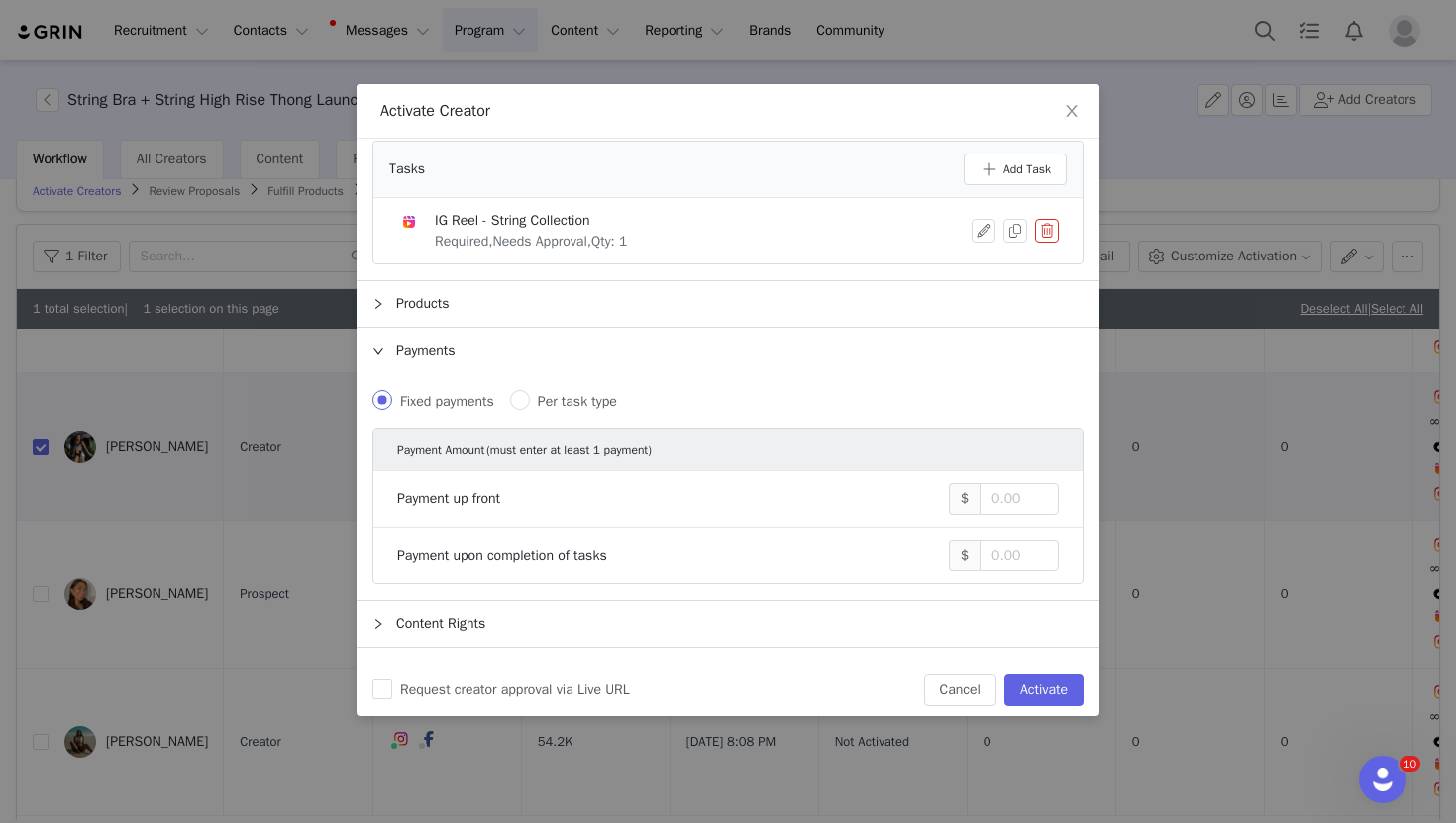 scroll, scrollTop: 140, scrollLeft: 0, axis: vertical 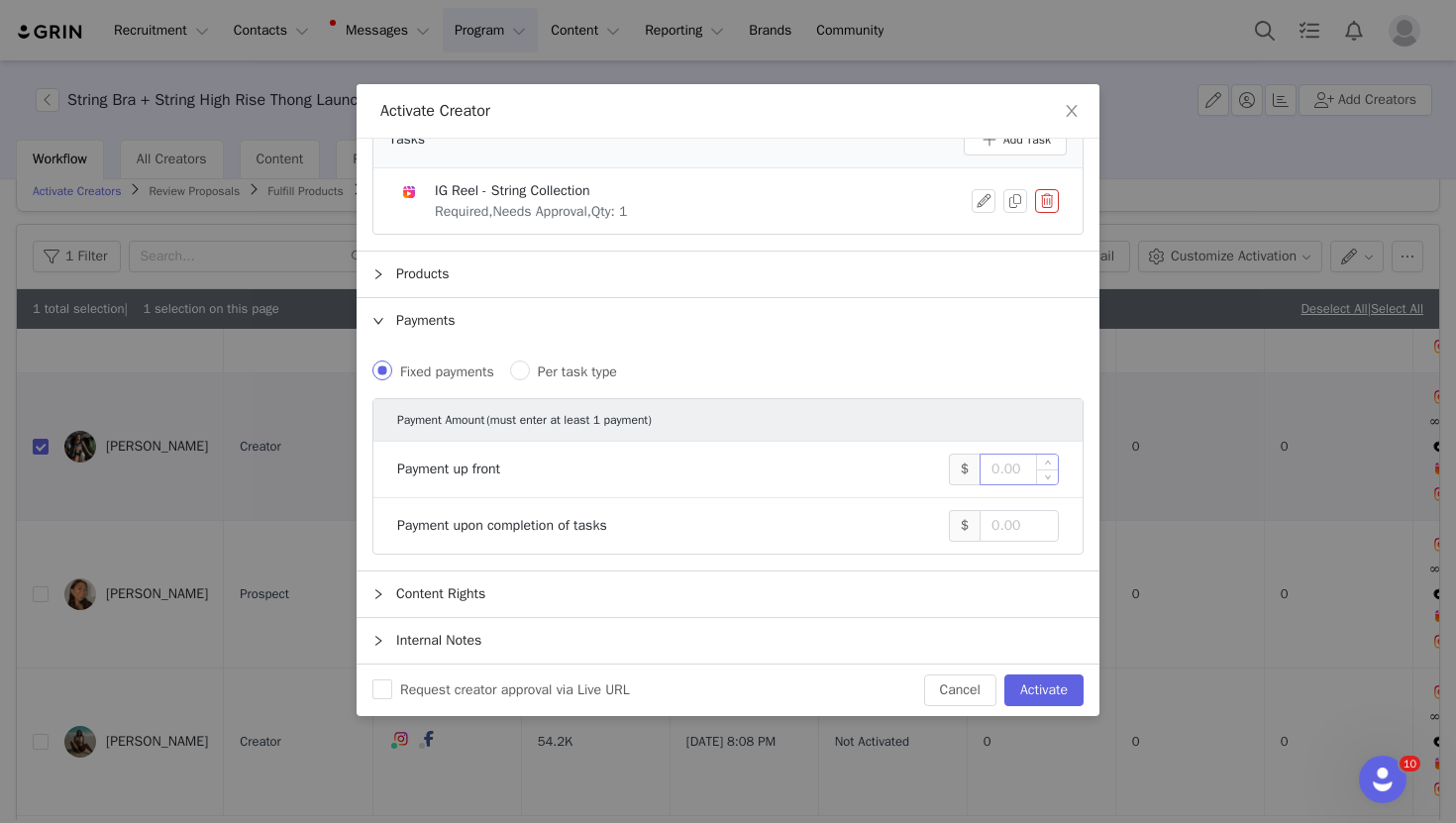 click at bounding box center [1019, 469] 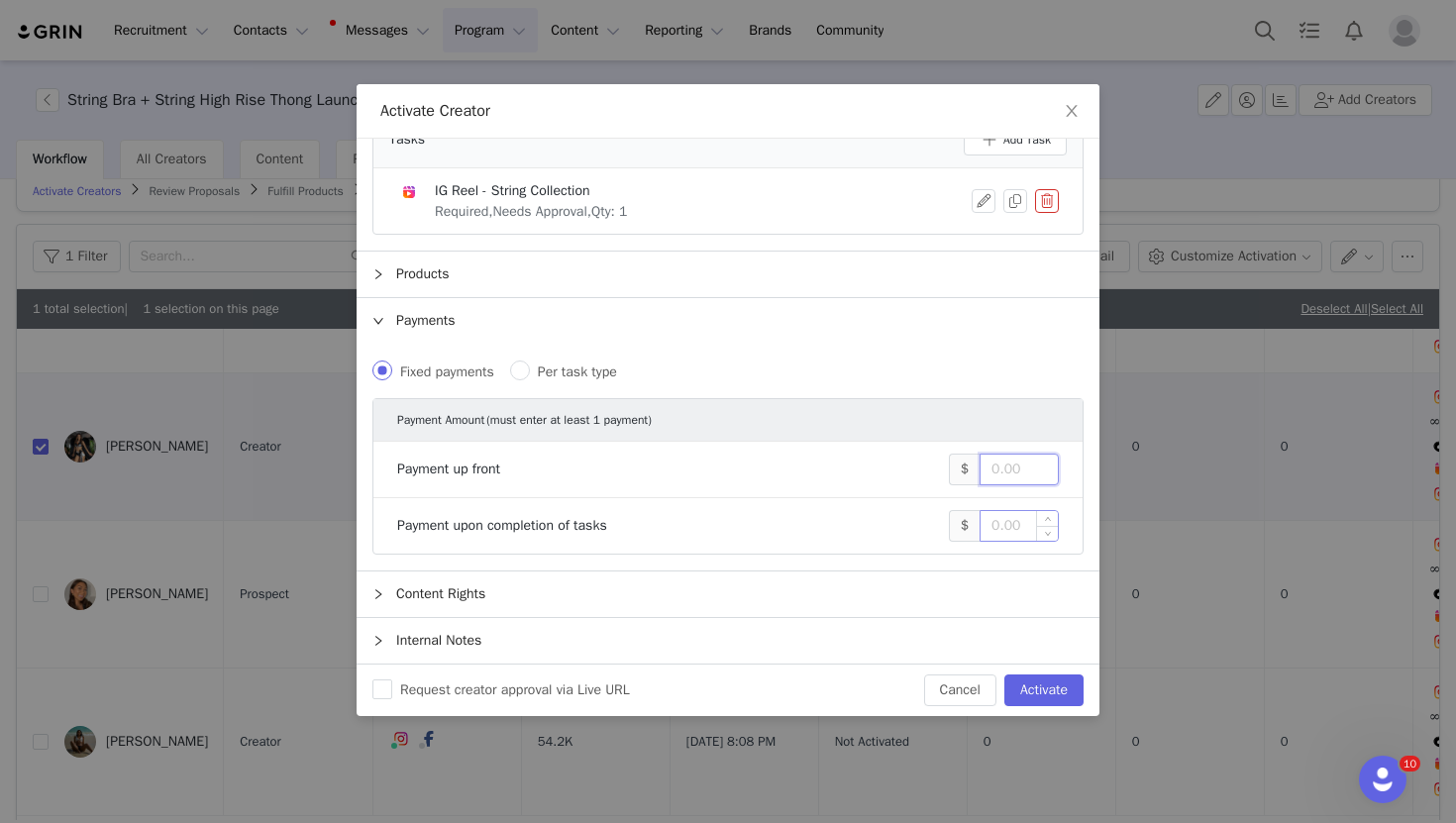 click at bounding box center (1019, 526) 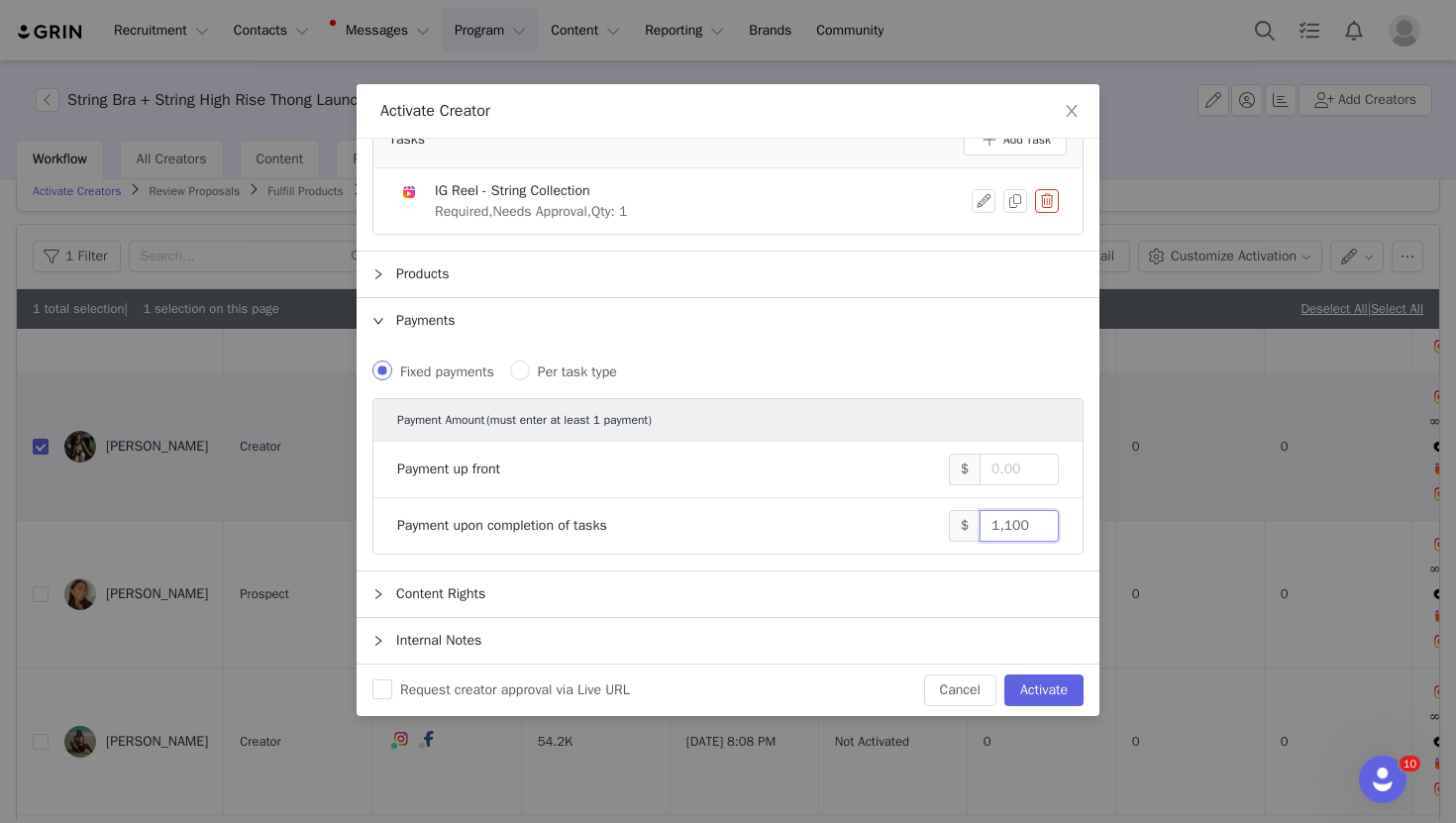 type on "1,100" 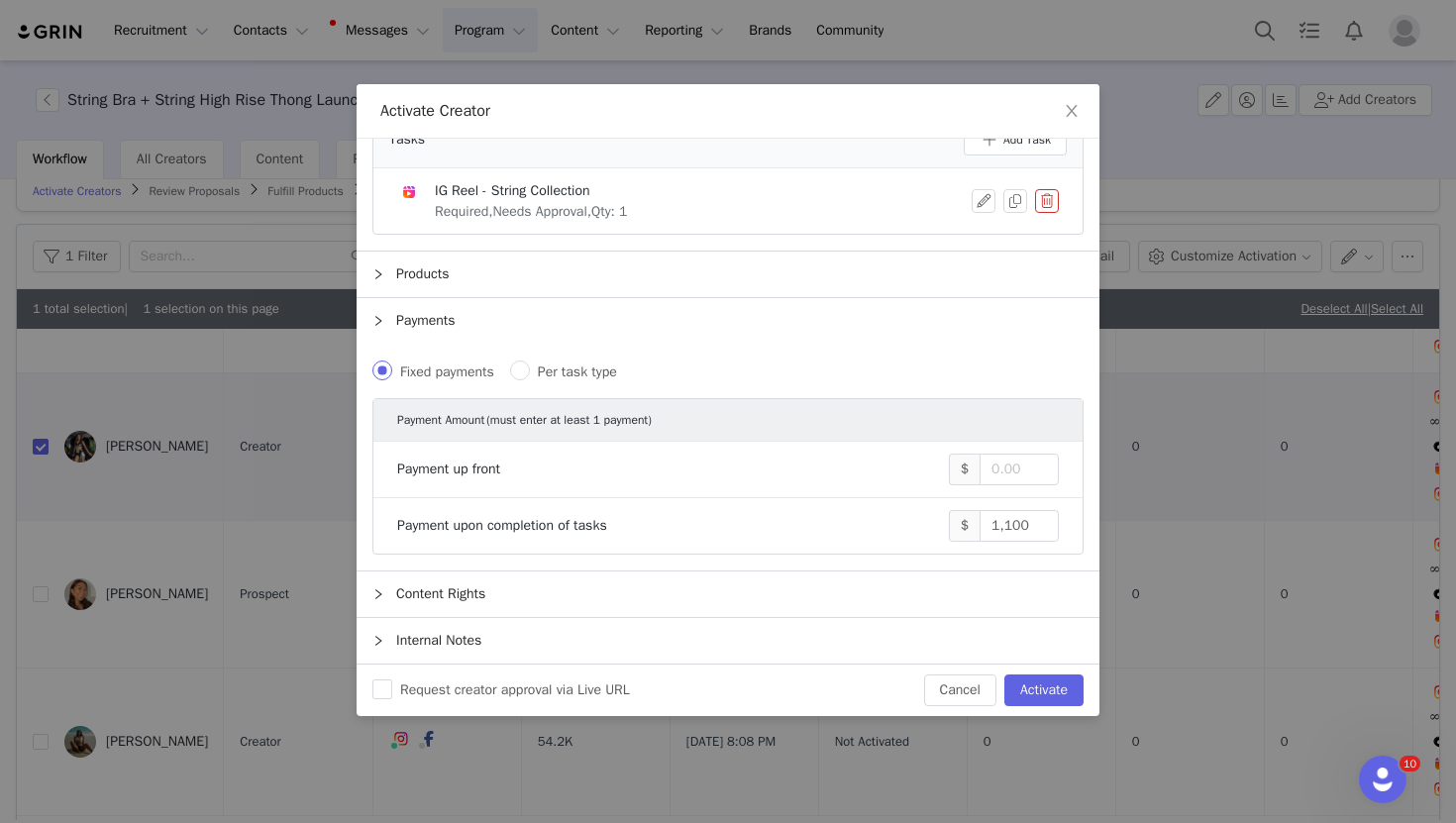 scroll, scrollTop: 0, scrollLeft: 0, axis: both 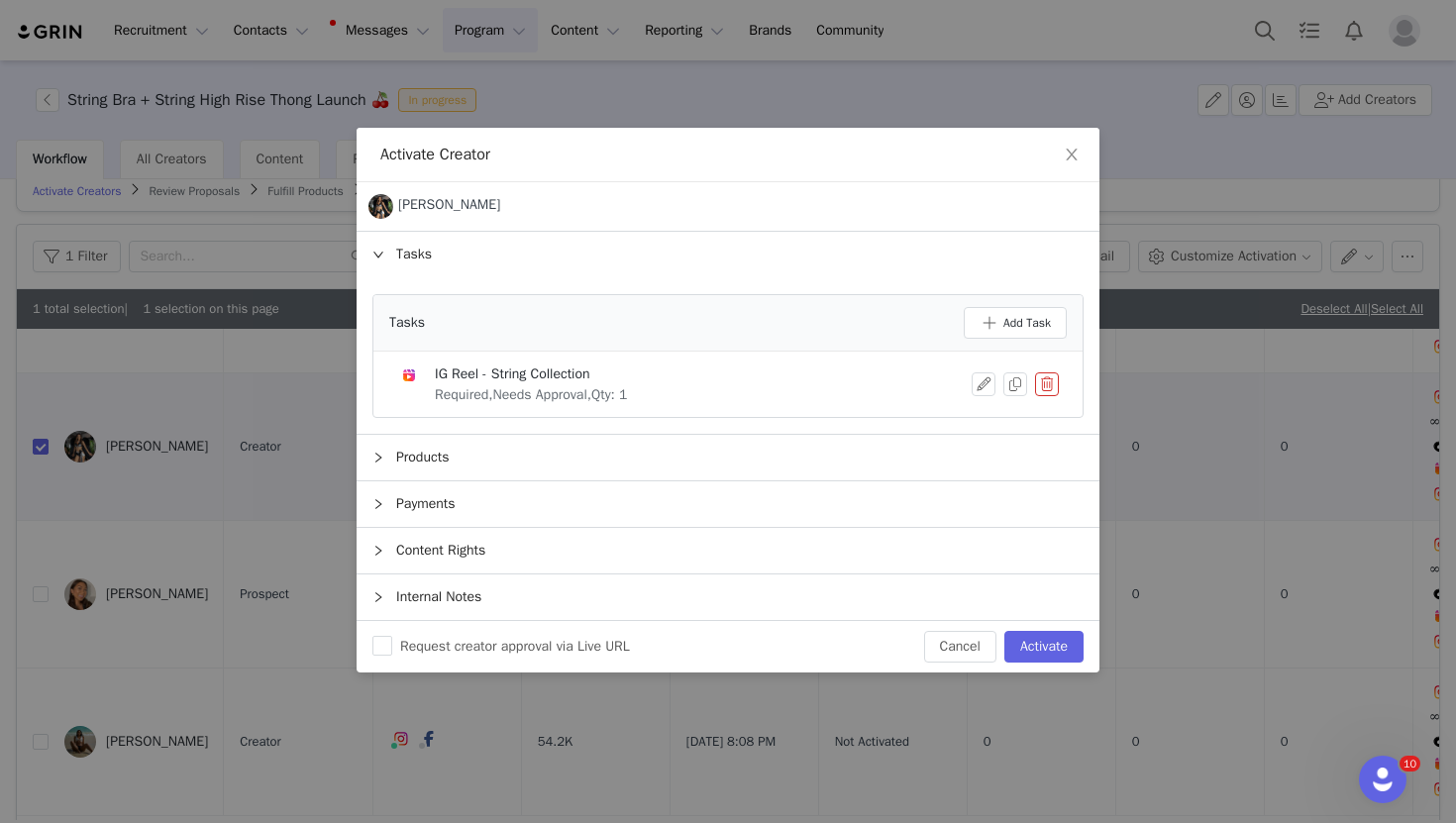 click on "Content Rights" at bounding box center [728, 551] 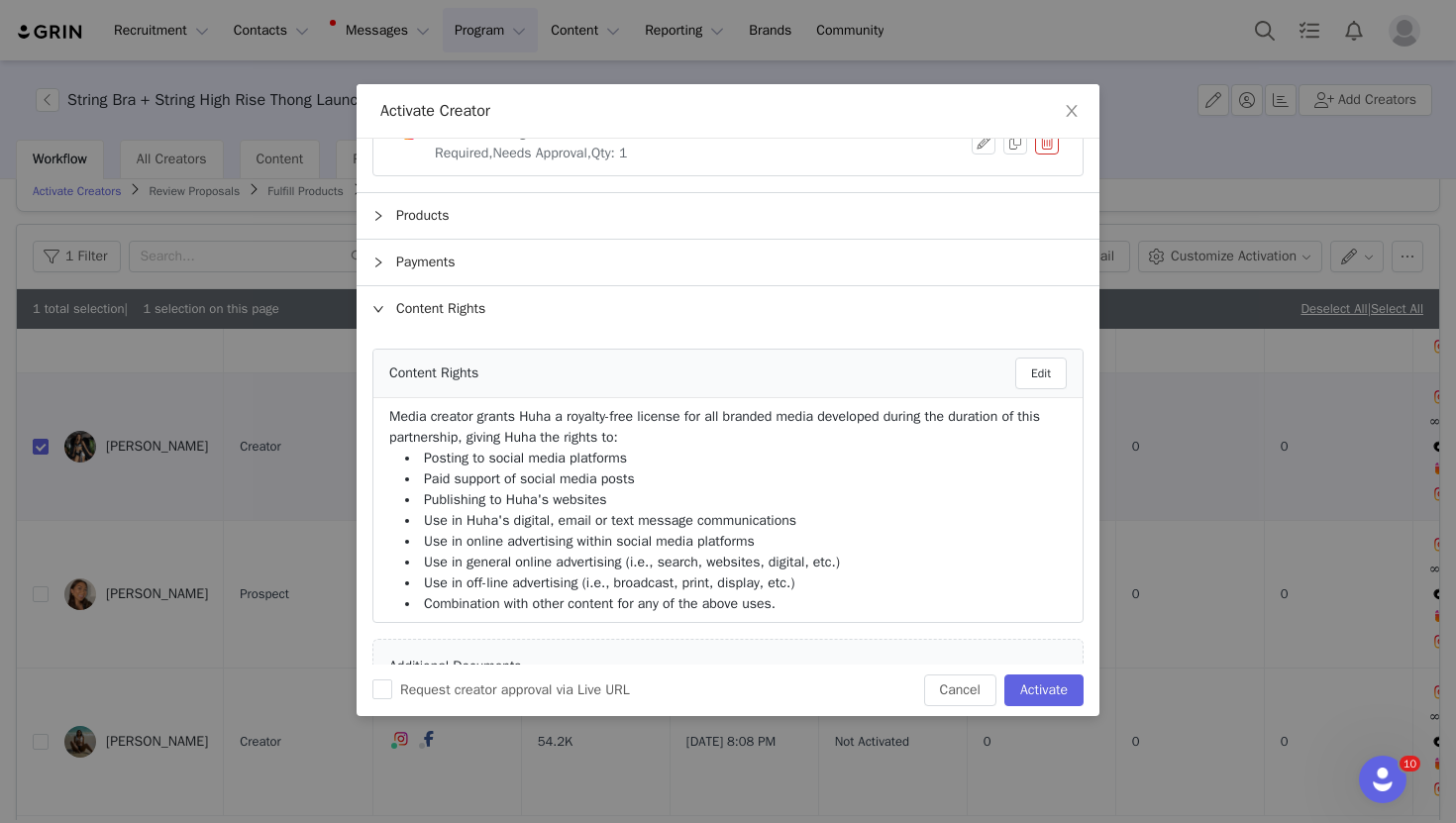 scroll, scrollTop: 334, scrollLeft: 0, axis: vertical 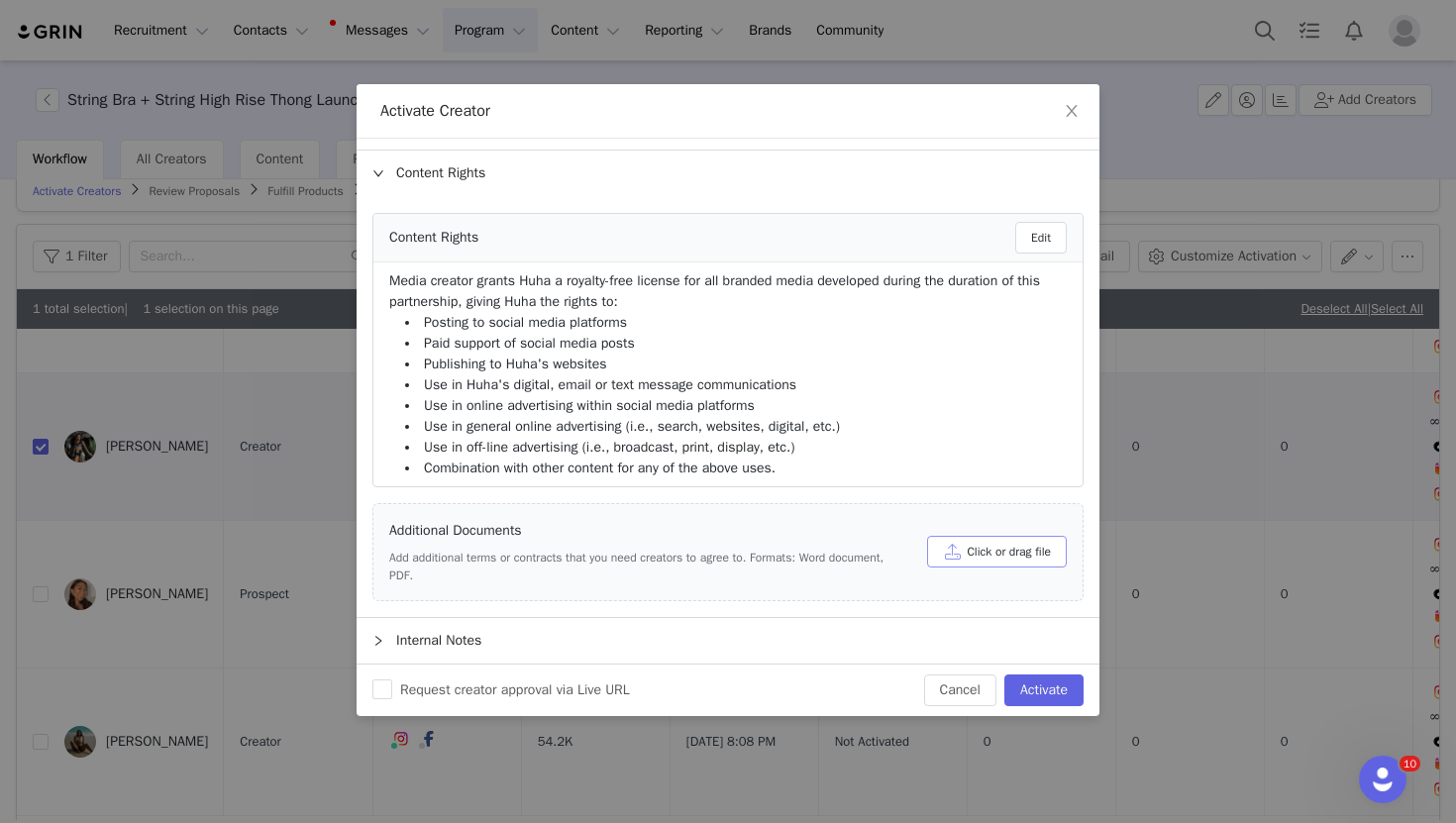 click on "Click or drag file" at bounding box center [996, 552] 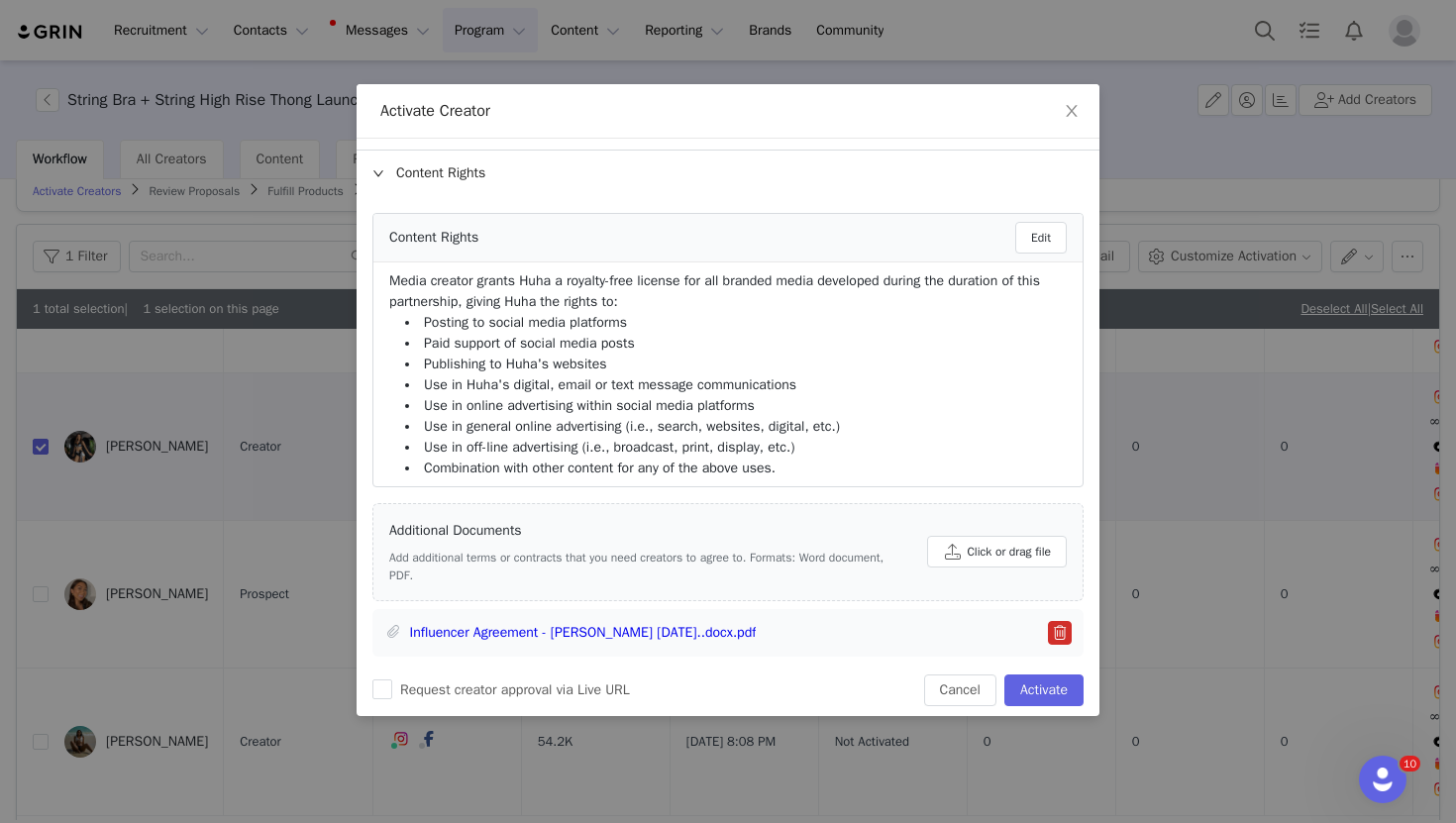 scroll, scrollTop: 389, scrollLeft: 0, axis: vertical 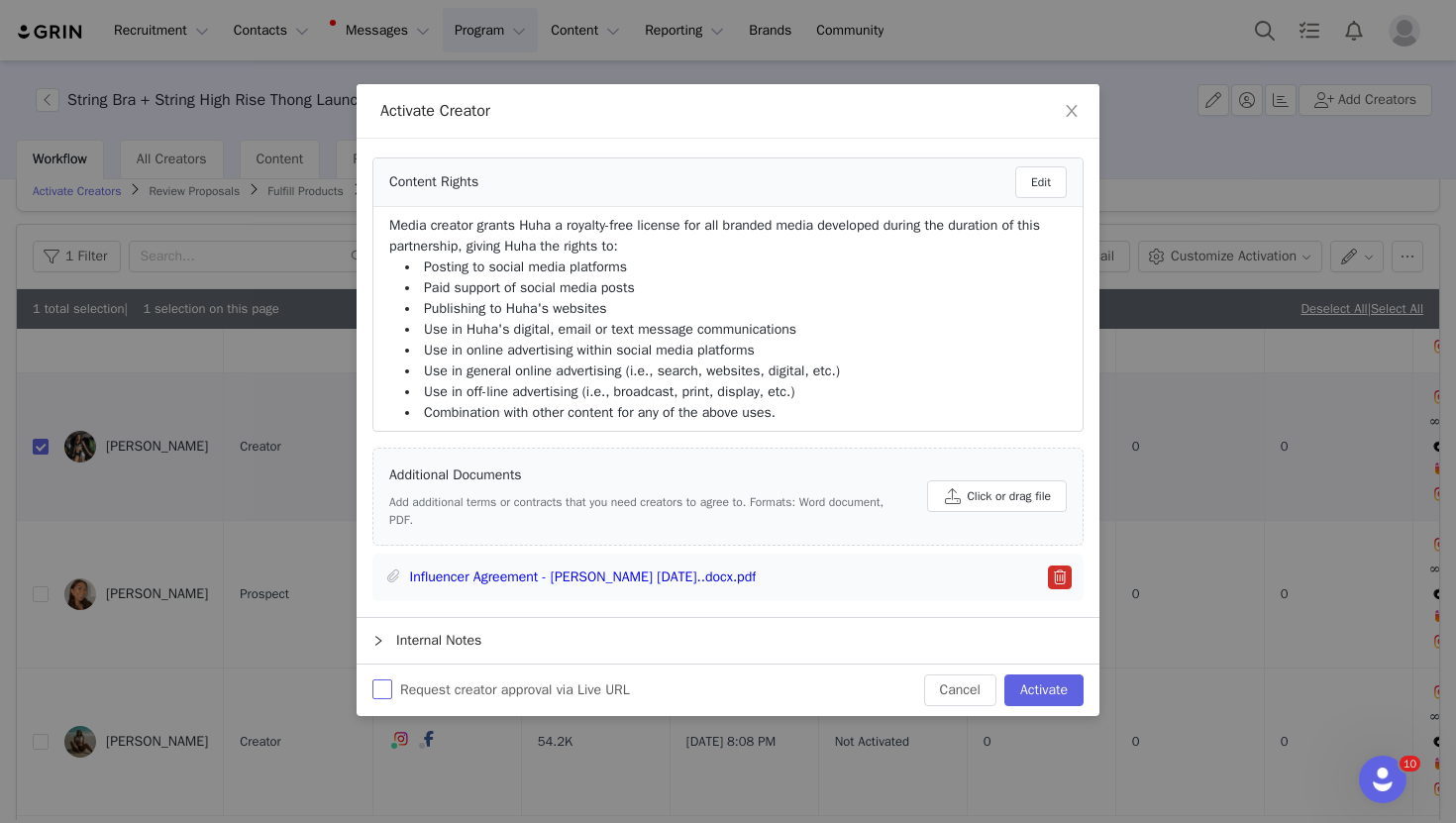 click on "Request creator approval via Live URL" at bounding box center [382, 689] 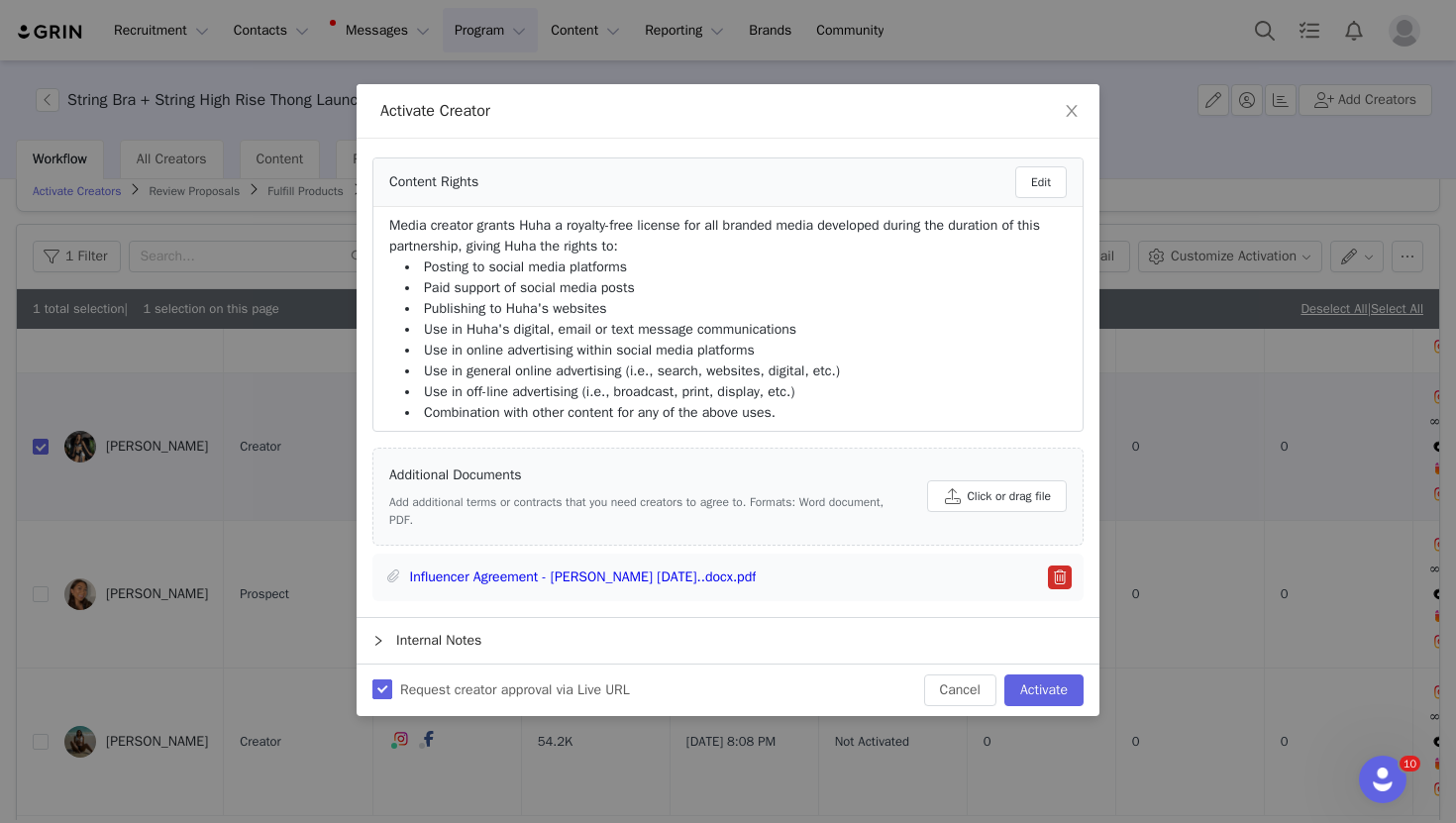click on "Request creator approval via Live URL" at bounding box center (382, 689) 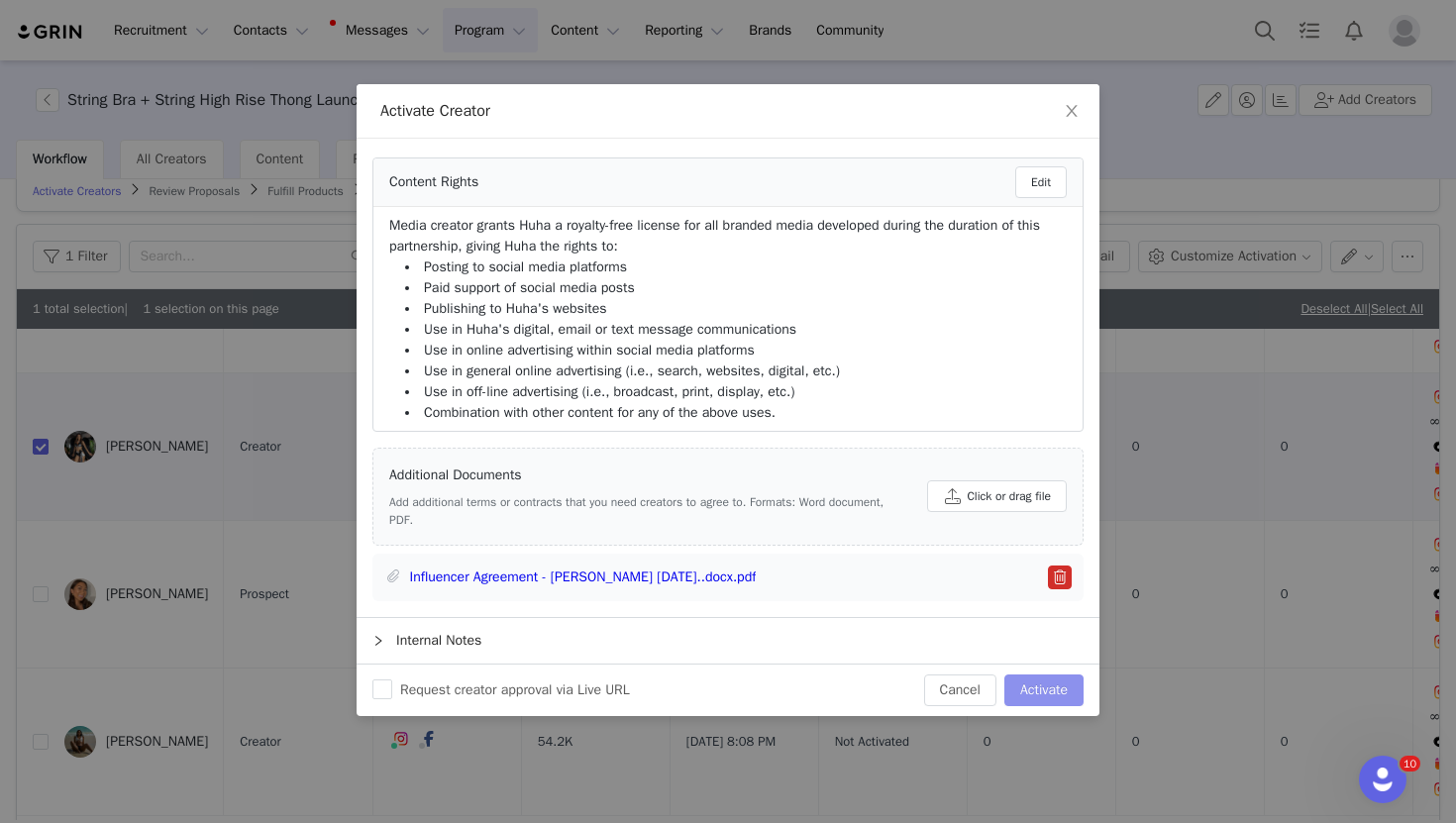 click on "Activate" at bounding box center [1044, 690] 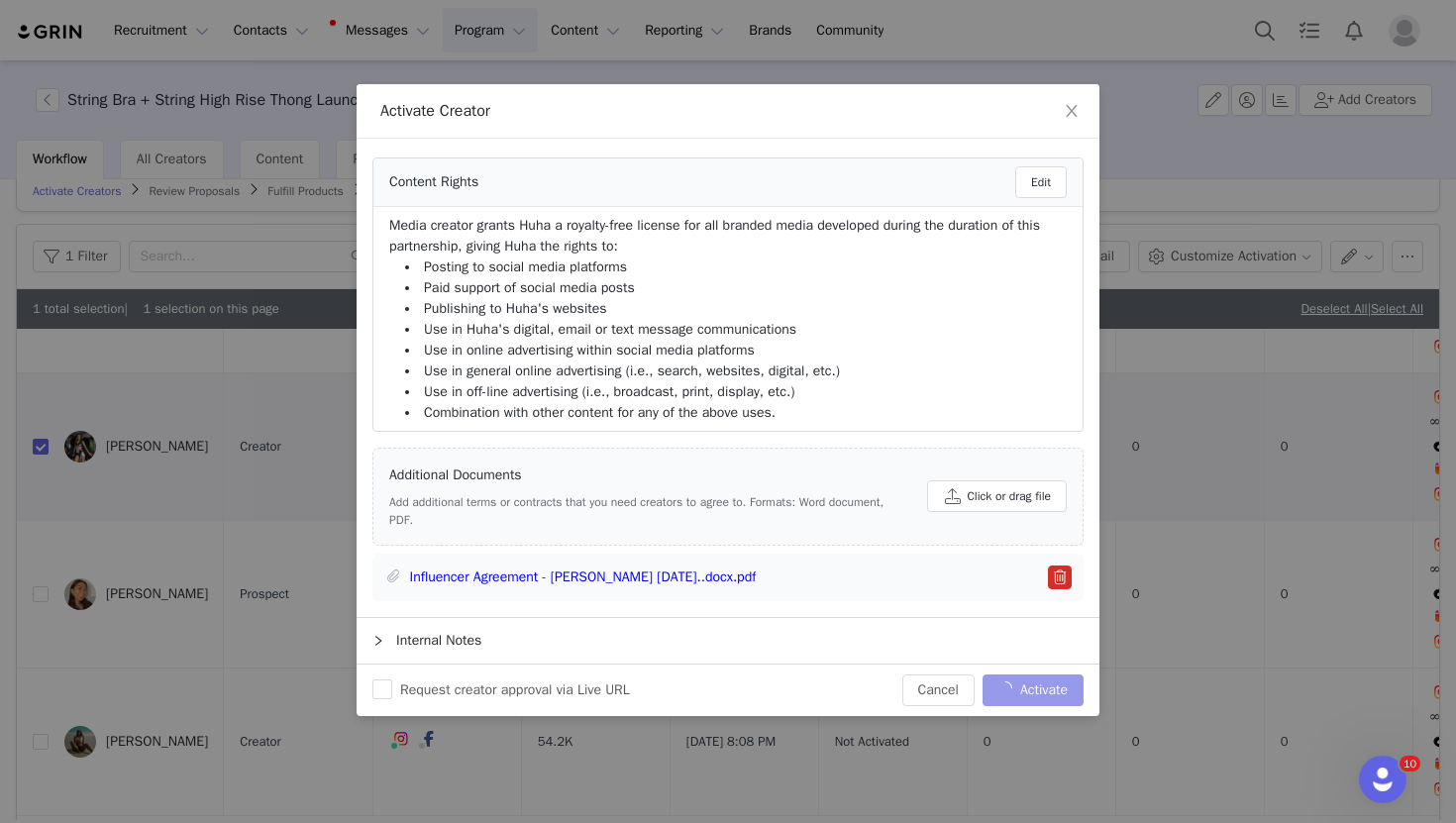 checkbox on "false" 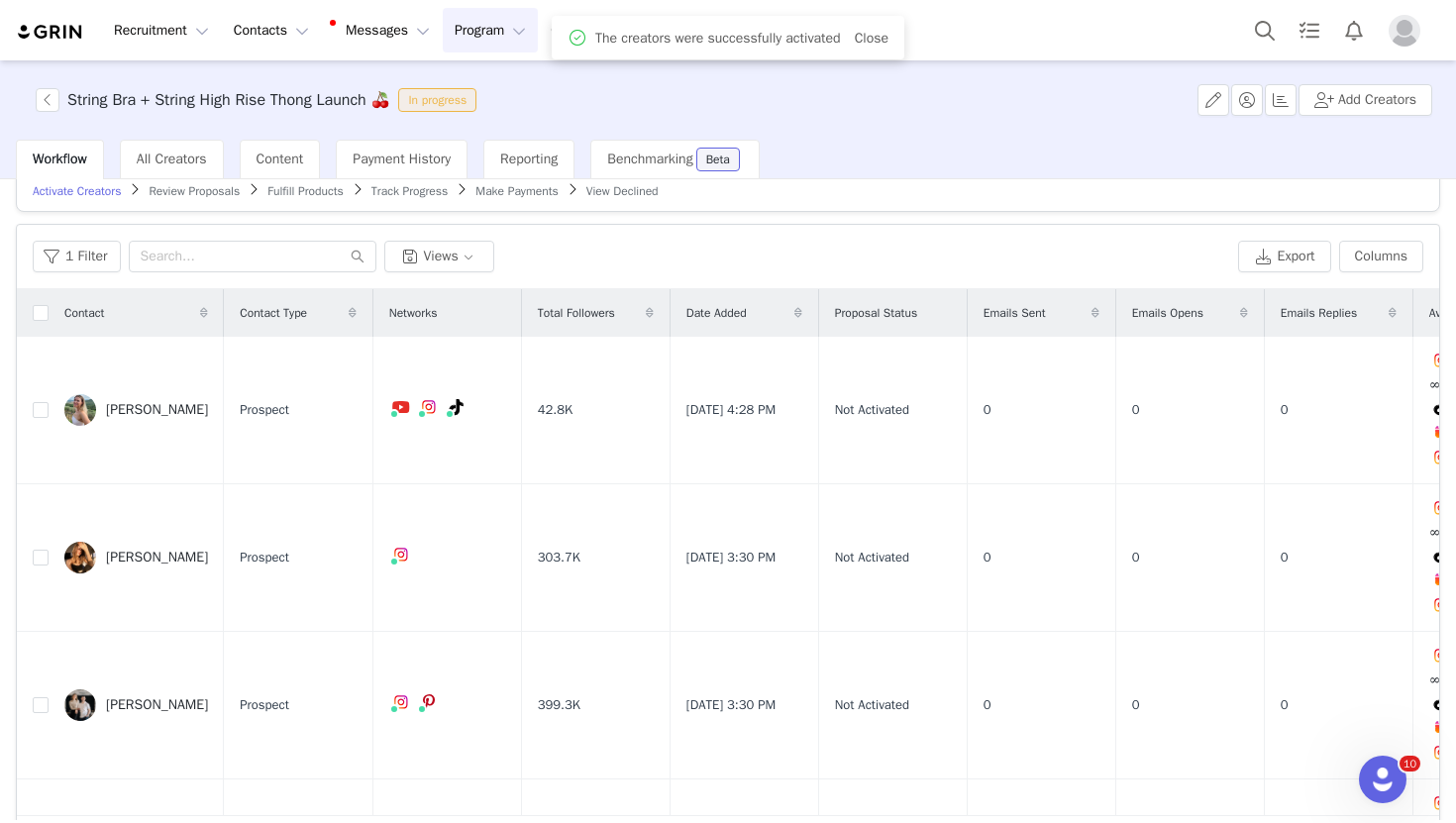click on "Review Proposals" at bounding box center (194, 191) 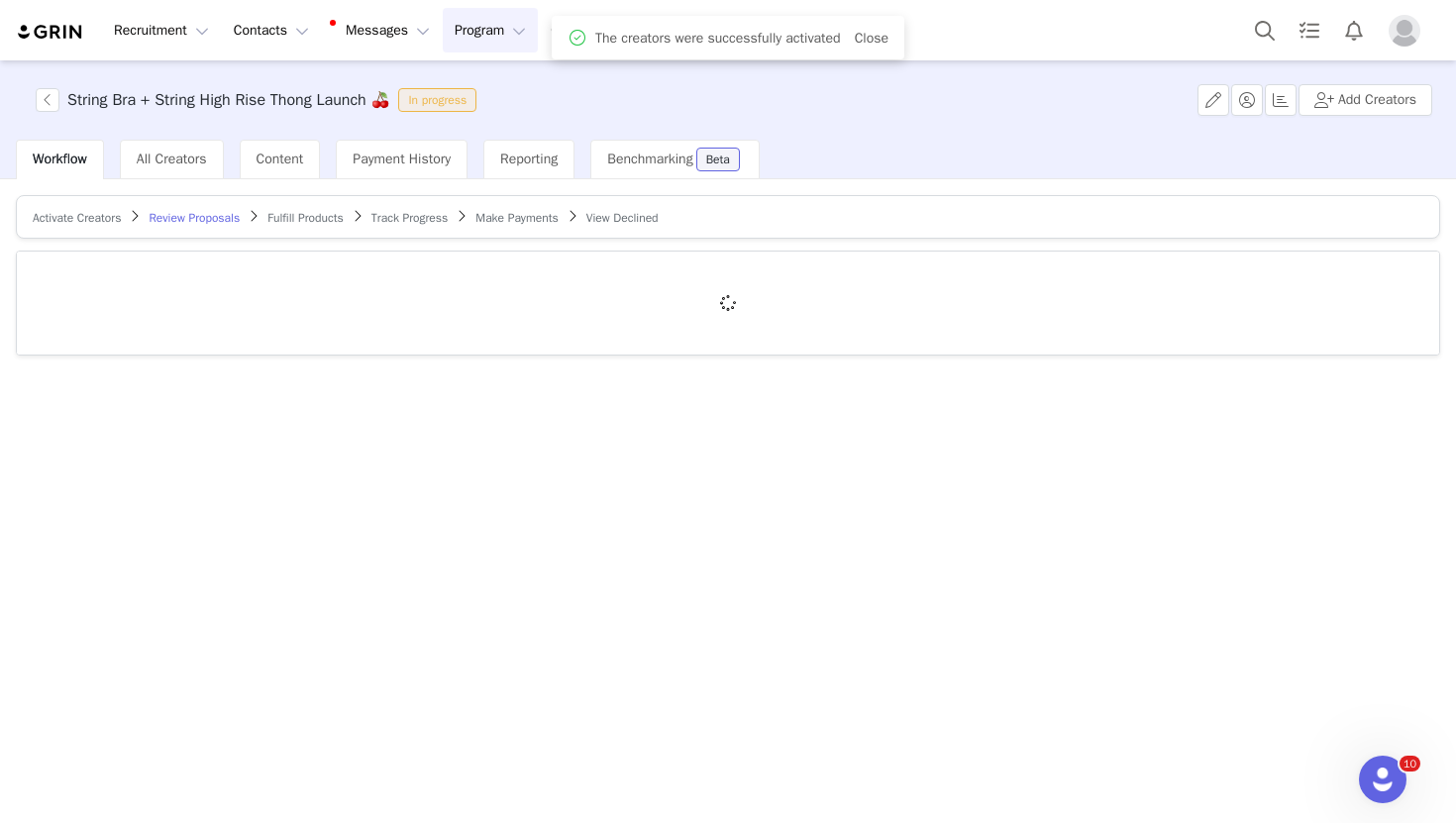 scroll, scrollTop: 0, scrollLeft: 0, axis: both 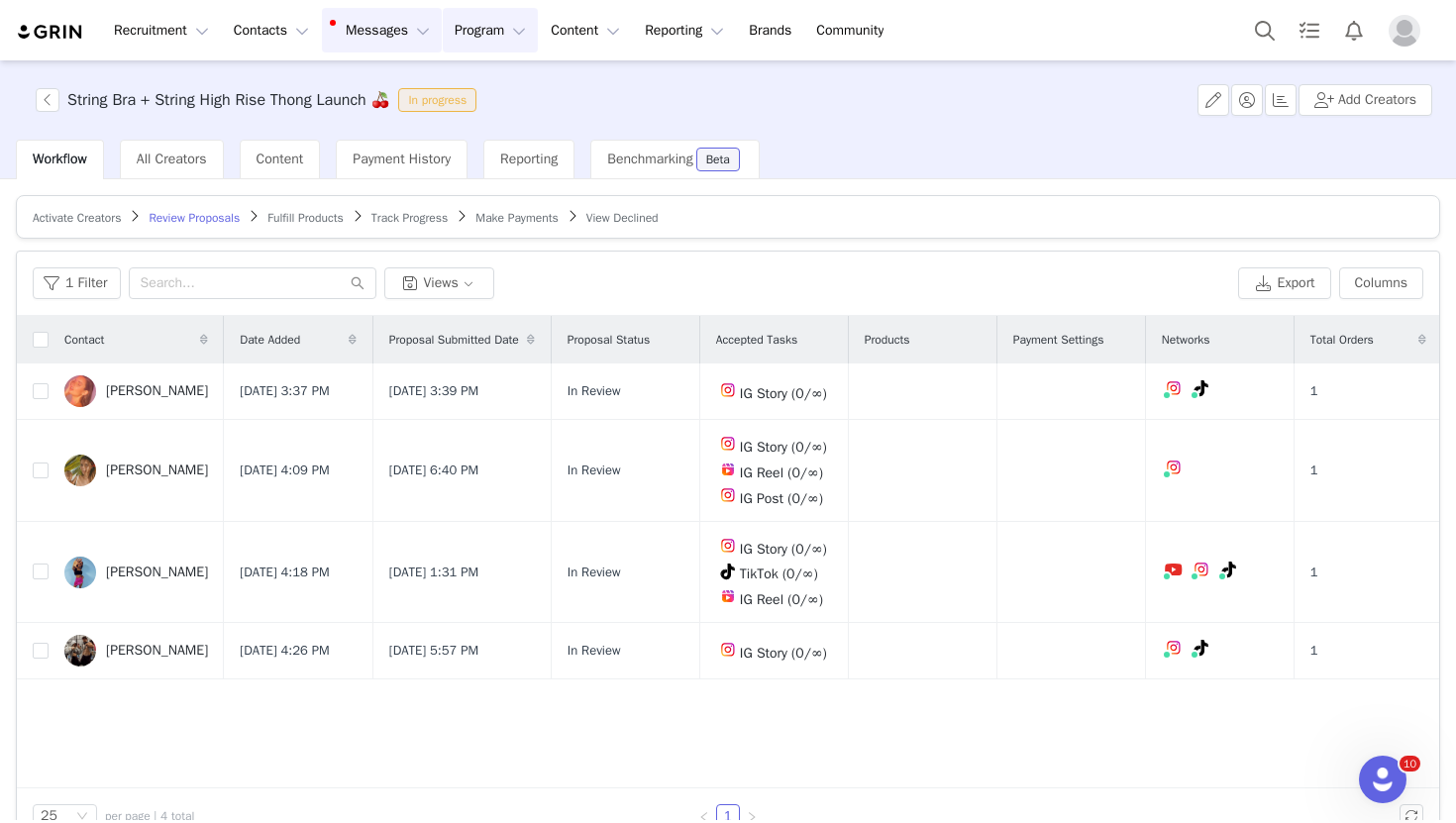 click on "Messages Messages" at bounding box center [381, 30] 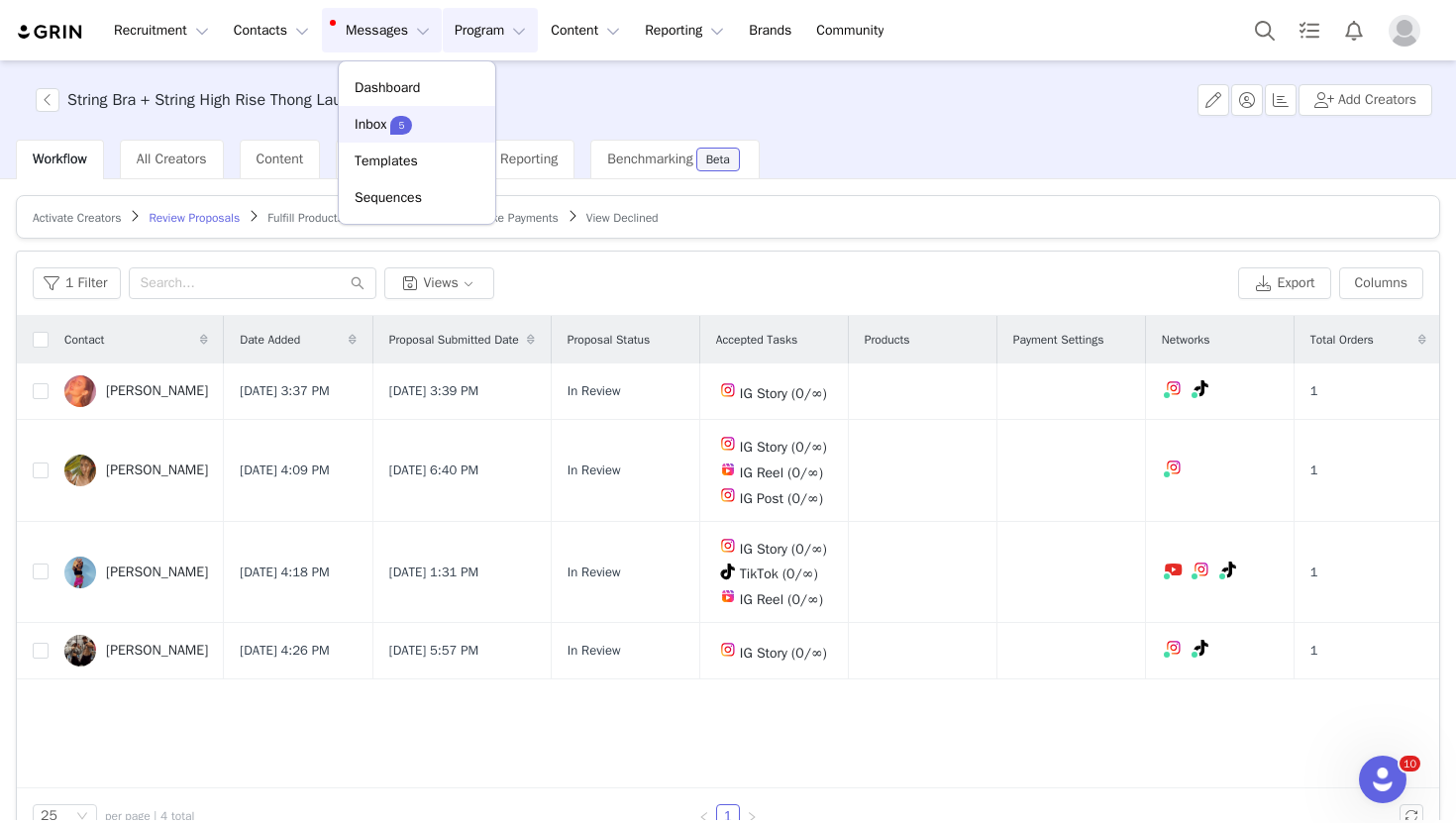 click on "Inbox 5" at bounding box center (417, 124) 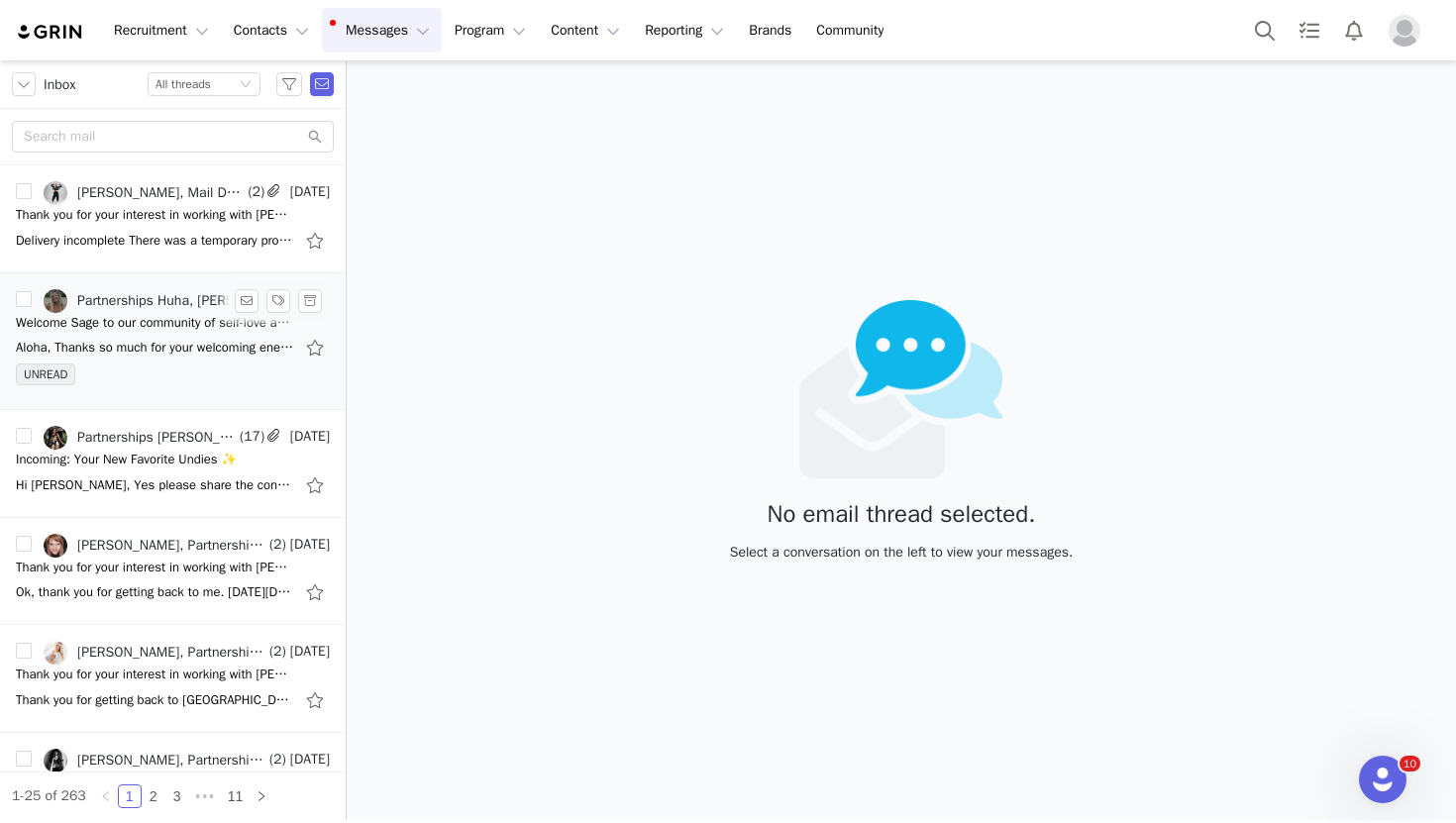 click on "Aloha, Thanks so much for your welcoming energy :) I just looked over the upcoming campaign opportunity and filled out my information! Is this link also where I'll find future campaigns? I'm so" at bounding box center (155, 348) 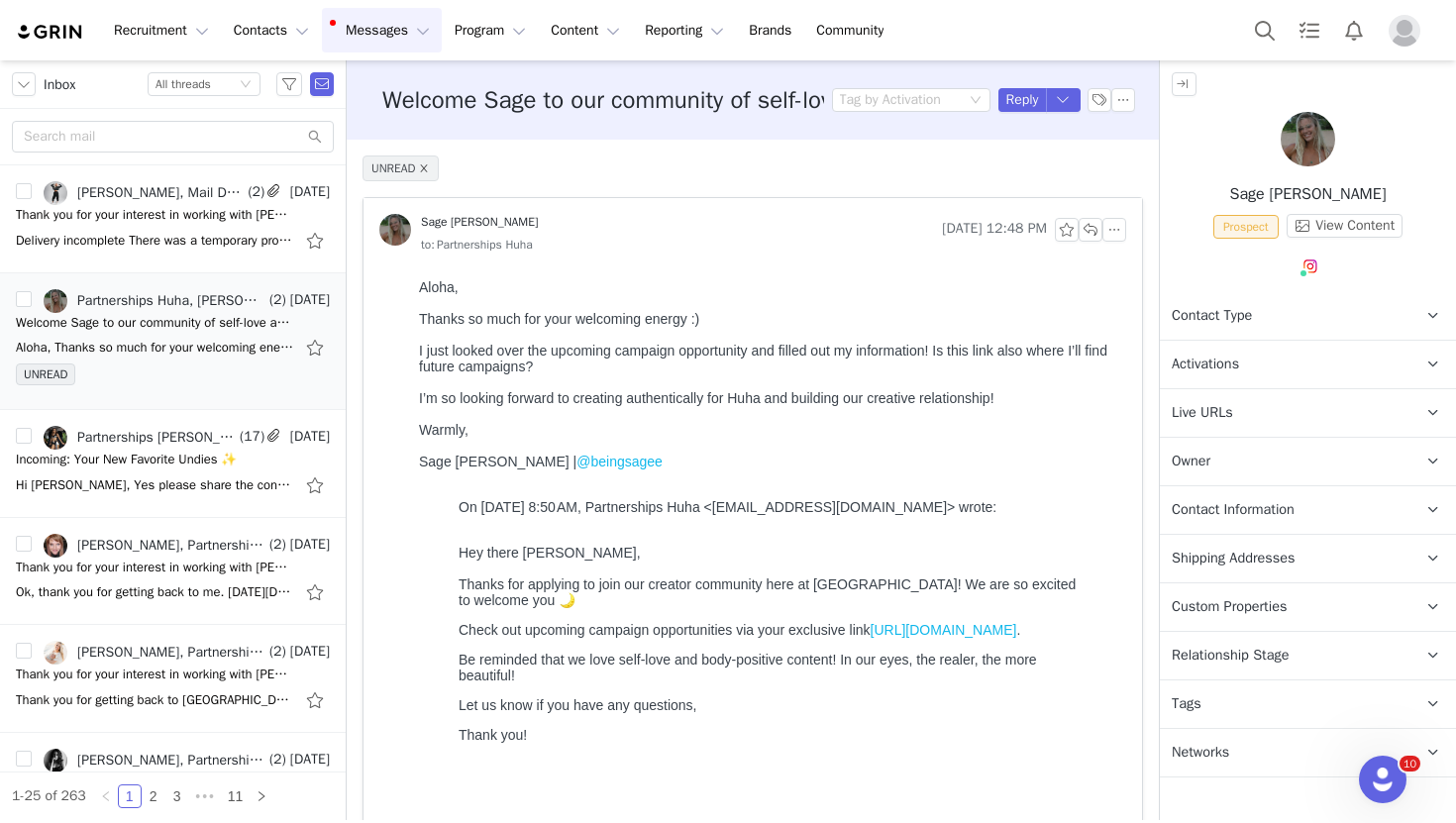 scroll, scrollTop: 0, scrollLeft: 0, axis: both 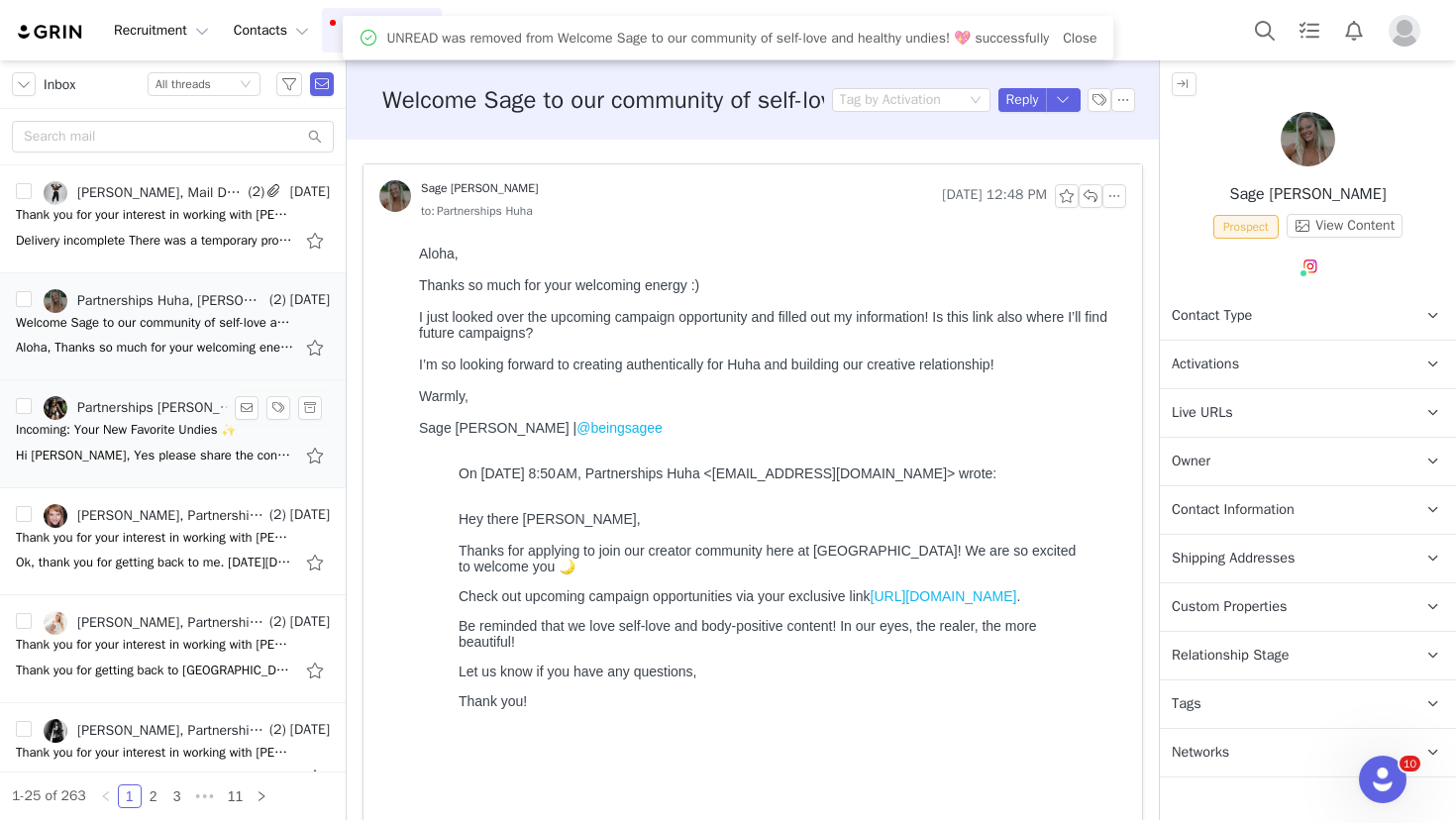click on "Partnerships [PERSON_NAME], [PERSON_NAME]" at bounding box center [156, 408] 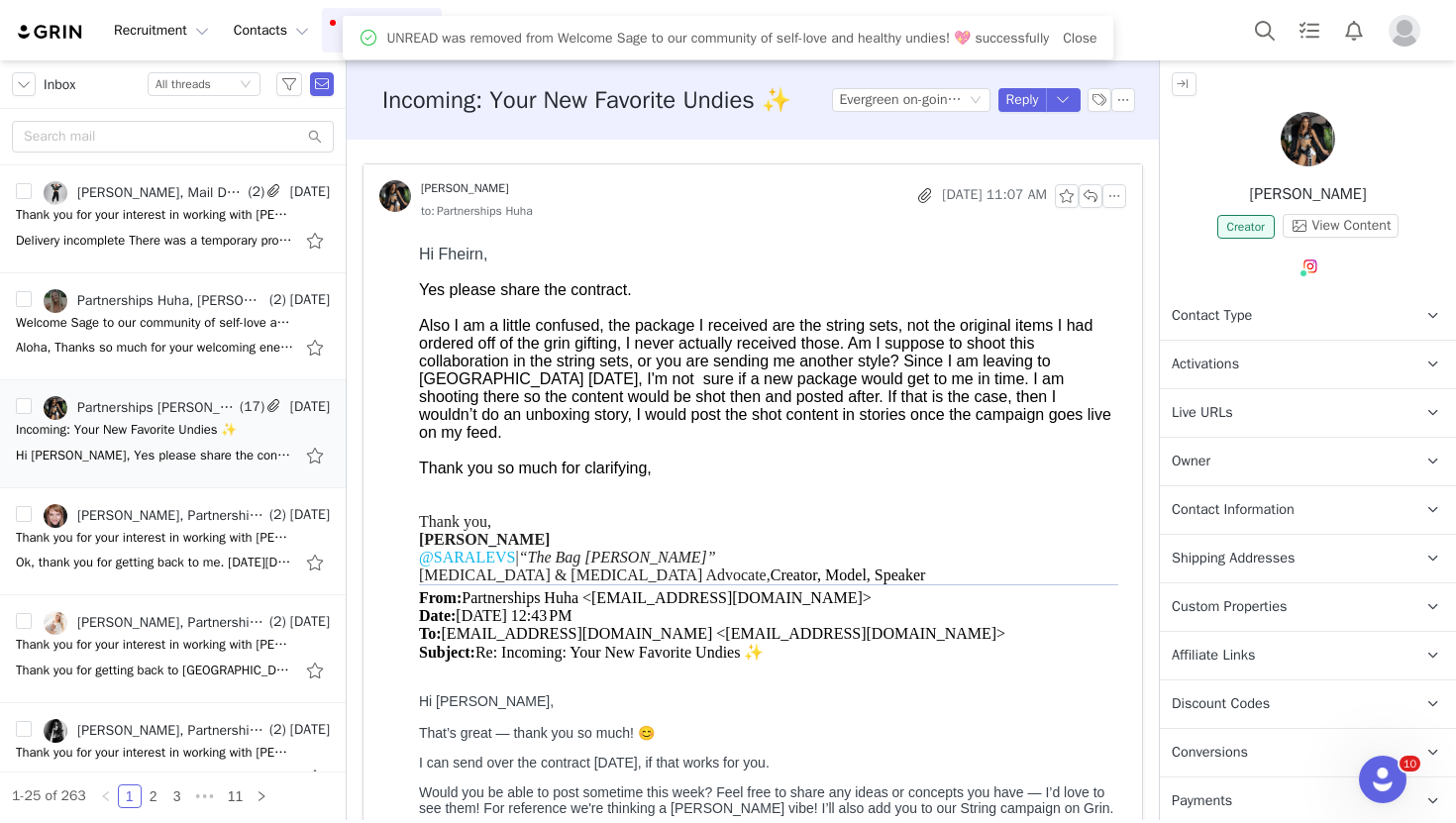 scroll, scrollTop: 0, scrollLeft: 0, axis: both 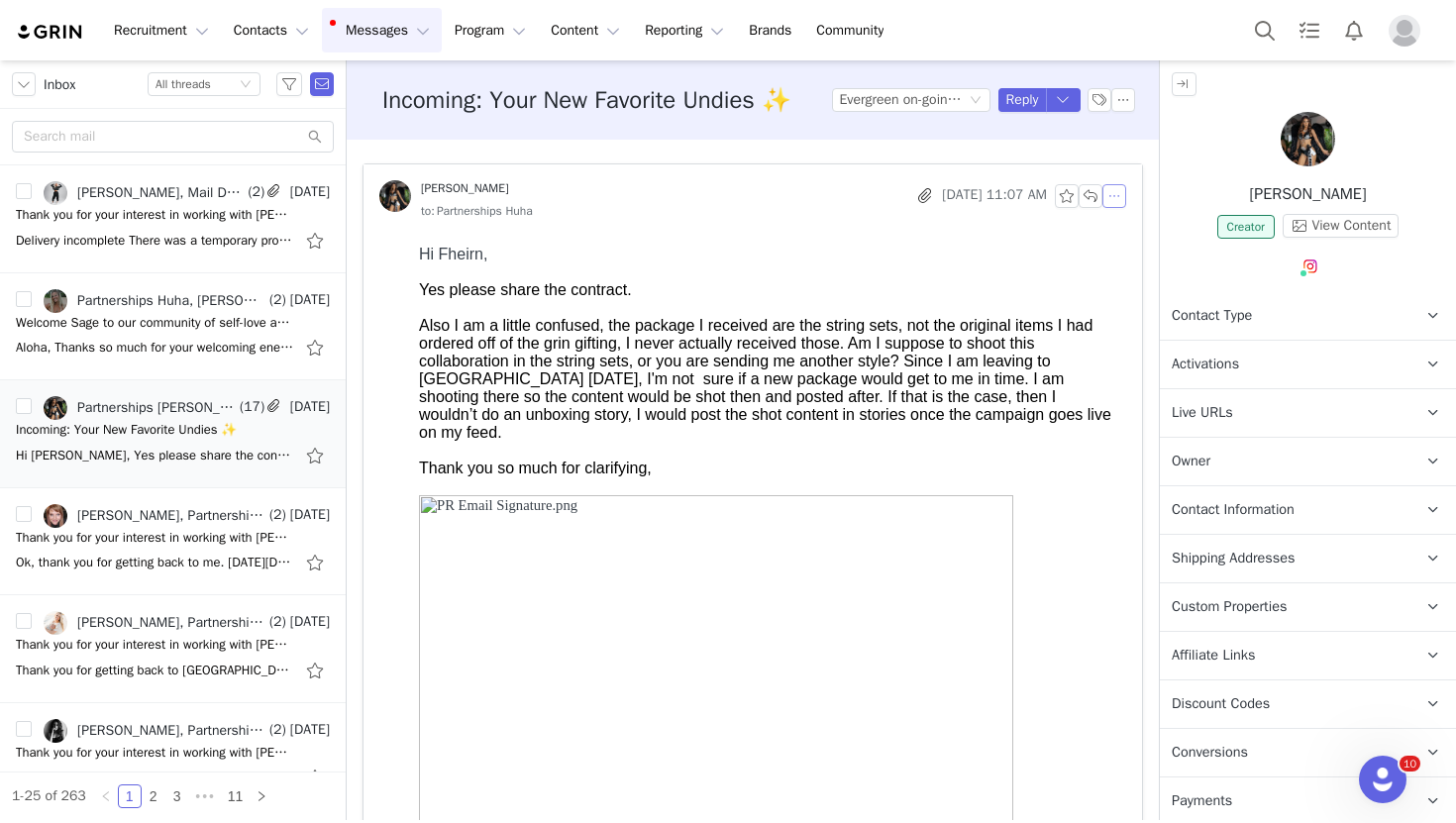 click at bounding box center (1114, 196) 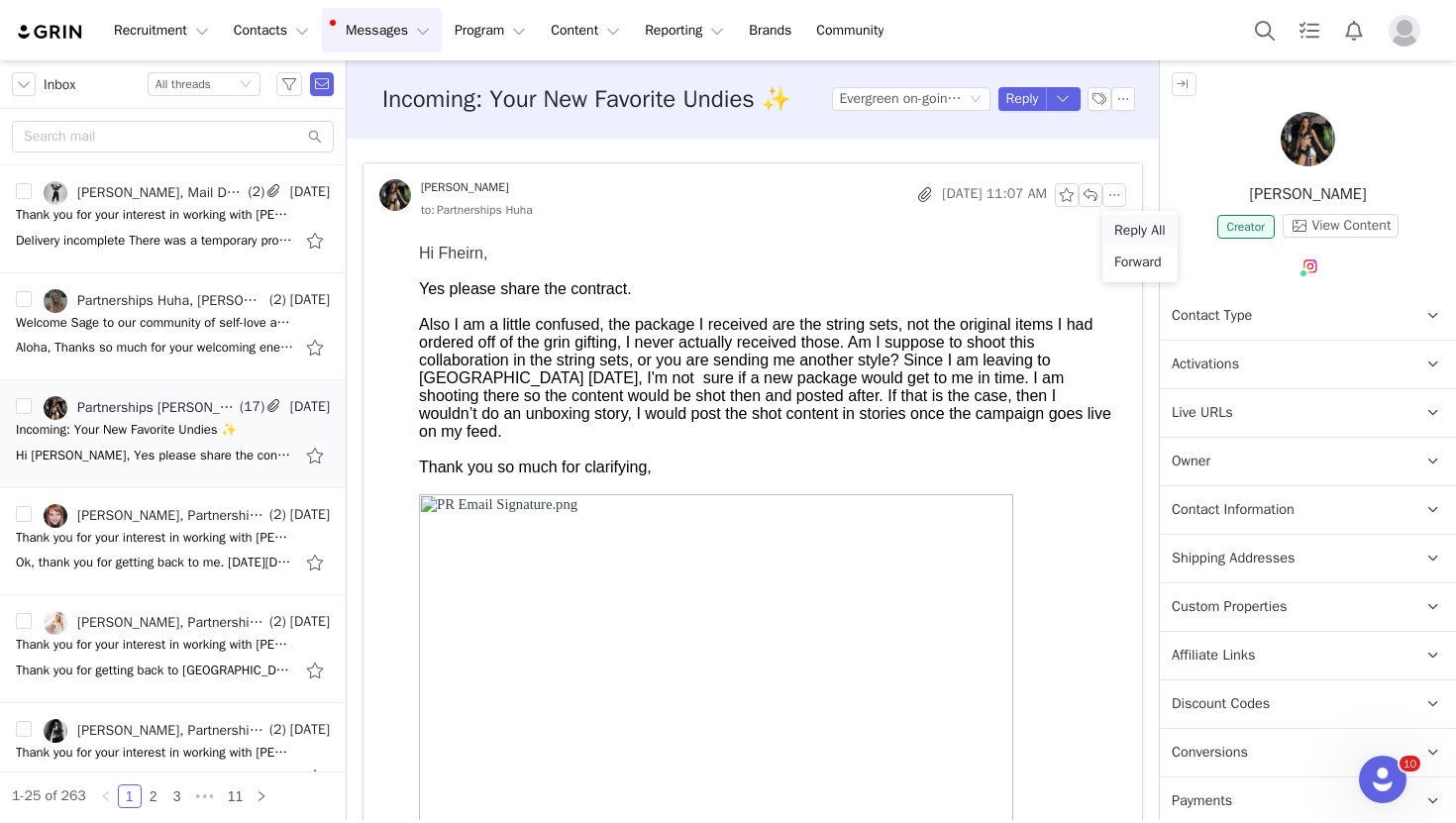 click on "Reply All" at bounding box center (1140, 231) 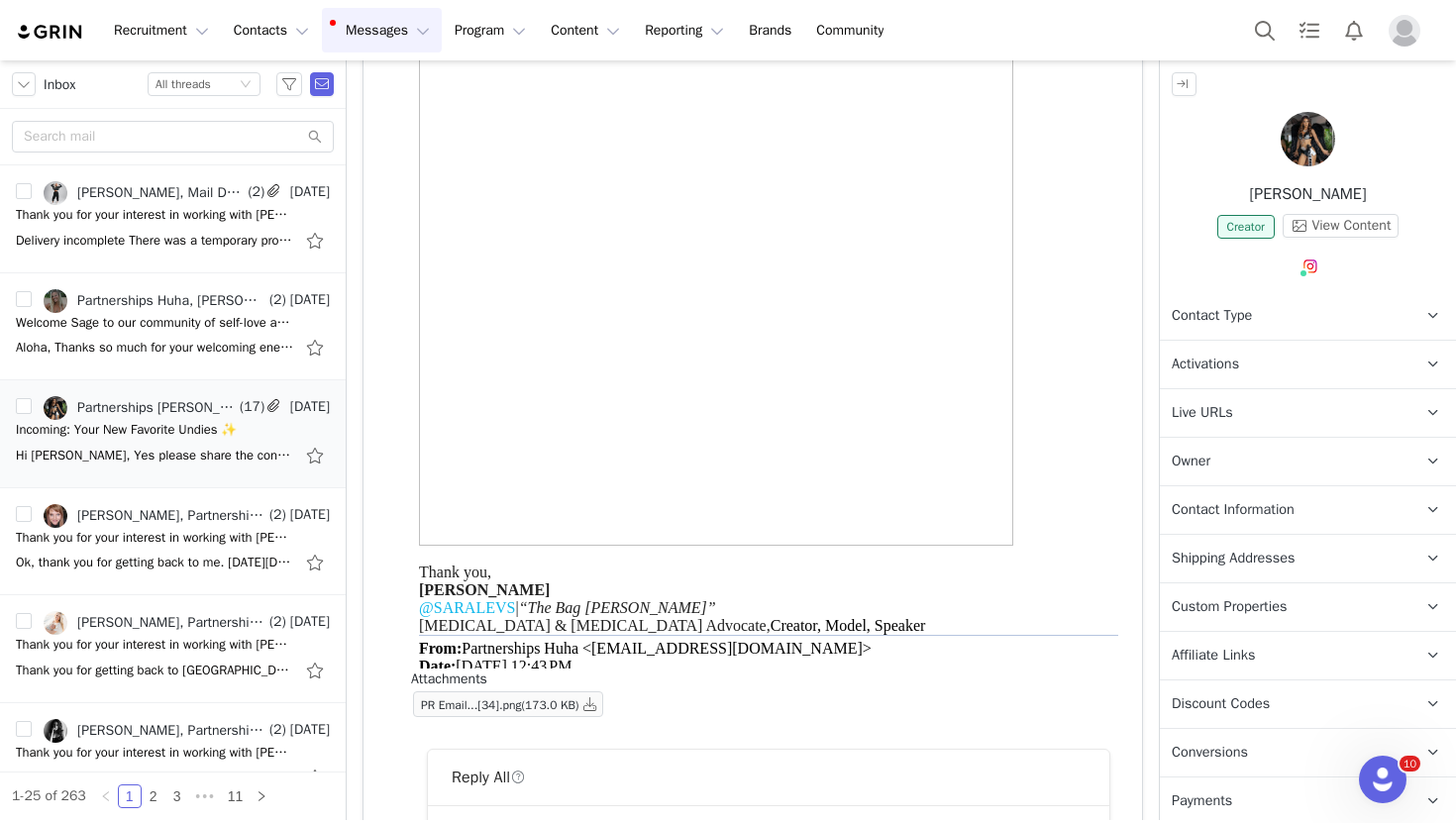 scroll, scrollTop: 0, scrollLeft: 0, axis: both 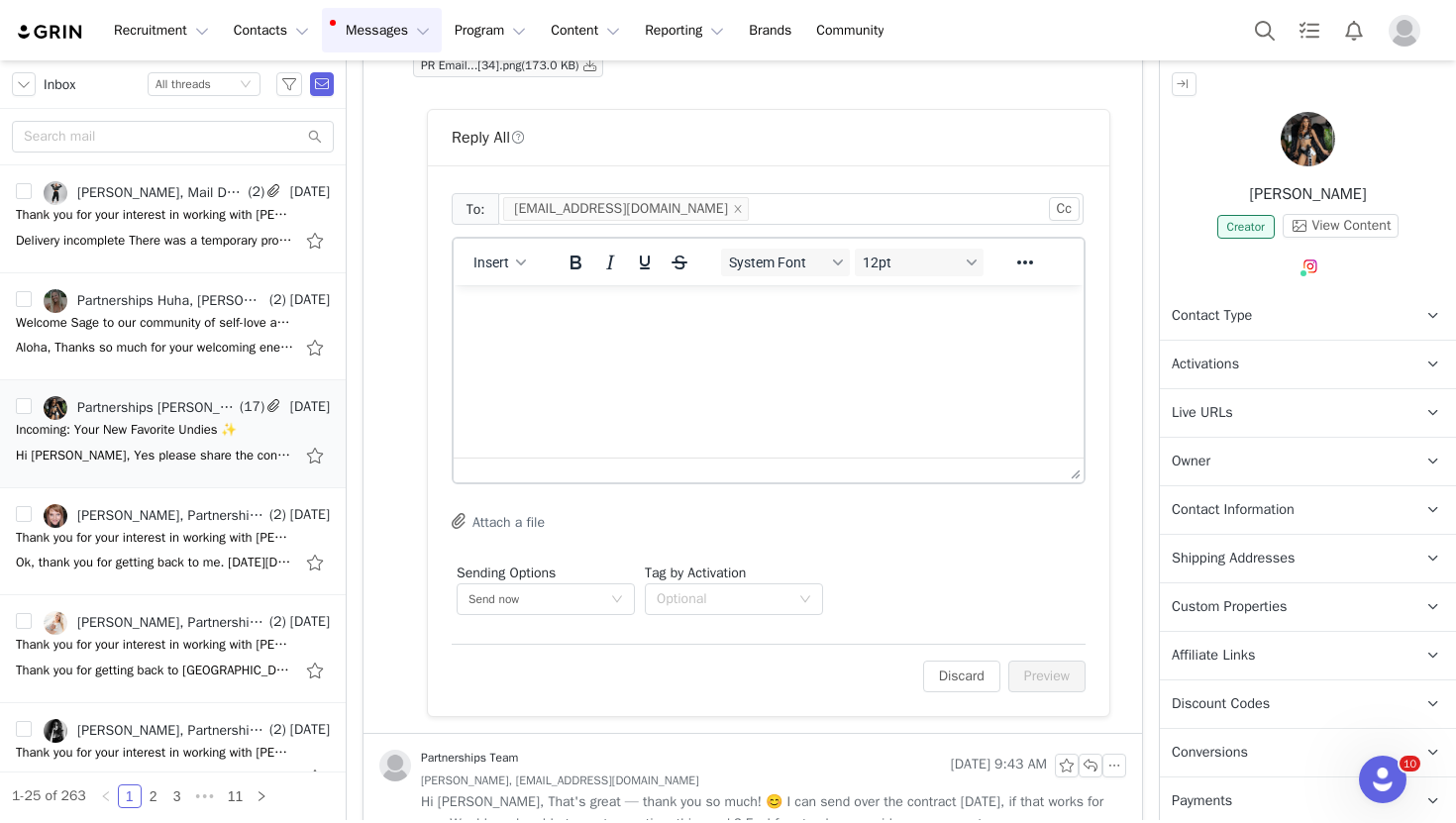 click at bounding box center (769, 312) 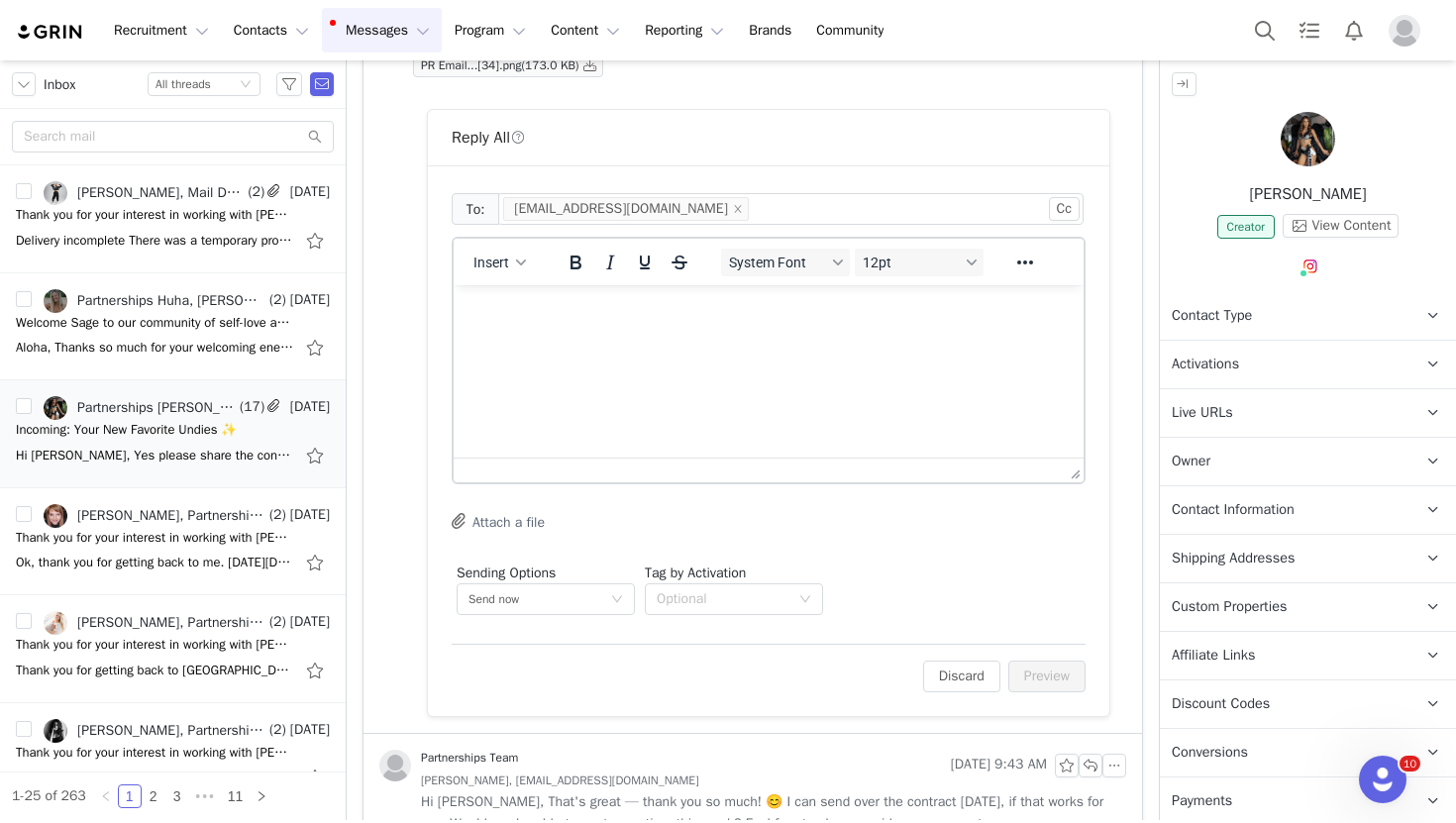 click at bounding box center (769, 312) 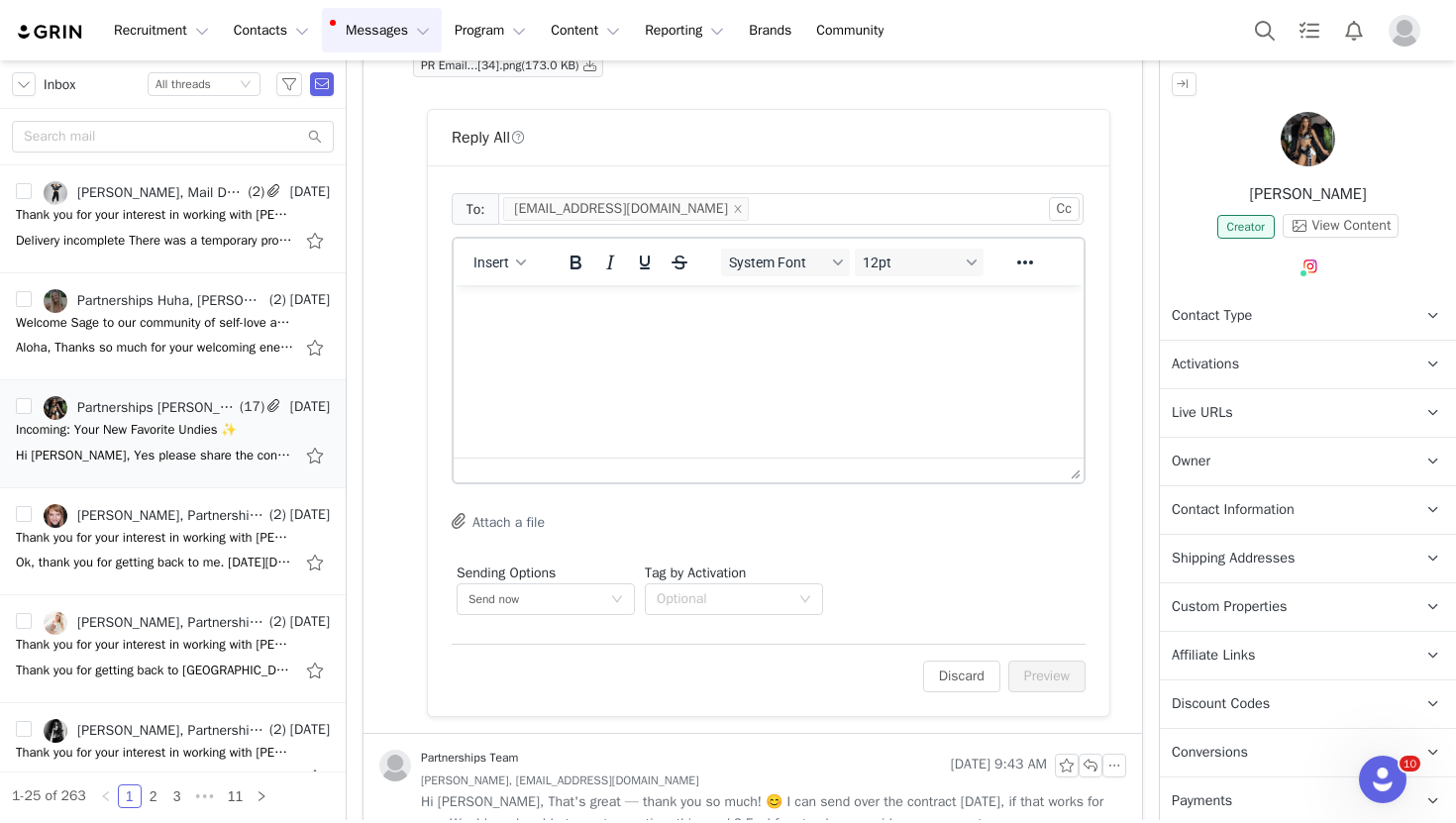 type 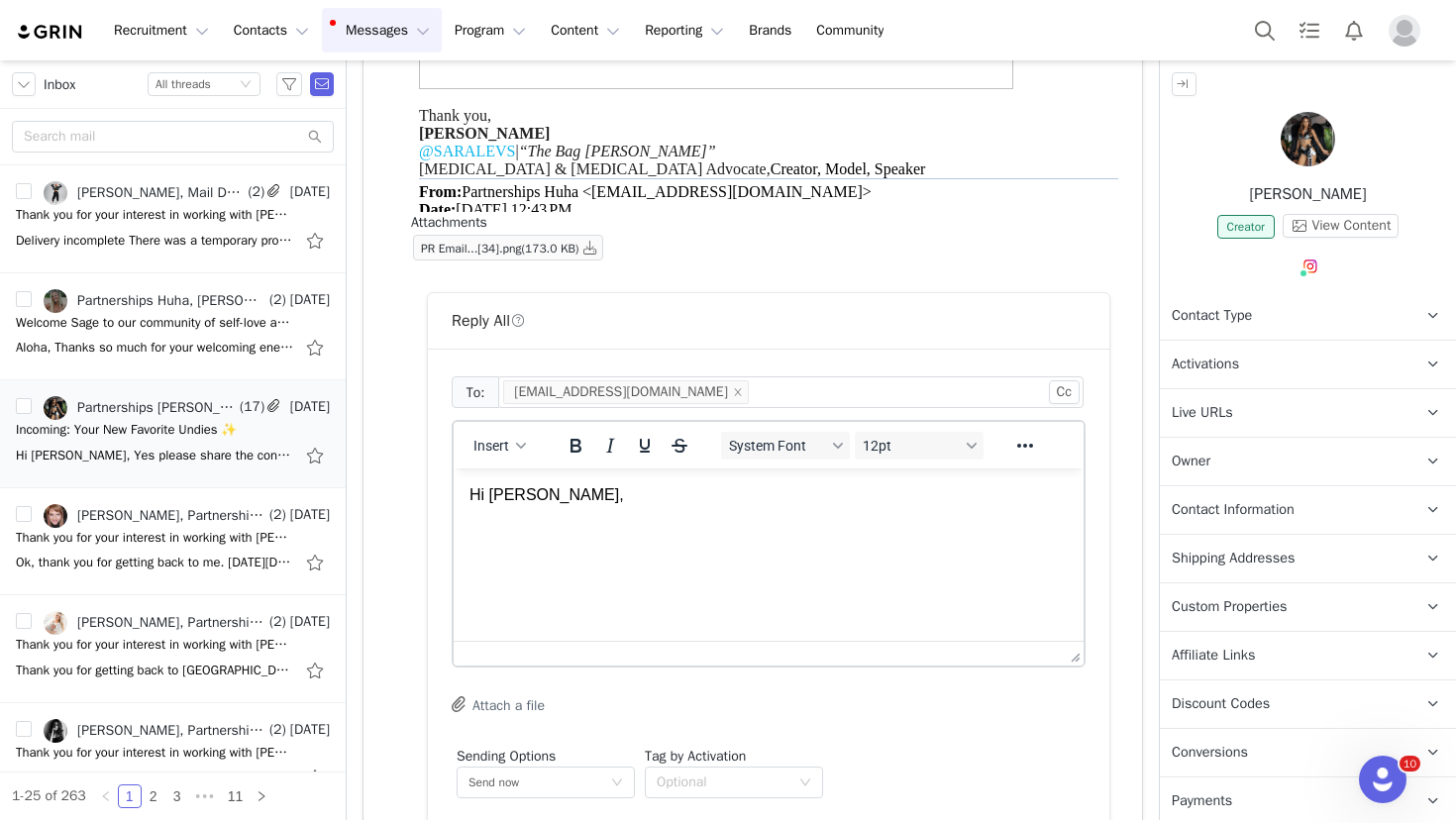scroll, scrollTop: 1021, scrollLeft: 0, axis: vertical 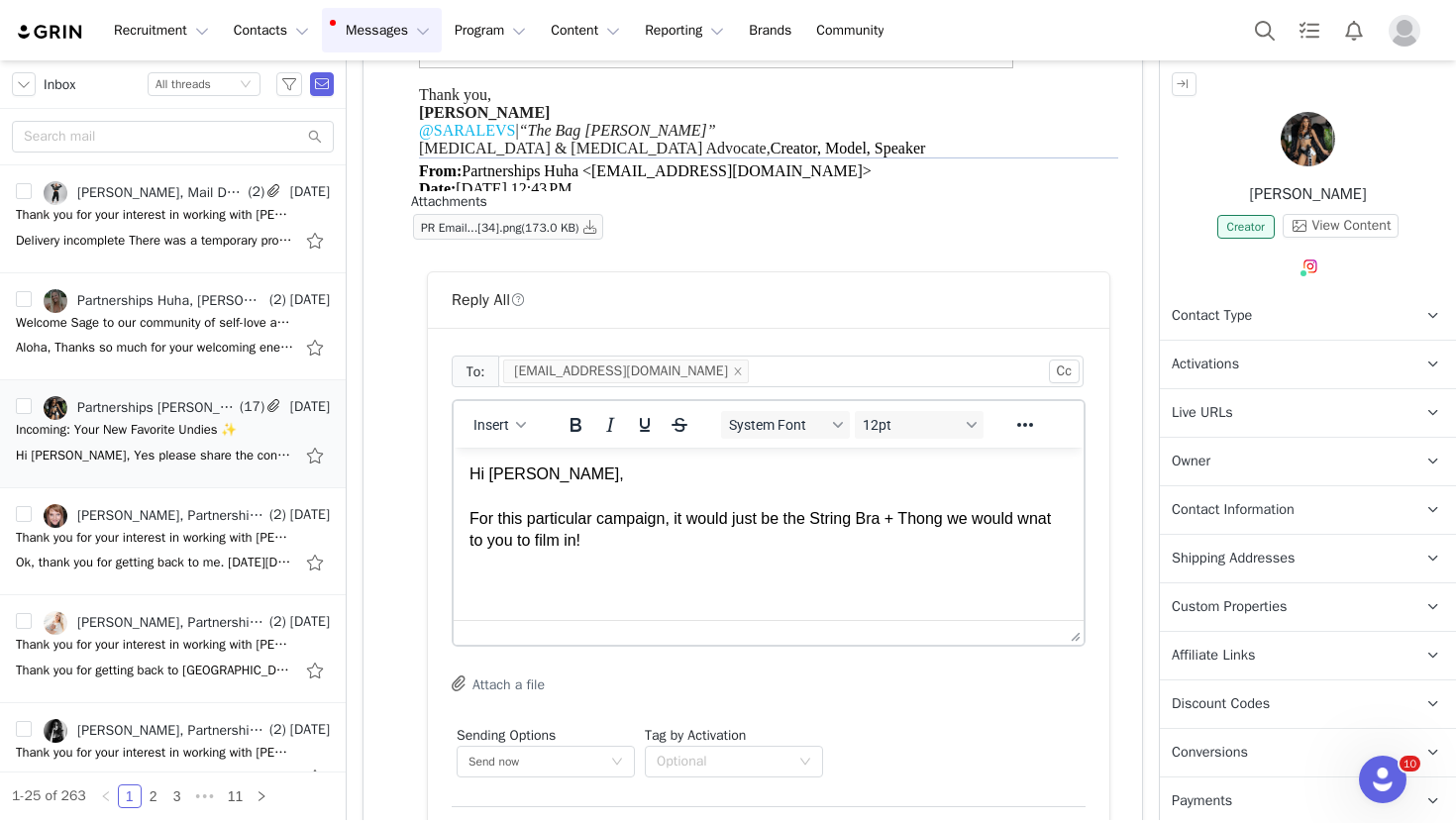 click on "Hi [PERSON_NAME],  For this particular campaign, it would just be the String Bra + Thong we would wnat to you to film in!" at bounding box center (769, 508) 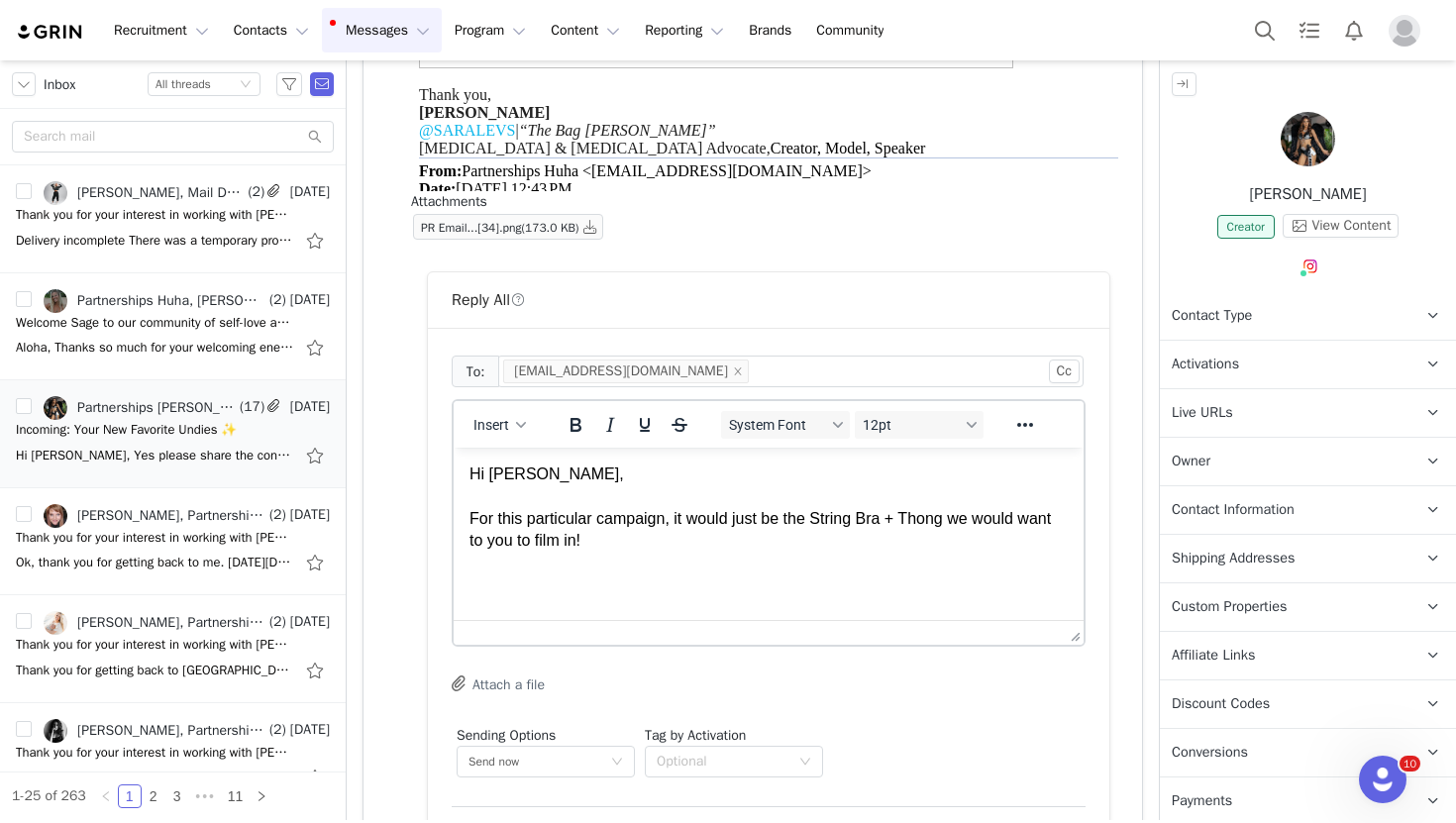 click on "Hi [PERSON_NAME],  For this particular campaign, it would just be the String Bra + Thong we would want to you to film in!" at bounding box center [769, 508] 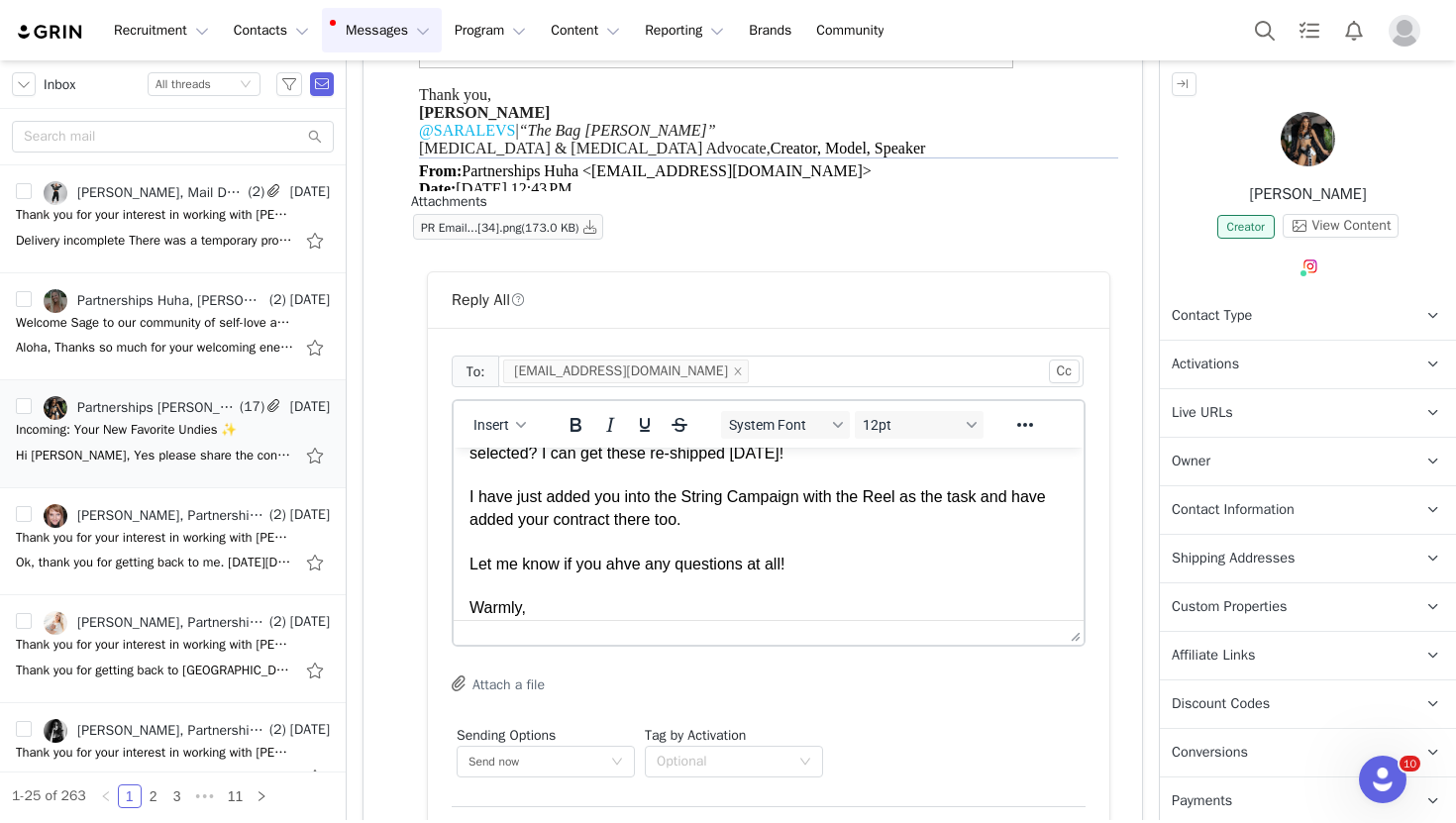 scroll, scrollTop: 132, scrollLeft: 0, axis: vertical 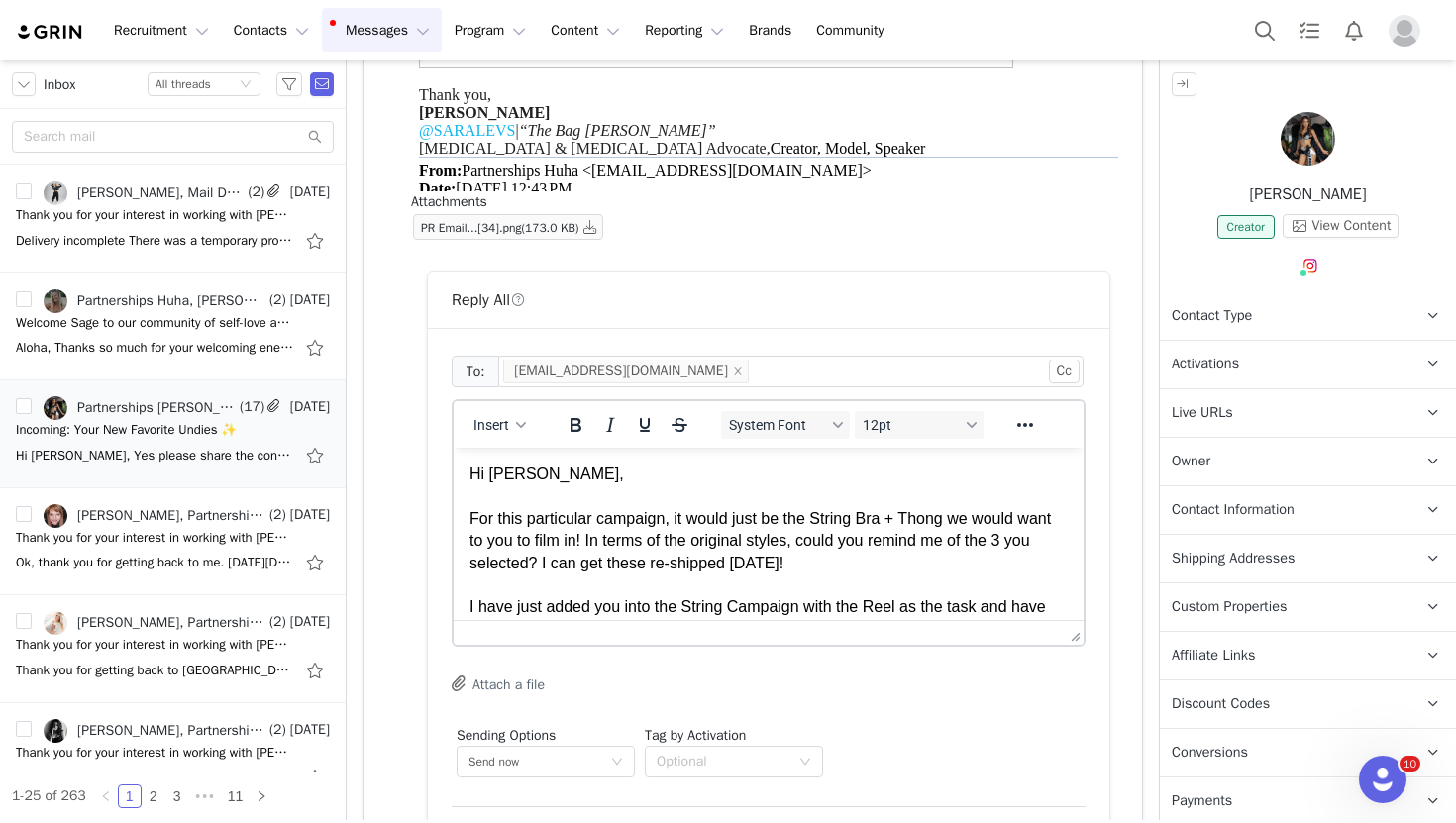 drag, startPoint x: 531, startPoint y: 606, endPoint x: 317, endPoint y: 298, distance: 375.04666 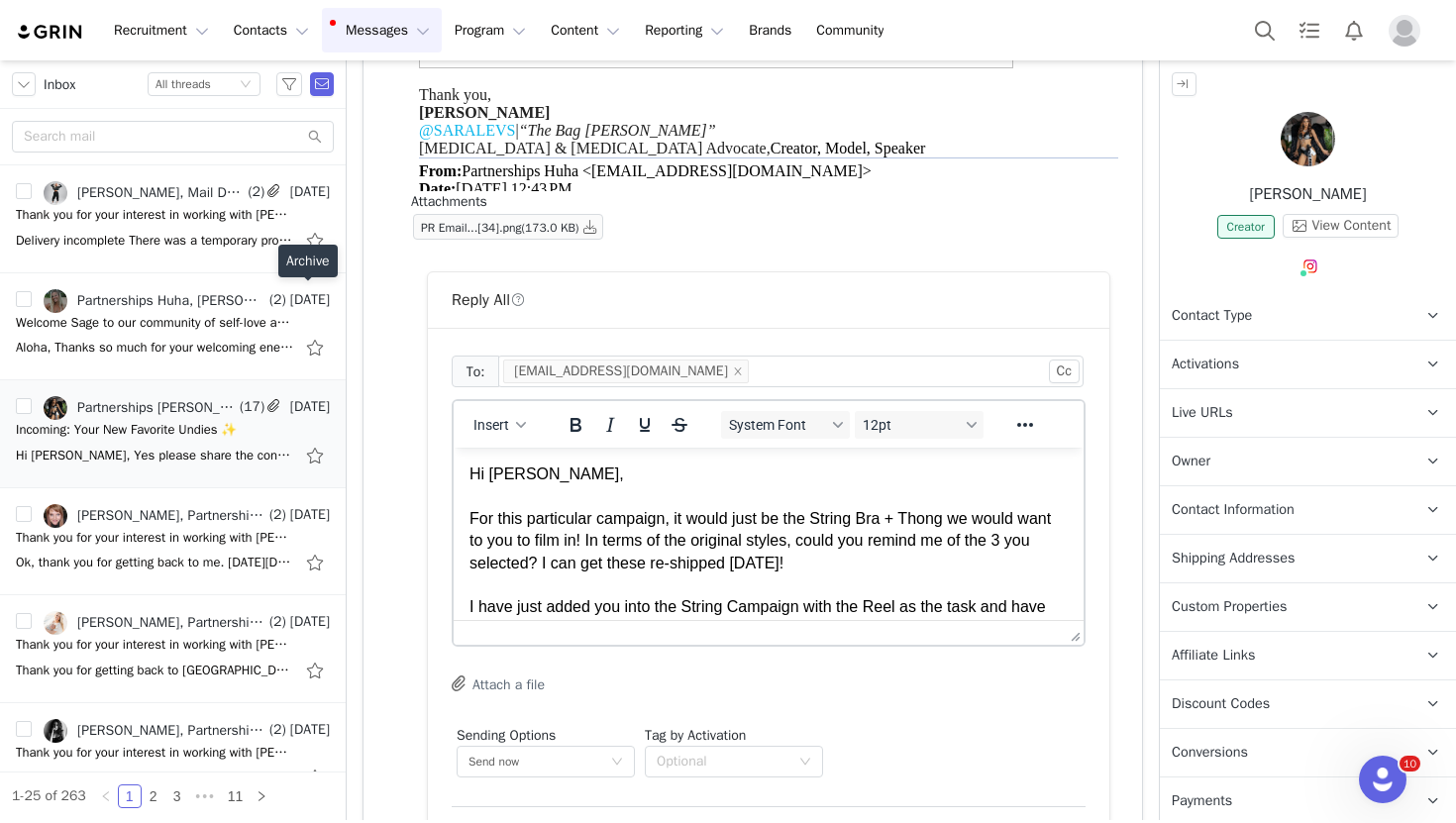 copy on "Hi [PERSON_NAME],  For this particular campaign, it would just be the String Bra + Thong we would want to you to film in! In terms of the original styles, could you remind me of the 3 you selected? I can get these re-shipped [DATE]! I have just added you into the String Campaign with the Reel as the task and have added your contract there too.  Let me know if you ahve any questions at all!  [GEOGRAPHIC_DATA],  Fheirn" 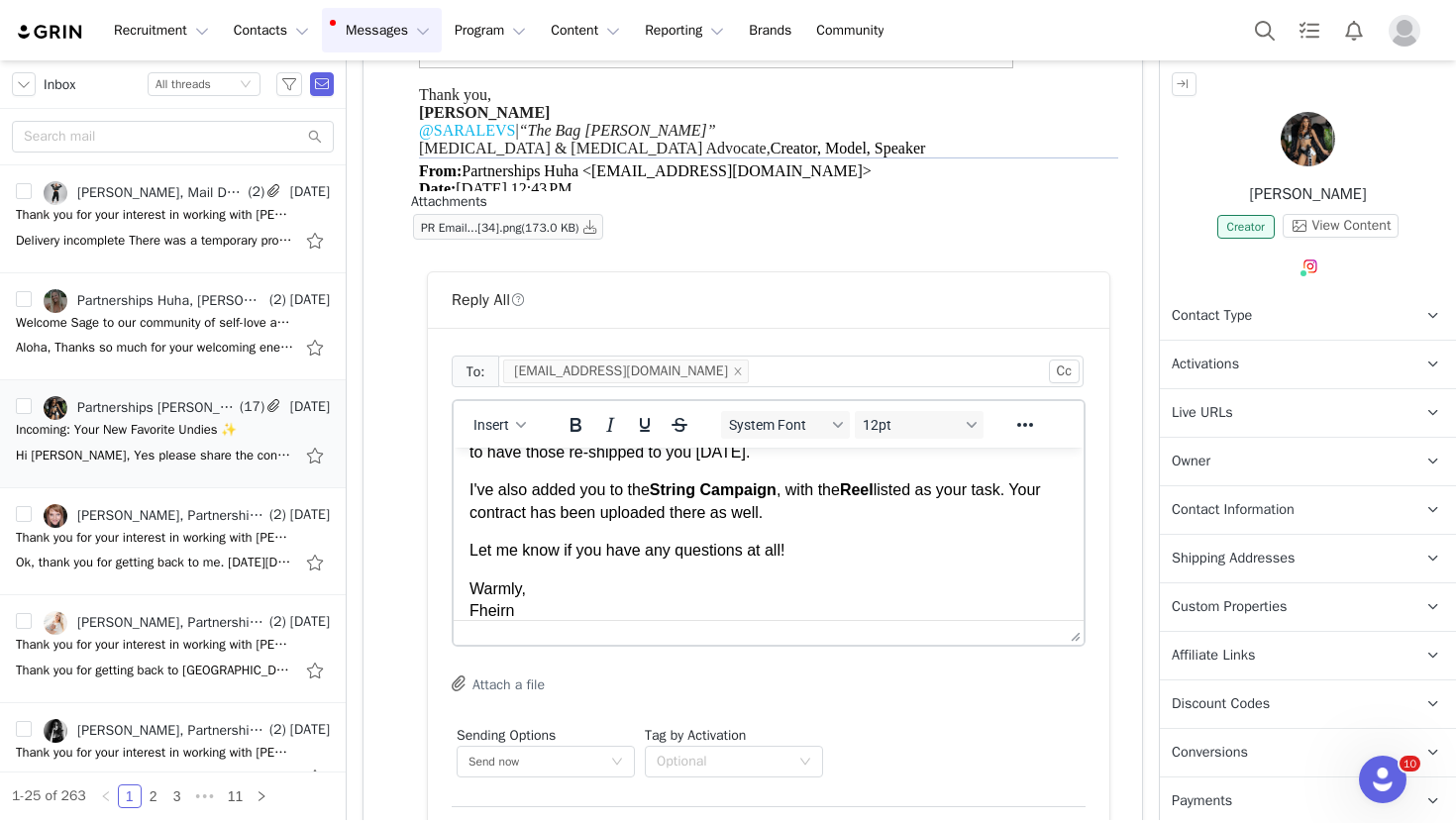 scroll, scrollTop: 0, scrollLeft: 0, axis: both 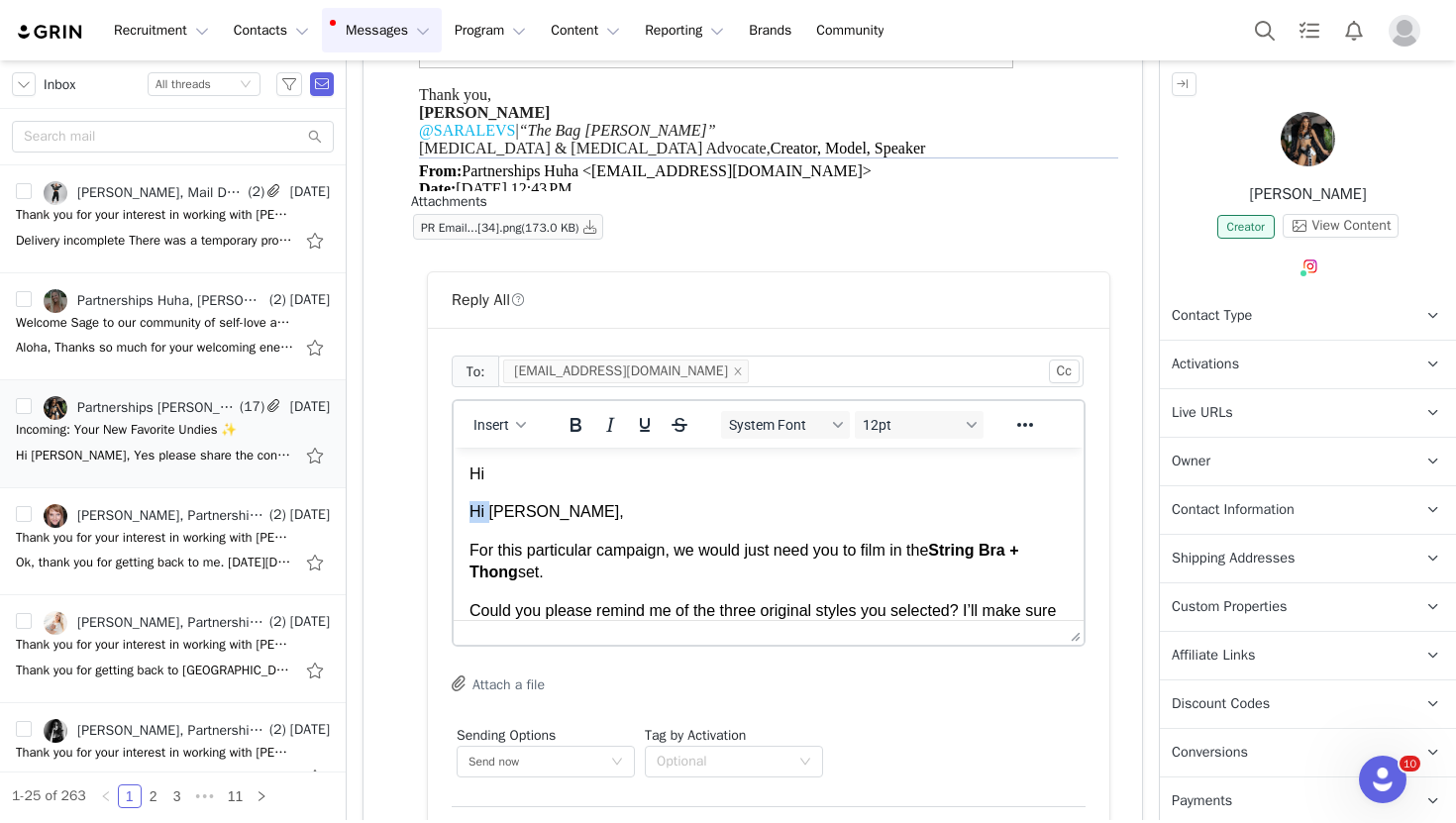 drag, startPoint x: 491, startPoint y: 514, endPoint x: 457, endPoint y: 514, distance: 34 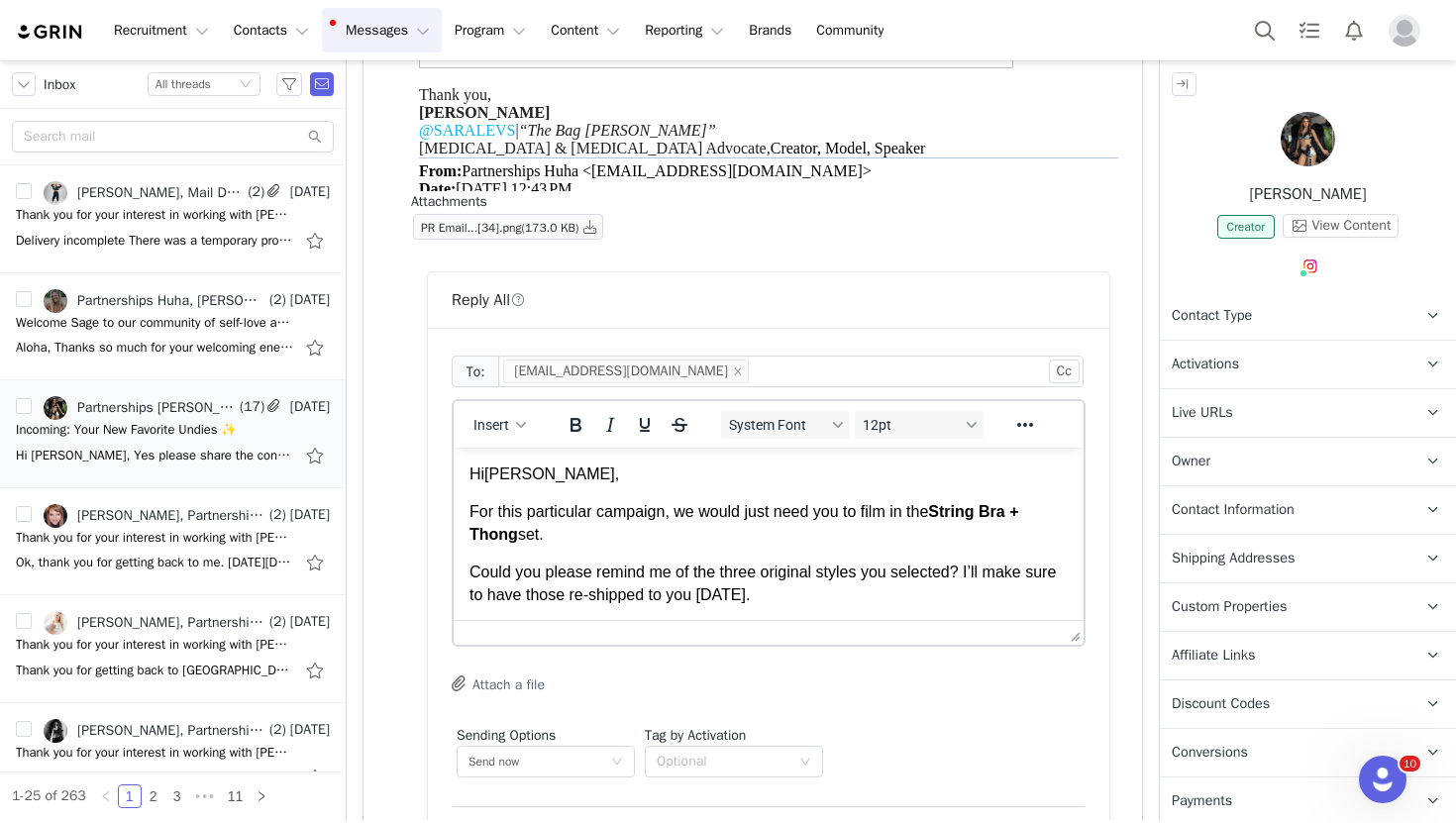click on "Hi  [PERSON_NAME], For this particular campaign, we would just need you to film in the  String Bra + Thong  set. Could you please remind me of the three original styles you selected? I’ll make sure to have those re-shipped to you [DATE]. I've also added you to the  String Campaign , with the  Reel  listed as your task. Your contract has been uploaded there as well. Let me know if you have any questions at all! [GEOGRAPHIC_DATA], Fheirn" at bounding box center (769, 622) 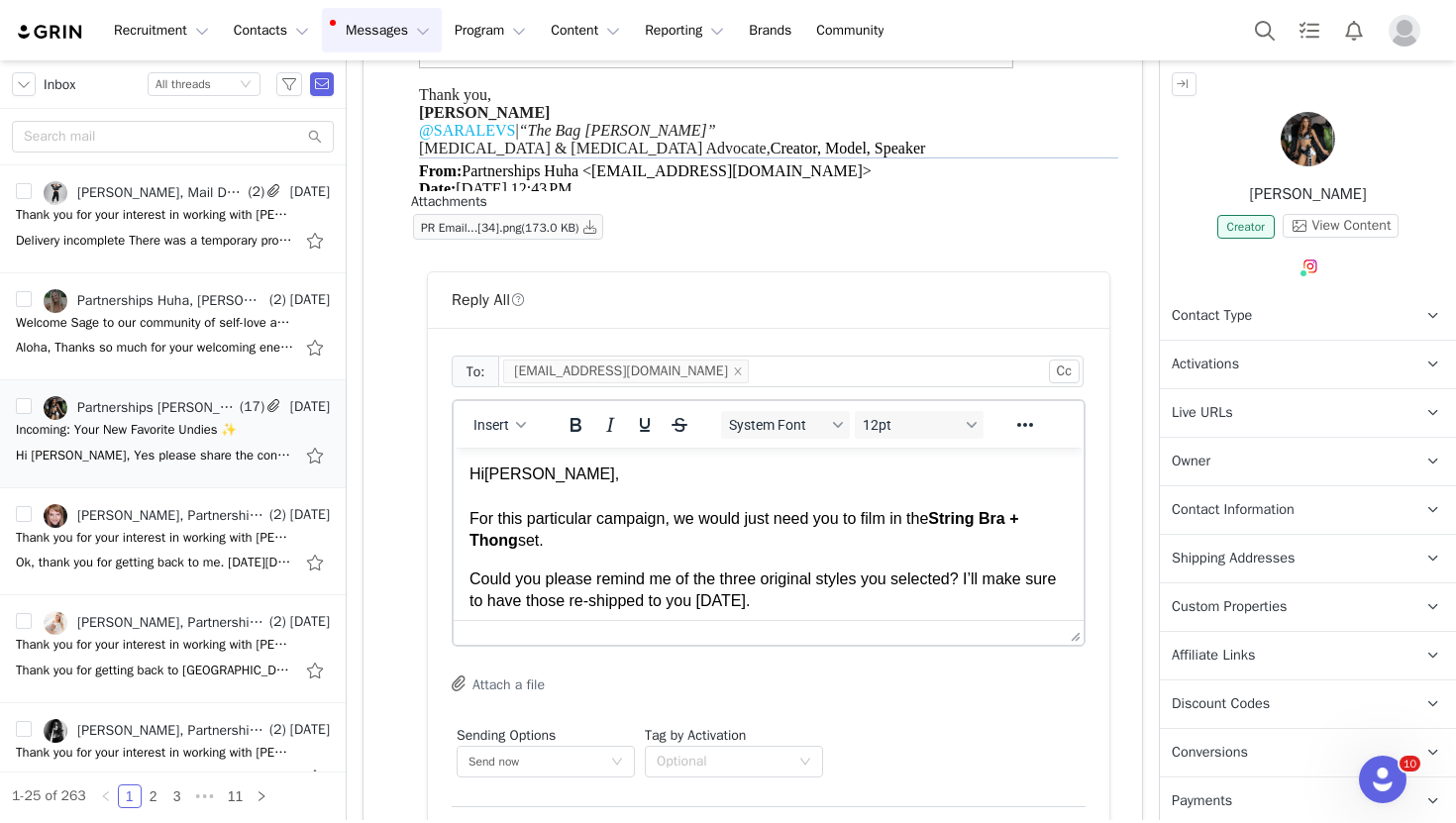 click on "Could you please remind me of the three original styles you selected? I’ll make sure to have those re-shipped to you [DATE]." at bounding box center [769, 590] 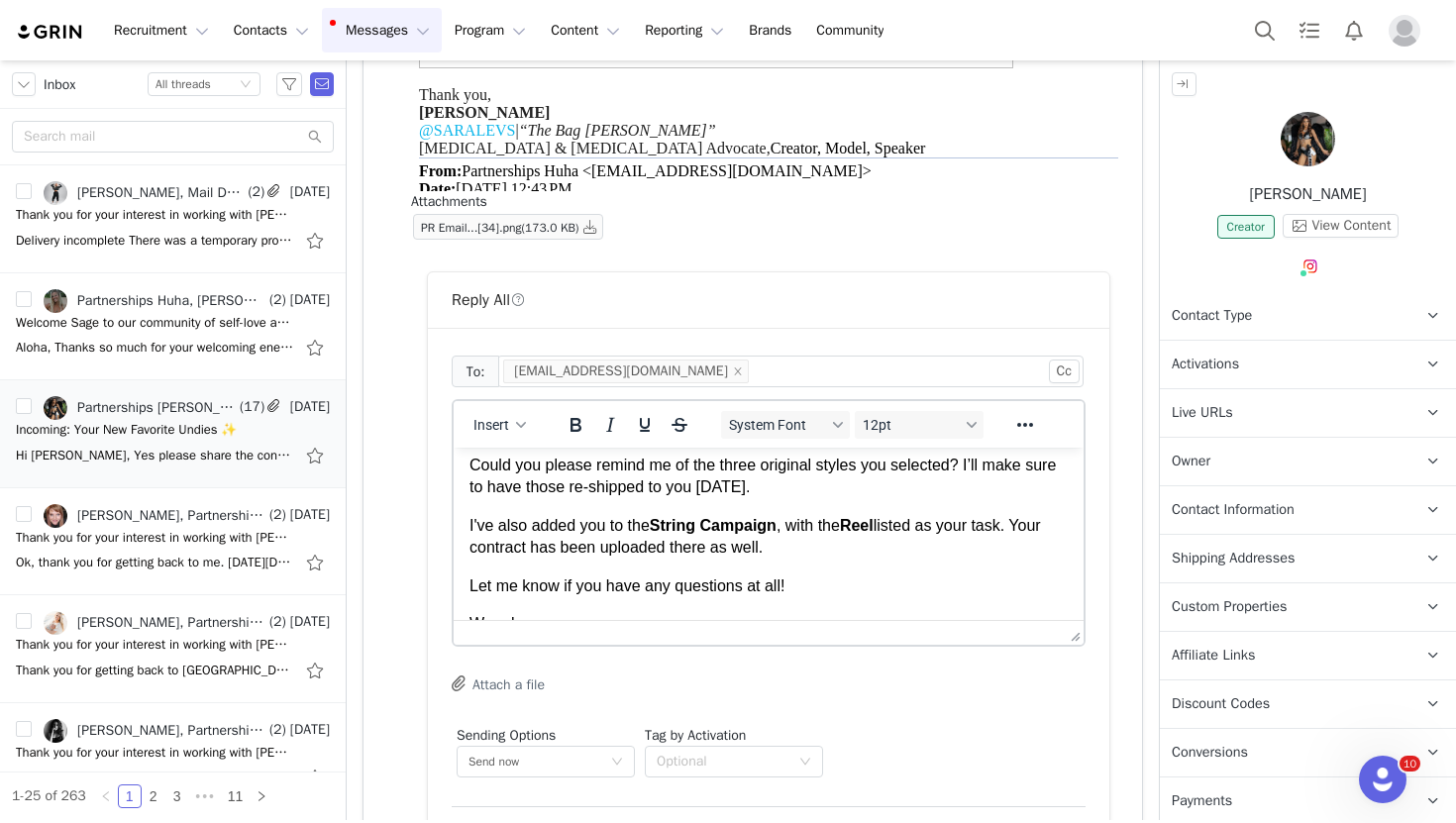 scroll, scrollTop: 121, scrollLeft: 0, axis: vertical 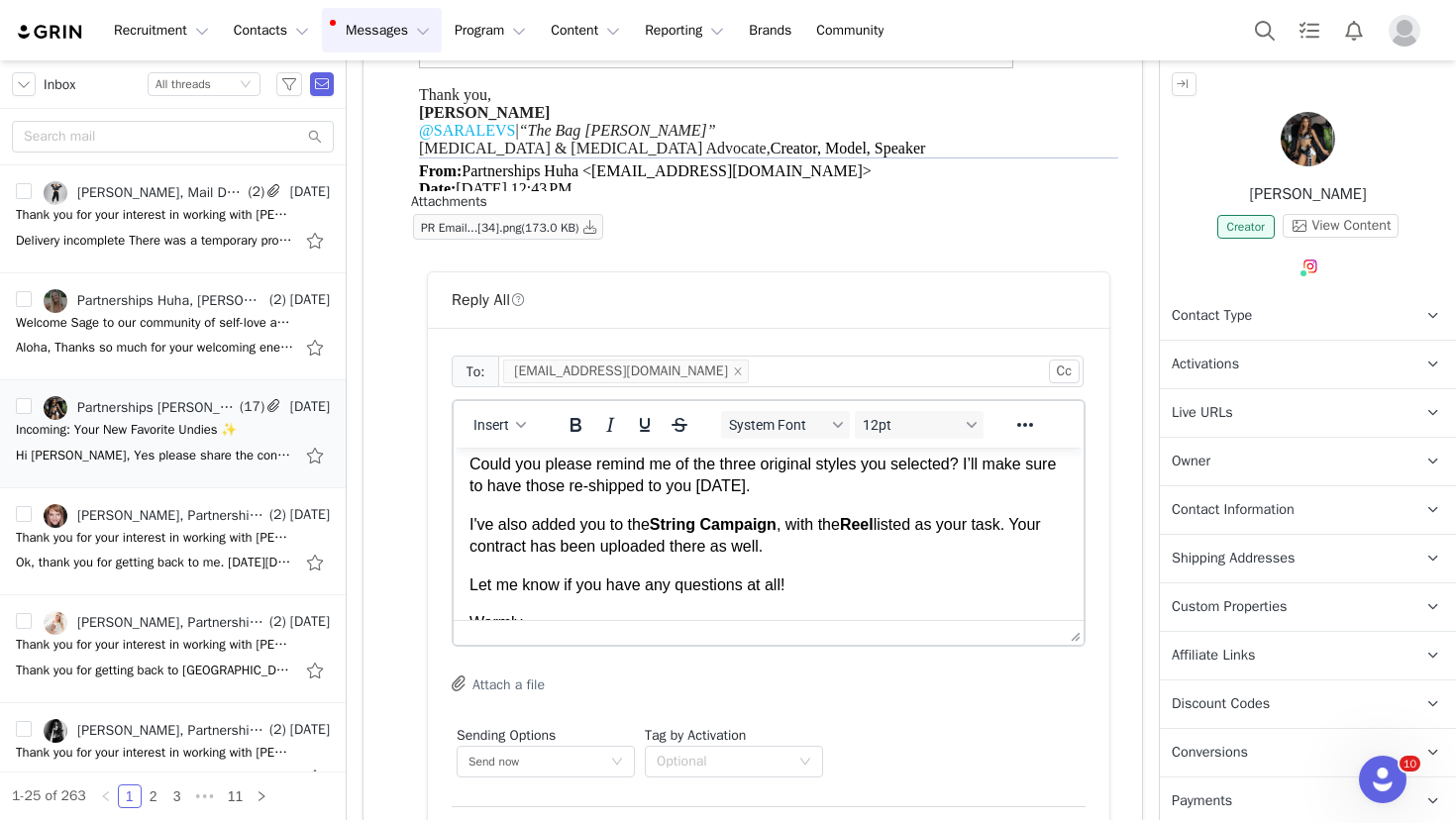 click on "I've also added you to the  String Campaign , with the  Reel  listed as your task. Your contract has been uploaded there as well." at bounding box center [769, 536] 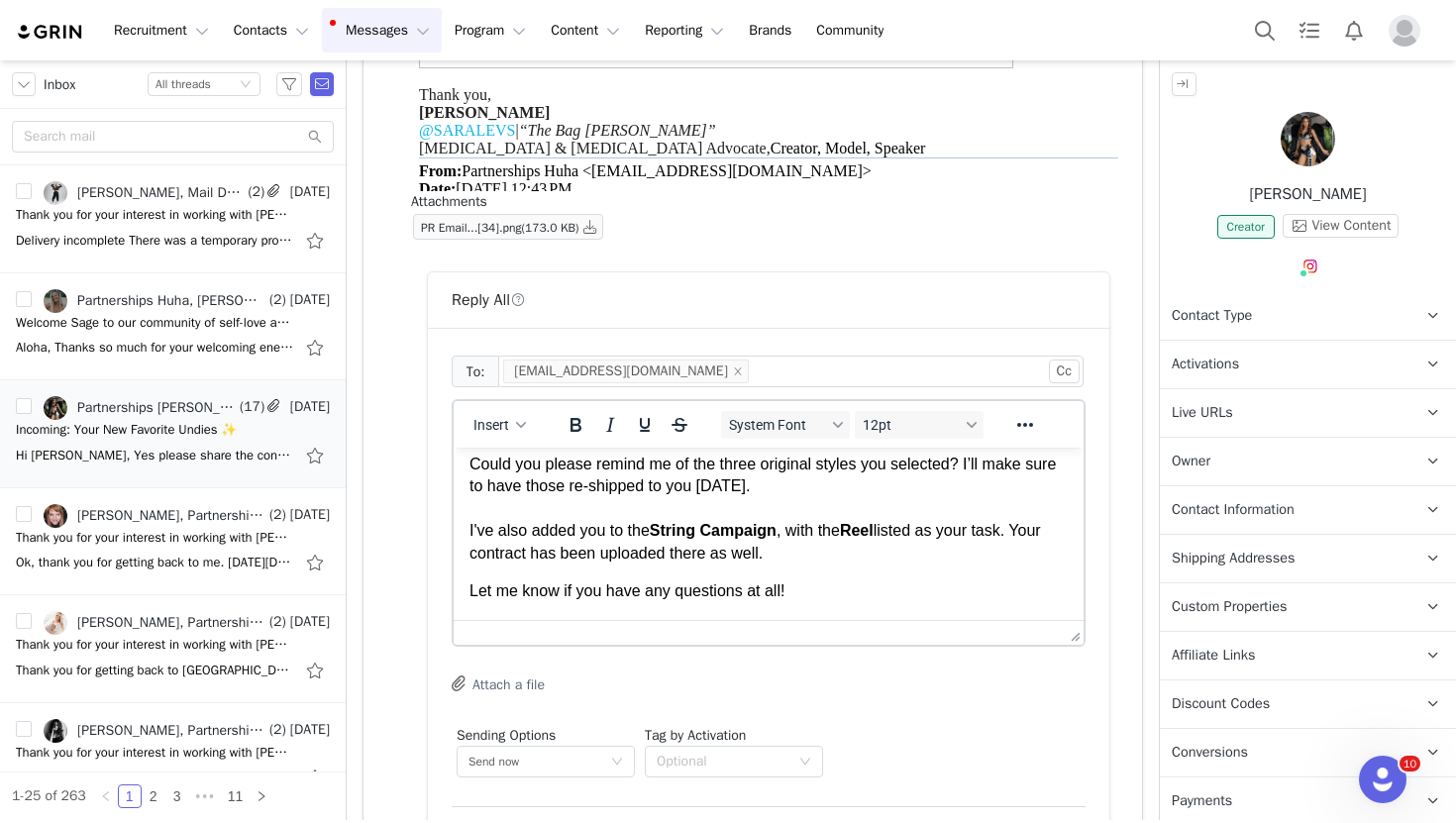click on "Hi  [PERSON_NAME], For this particular campaign, we would just need you to film in the  String Bra + Thong  set. Could you please remind me of the three original styles you selected? I’ll make sure to have those re-shipped to you [DATE]. I've also added you to the  String Campaign , with the  Reel  listed as your task. Your contract has been uploaded there as well. Let me know if you have any questions at all! [GEOGRAPHIC_DATA], Fheirn" at bounding box center (769, 511) 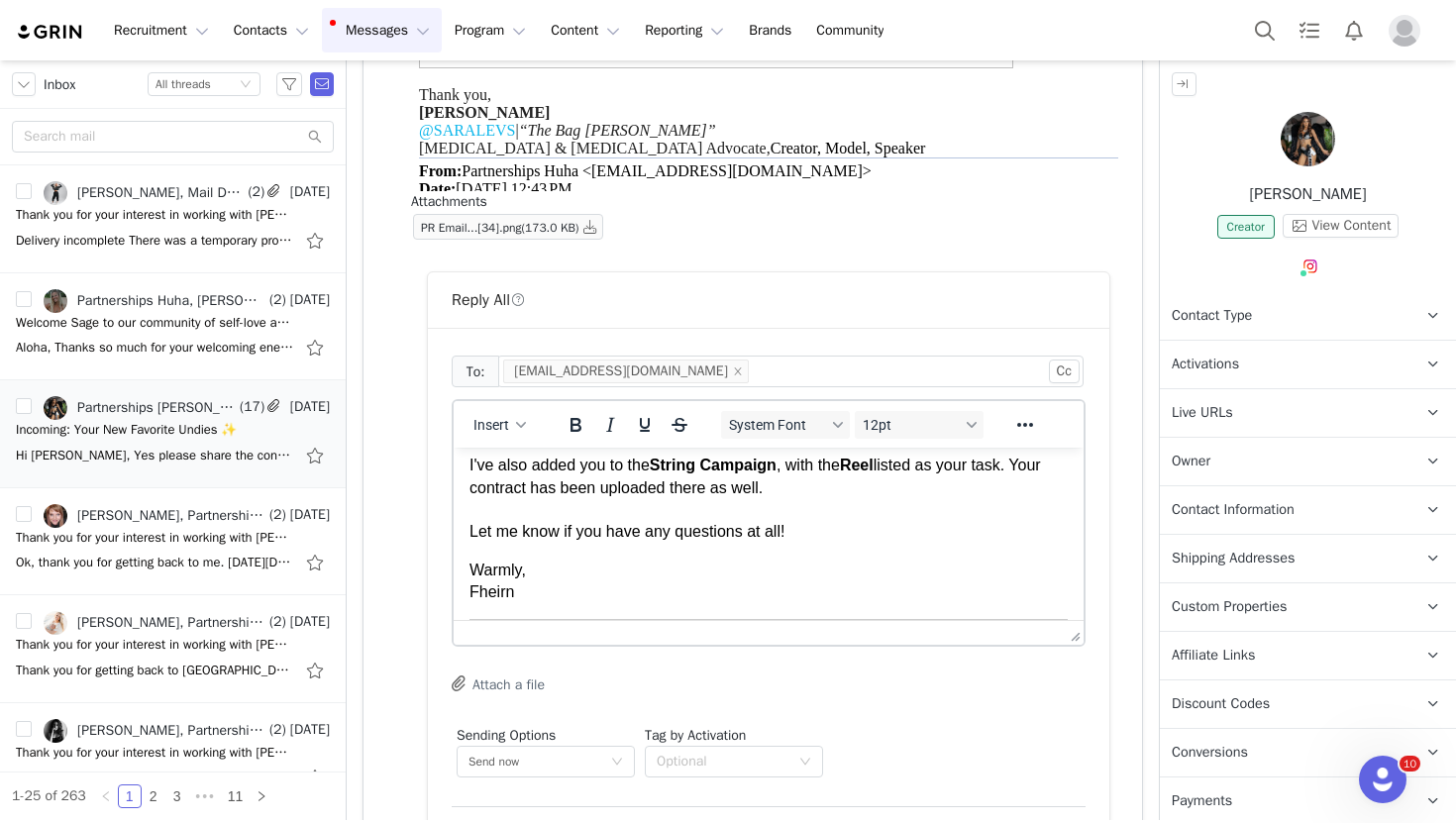 click on "Warmly, Fheirn" at bounding box center (769, 581) 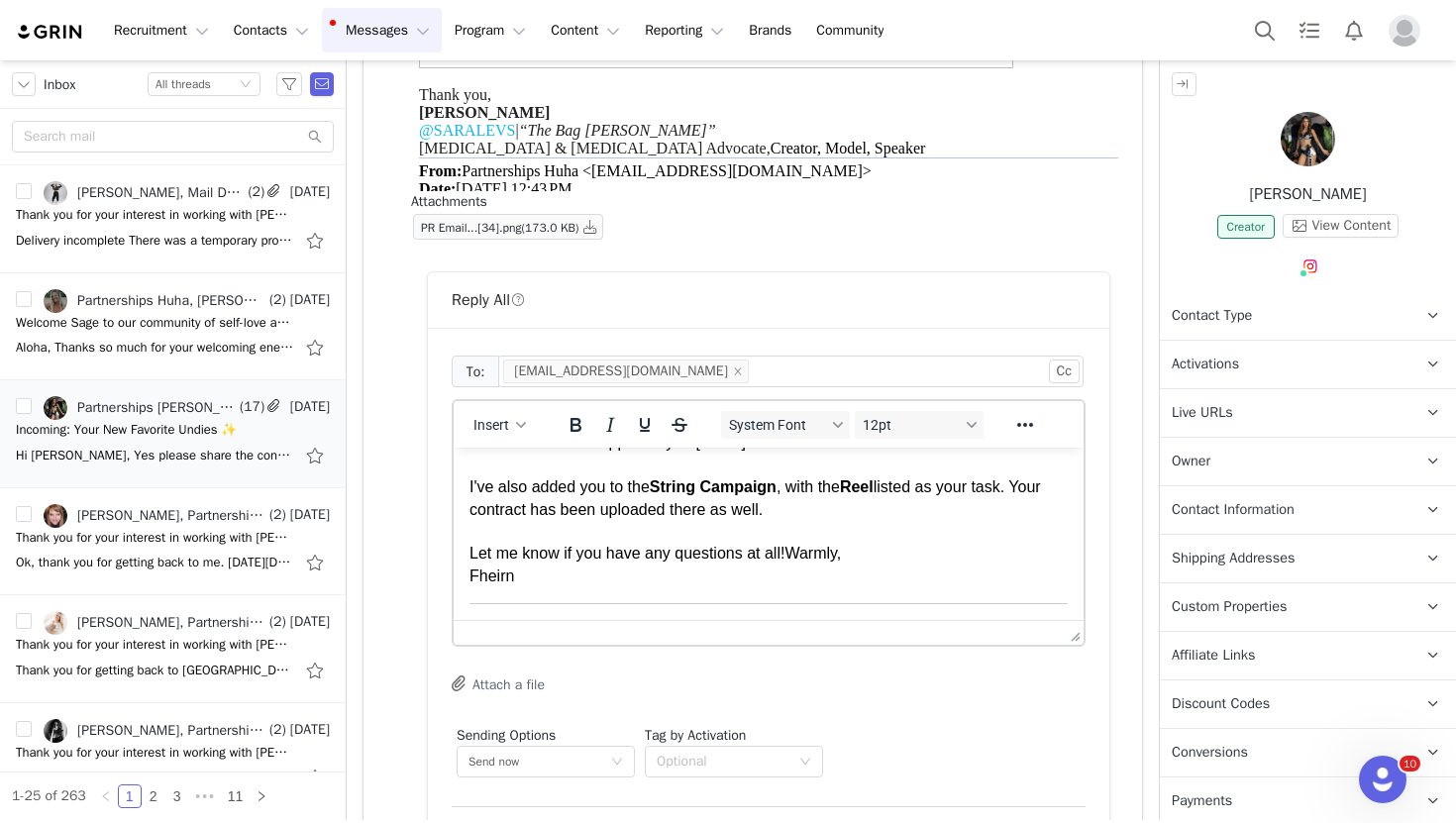 scroll, scrollTop: 186, scrollLeft: 0, axis: vertical 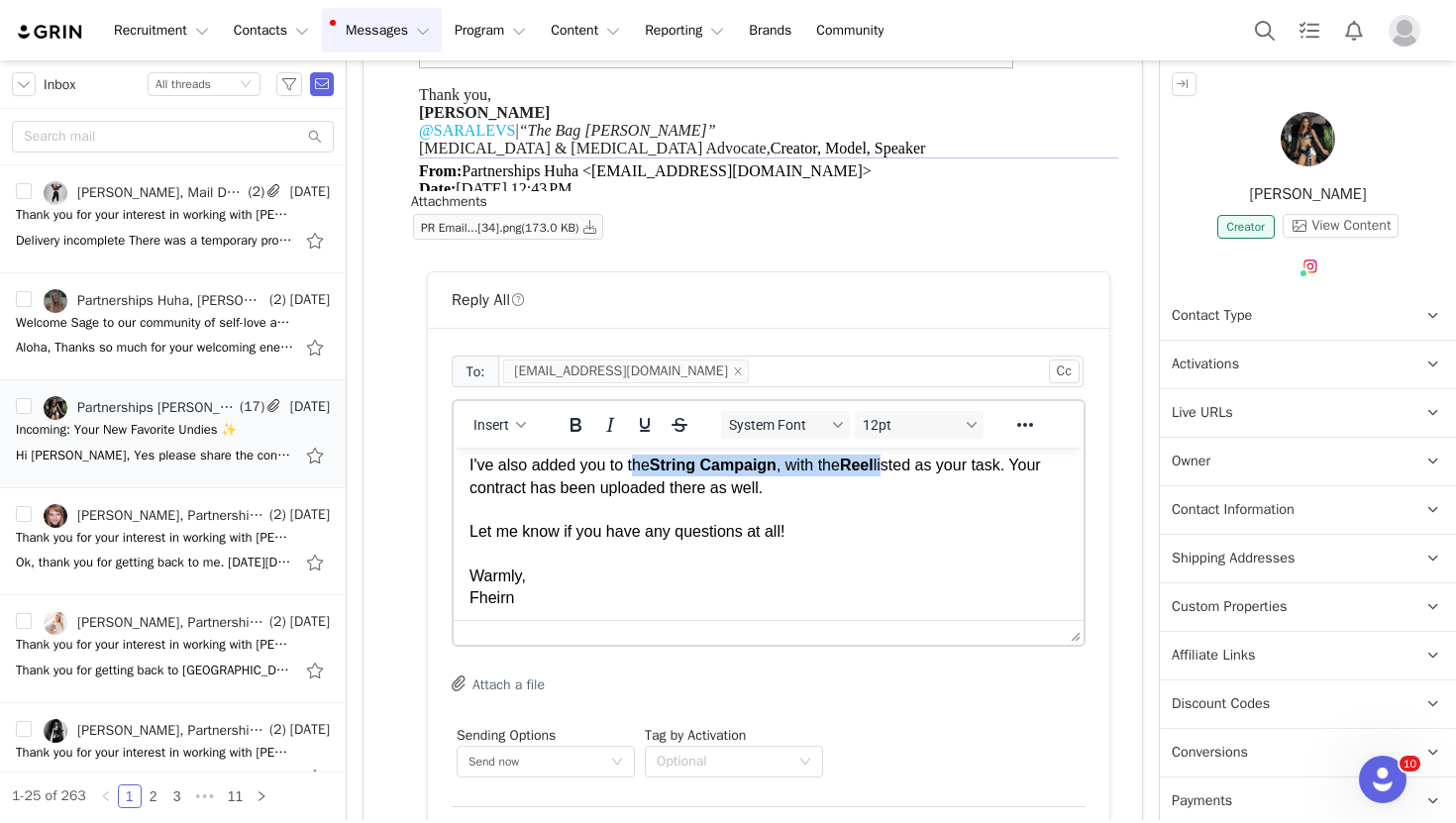 drag, startPoint x: 896, startPoint y: 465, endPoint x: 638, endPoint y: 464, distance: 258.00194 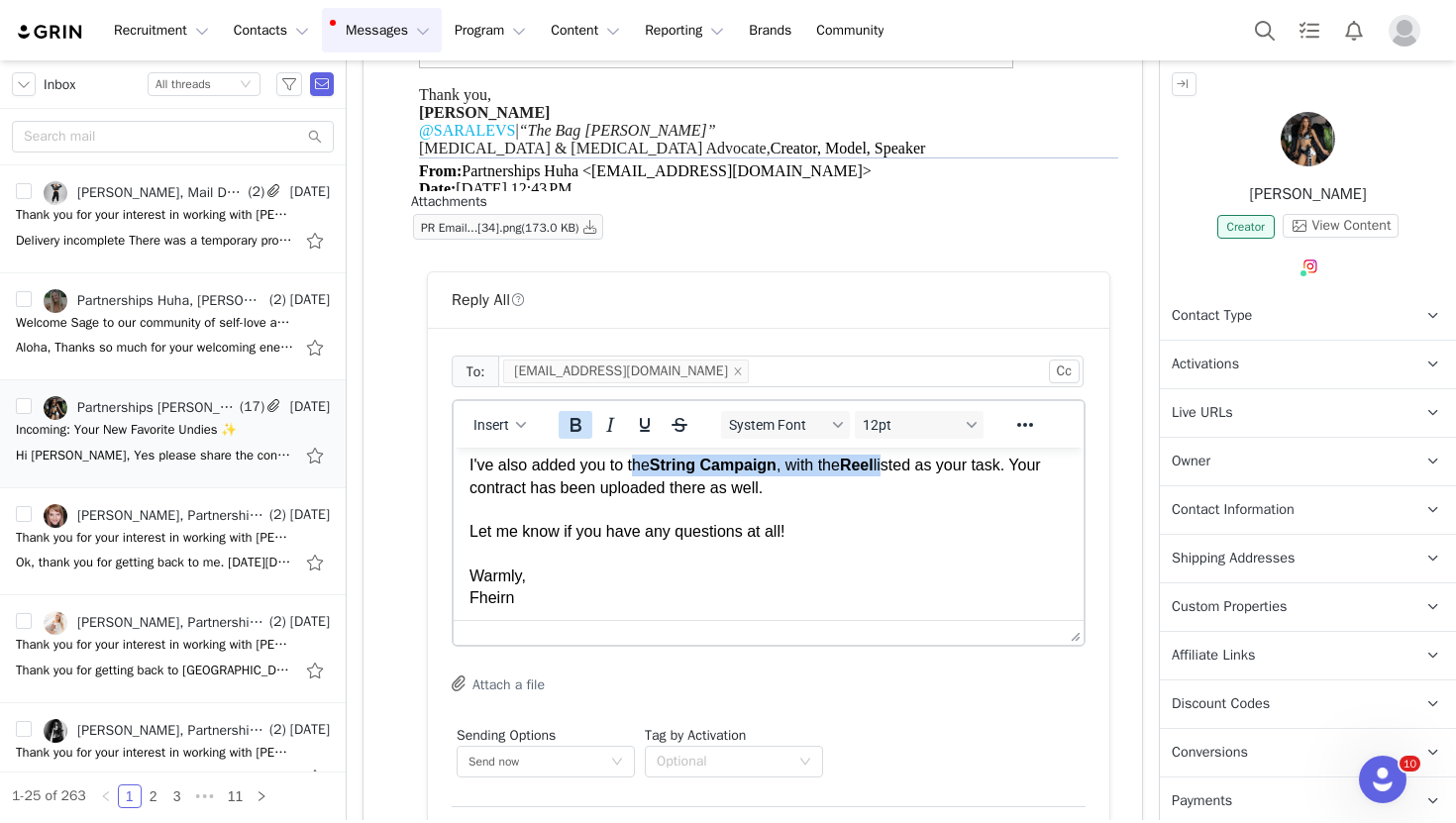 click 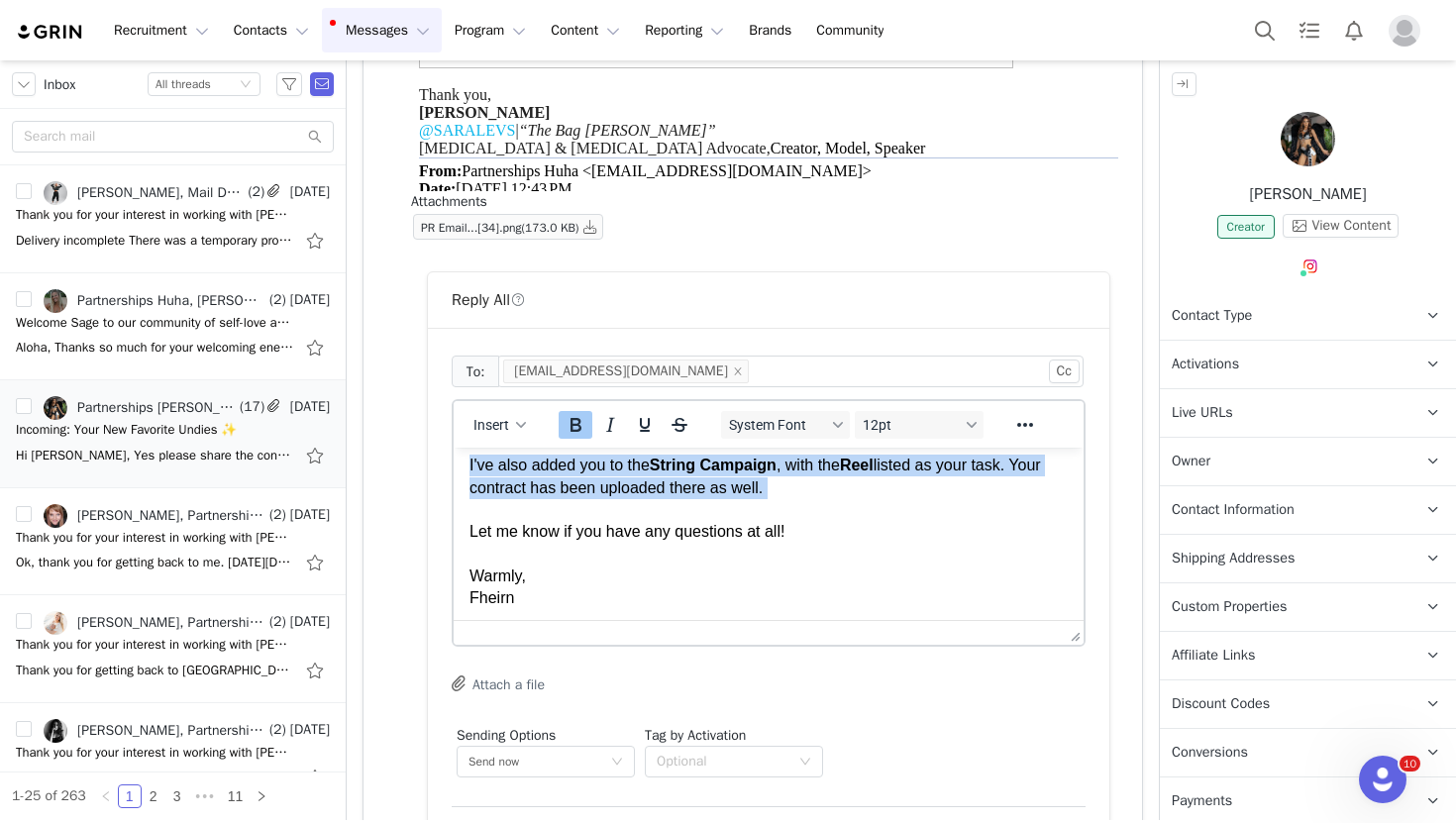 click 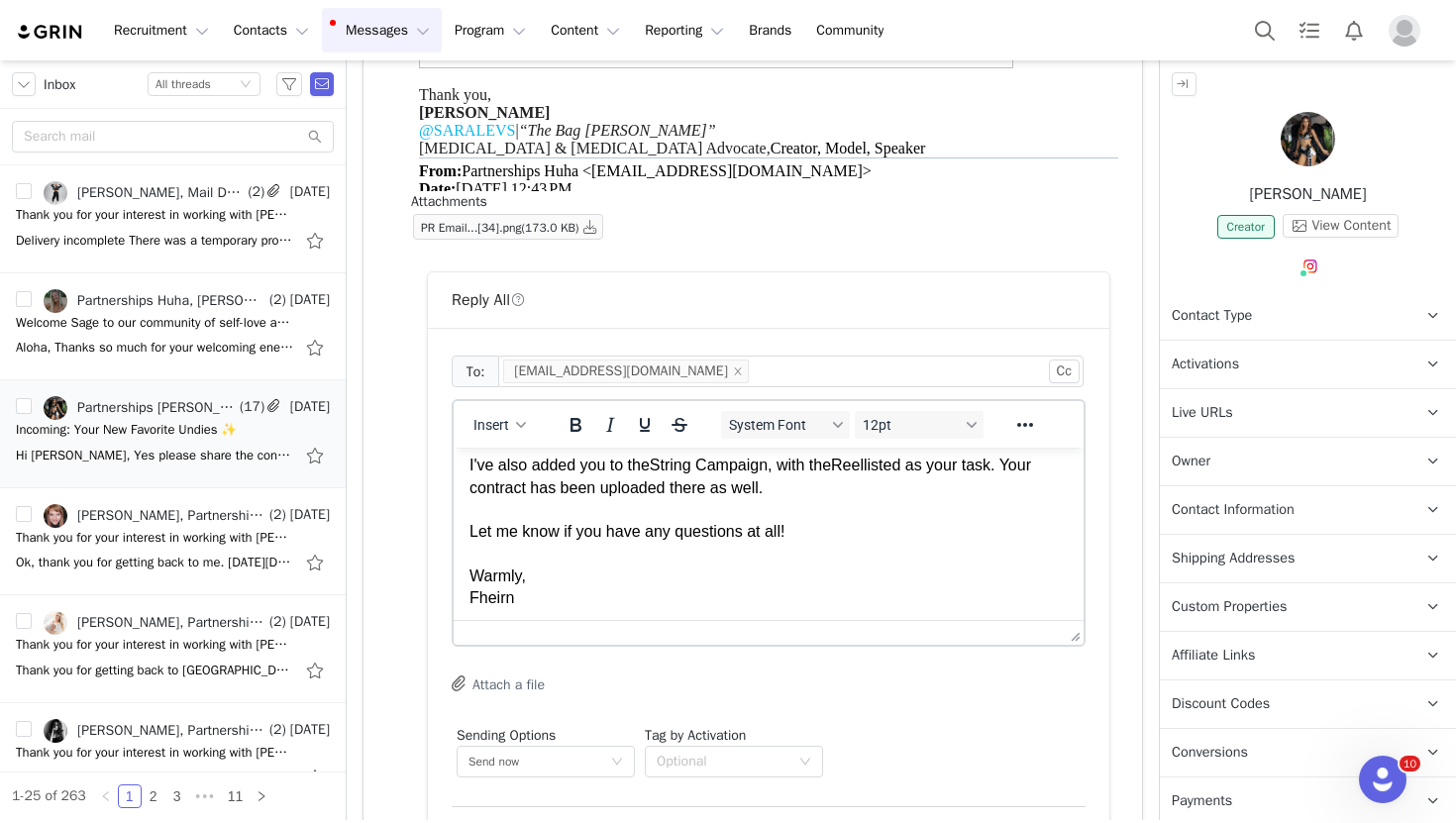 click on "Hi  [PERSON_NAME], For this particular campaign, we would just need you to film in the  String Bra + Thong  set. Could you please remind me of the three original styles you selected? I’ll make sure to have those re-shipped to you [DATE]. I've also added you to the  String Campaign , with the  Reel  listed as your task. Your contract has been uploaded there as well. Let me know if you have any questions at all! [GEOGRAPHIC_DATA], Fheirn" at bounding box center [769, 444] 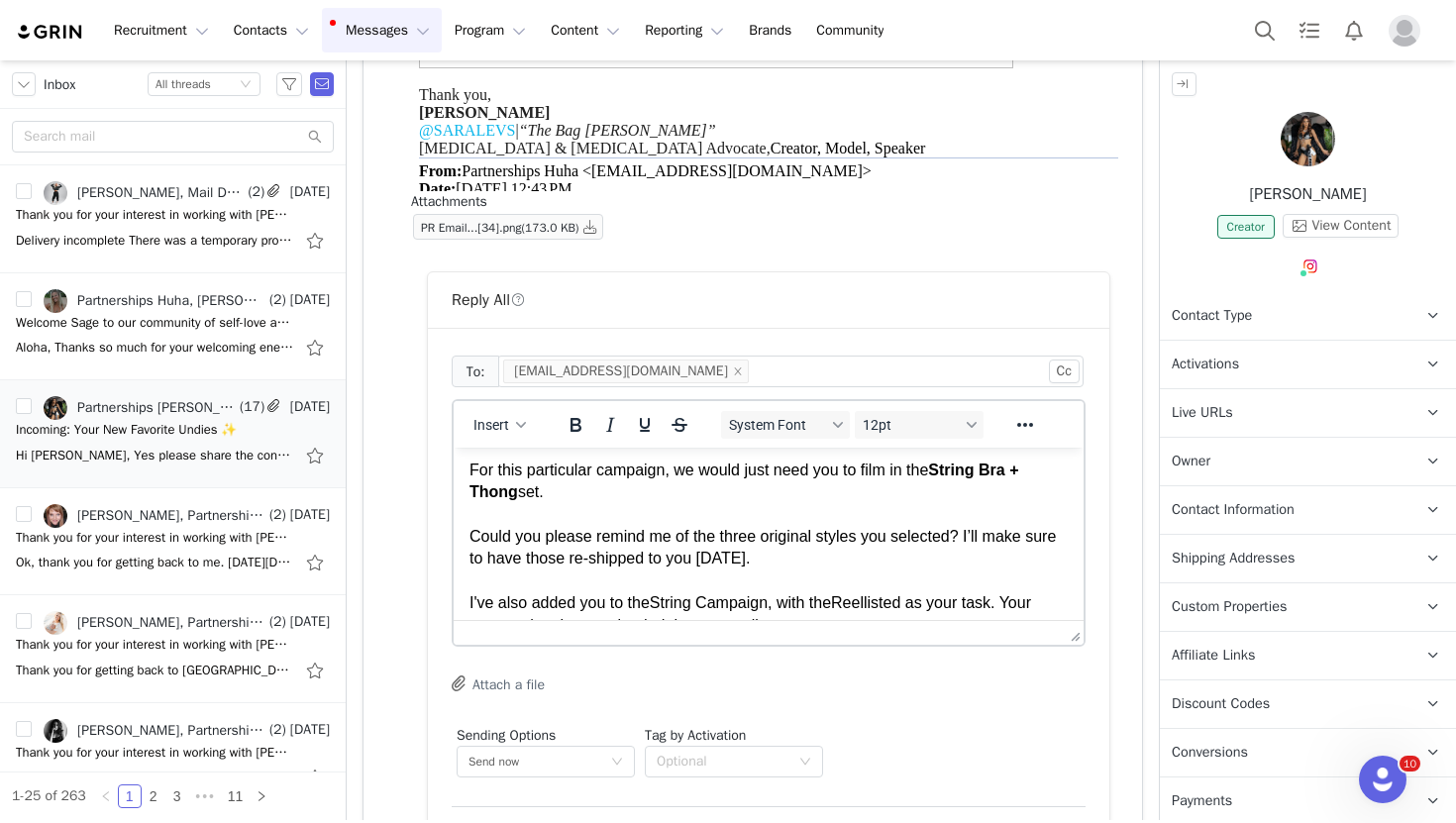 scroll, scrollTop: 0, scrollLeft: 0, axis: both 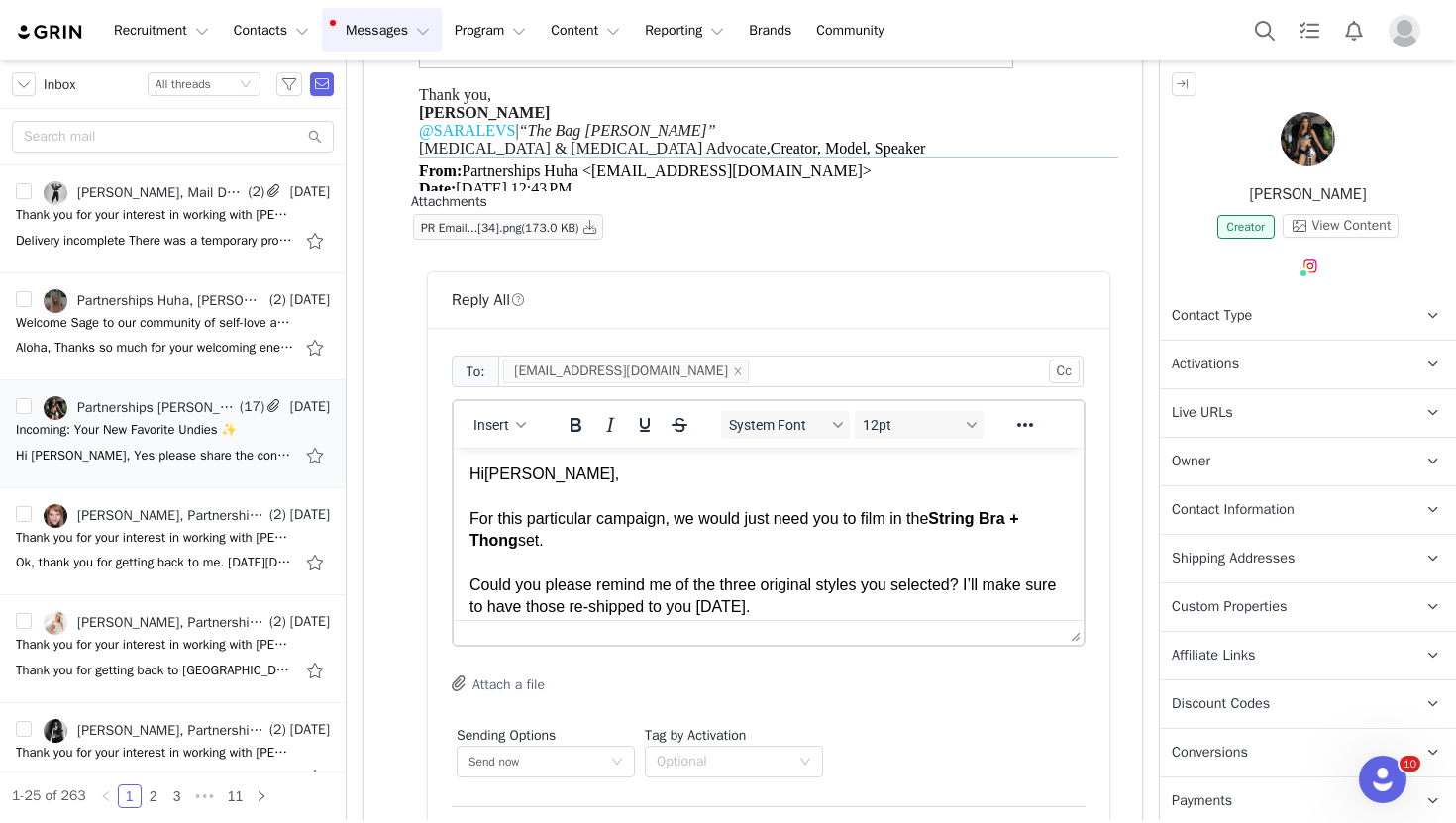 drag, startPoint x: 783, startPoint y: 546, endPoint x: 895, endPoint y: 520, distance: 114.978259 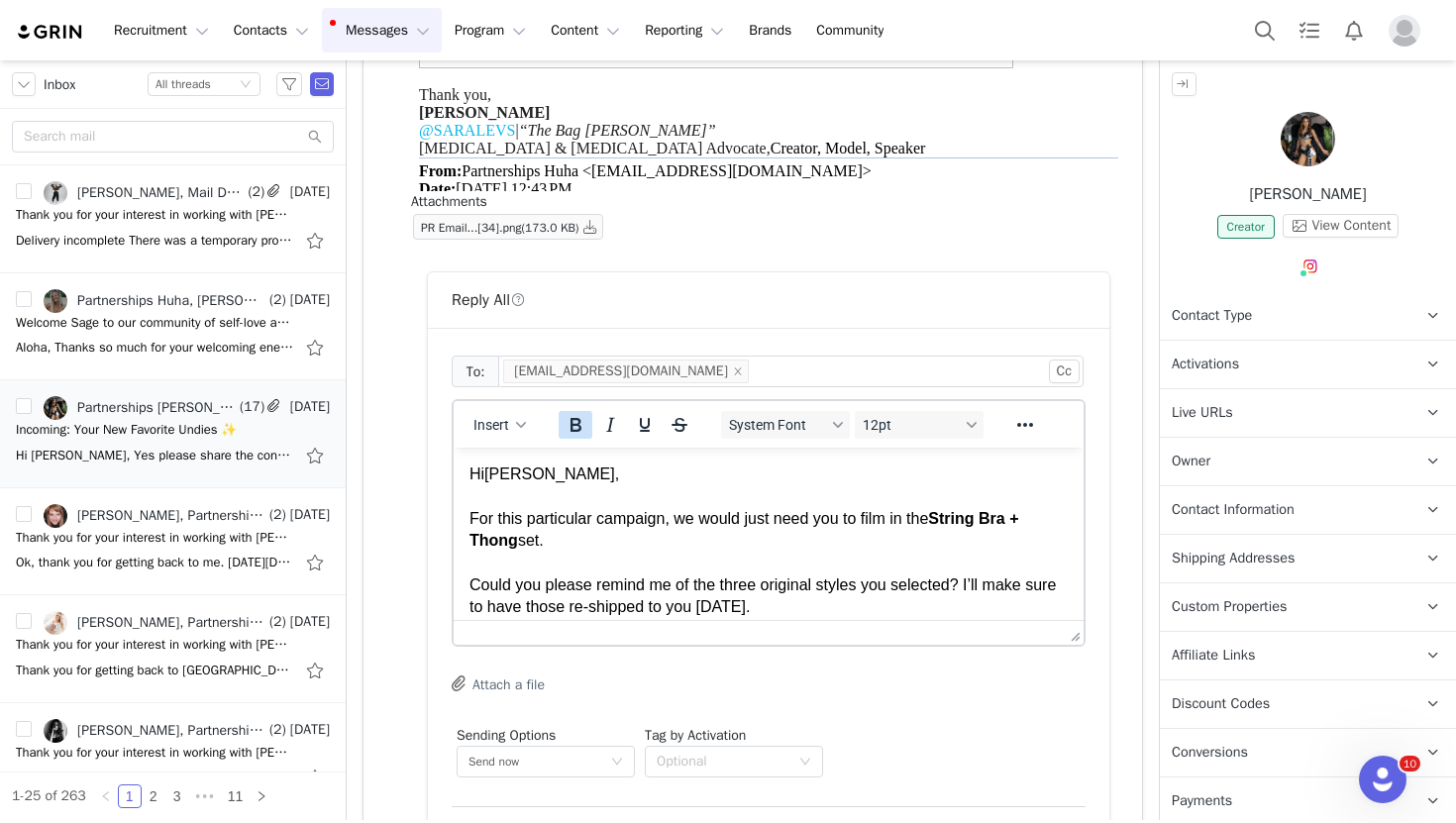 click 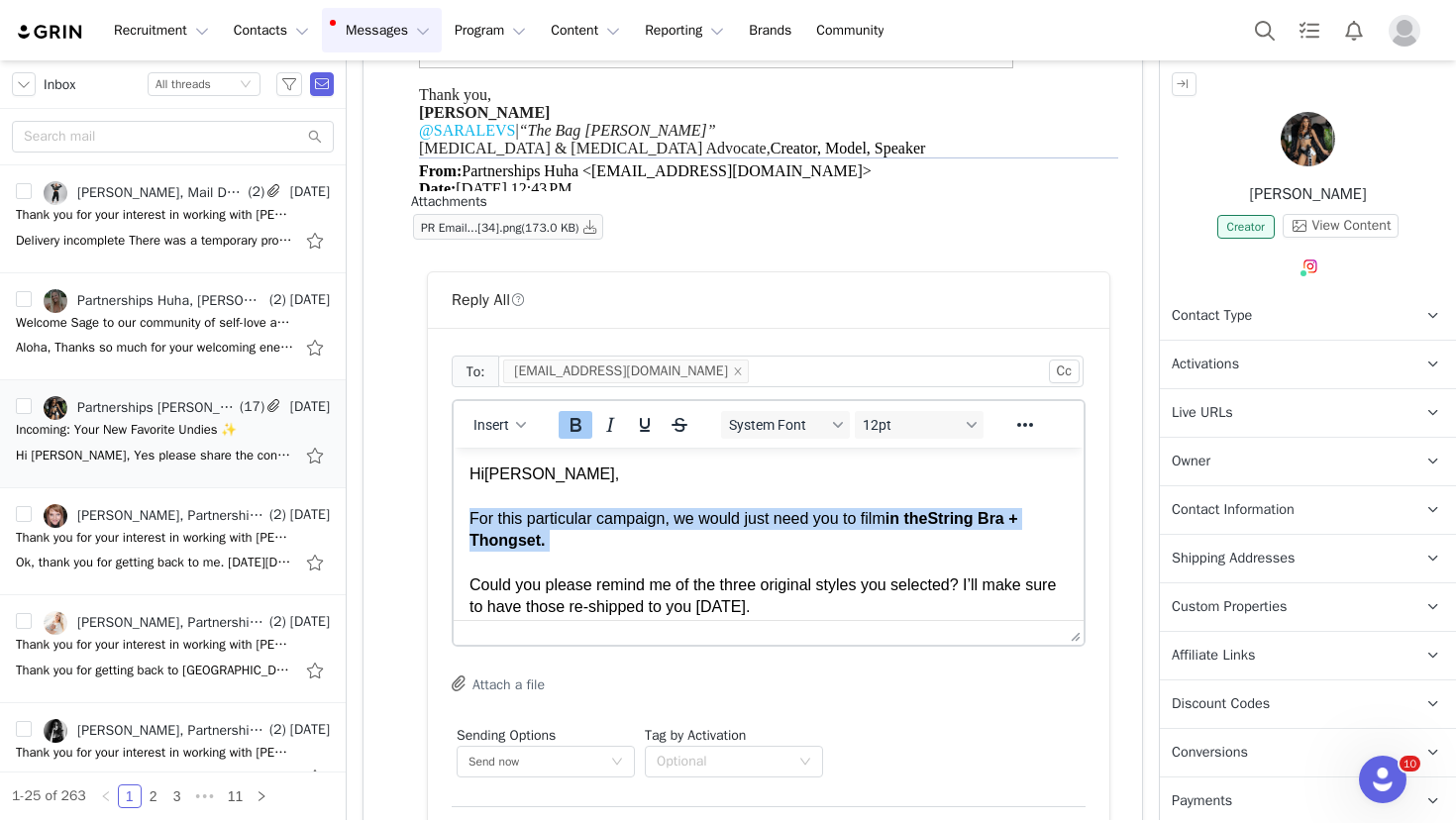 click 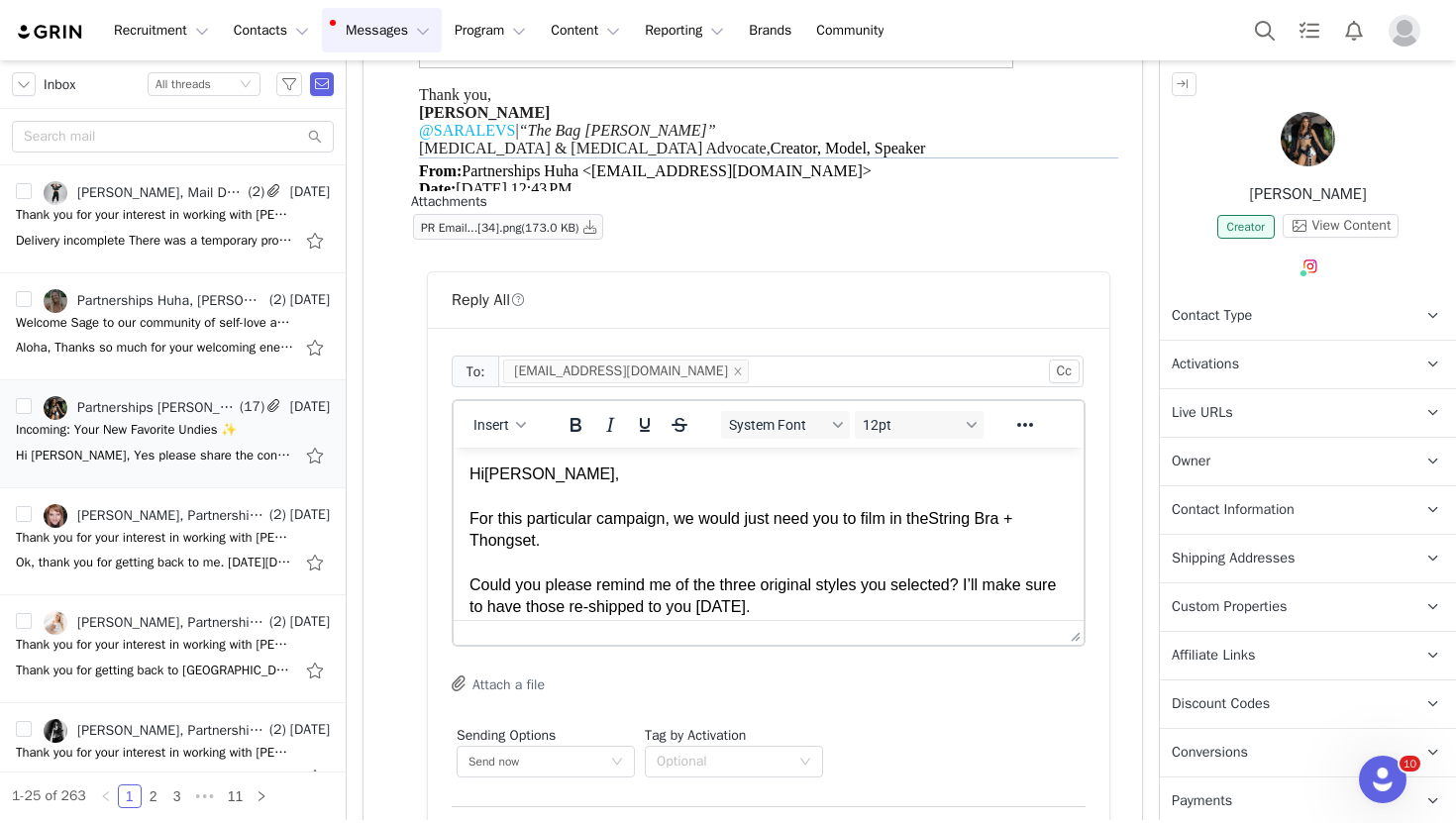 click on "Hi  [PERSON_NAME], For this particular campaign, we would just need you to film in the  String Bra + Thong  set. Could you please remind me of the three original styles you selected? I’ll make sure to have those re-shipped to you [DATE]. I've also added you to the  String Campaign , with the  Reel  listed as your task. Your contract has been uploaded there as well. Let me know if you have any questions at all! [GEOGRAPHIC_DATA], Fheirn" at bounding box center (769, 630) 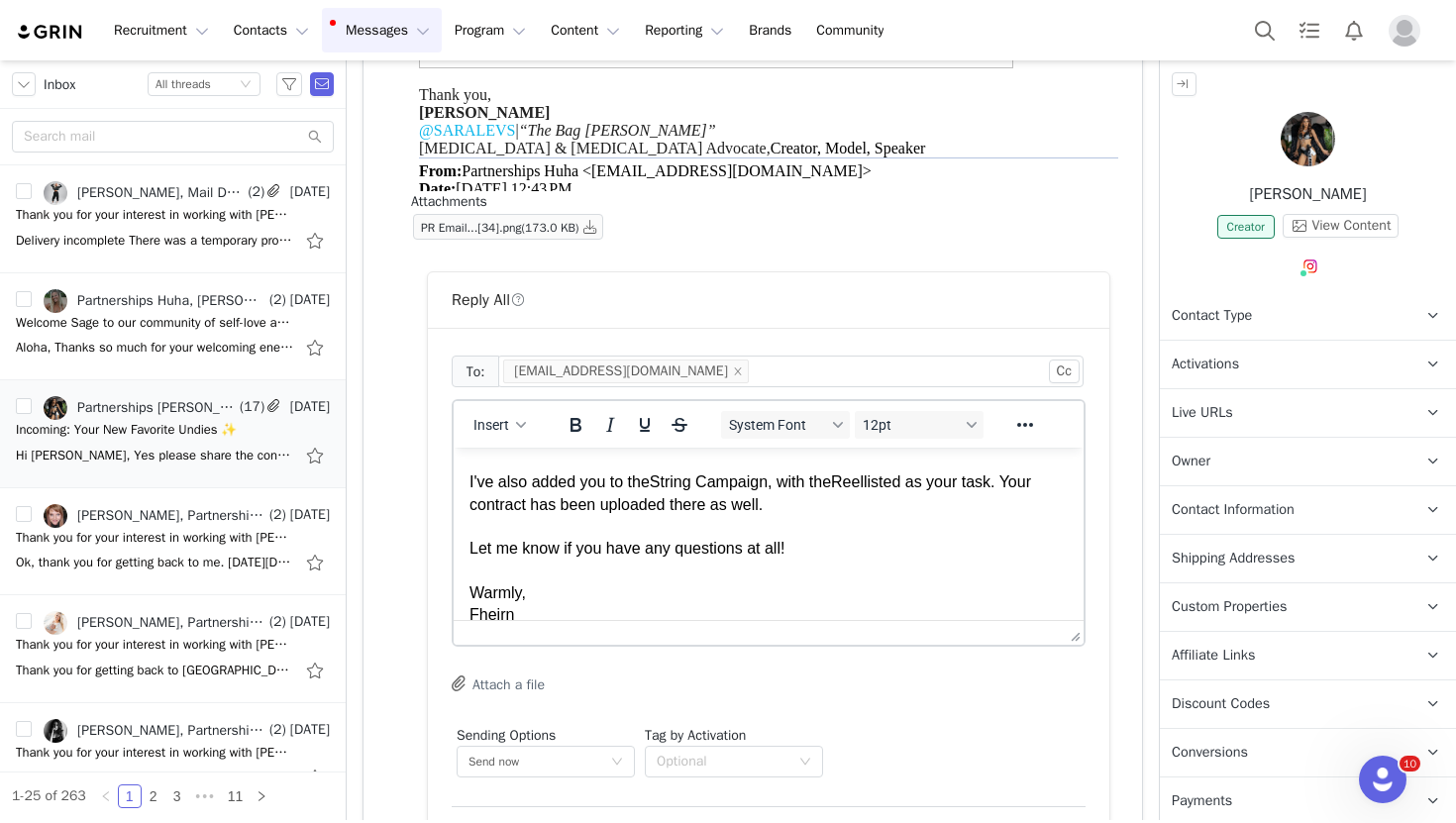 scroll, scrollTop: 175, scrollLeft: 0, axis: vertical 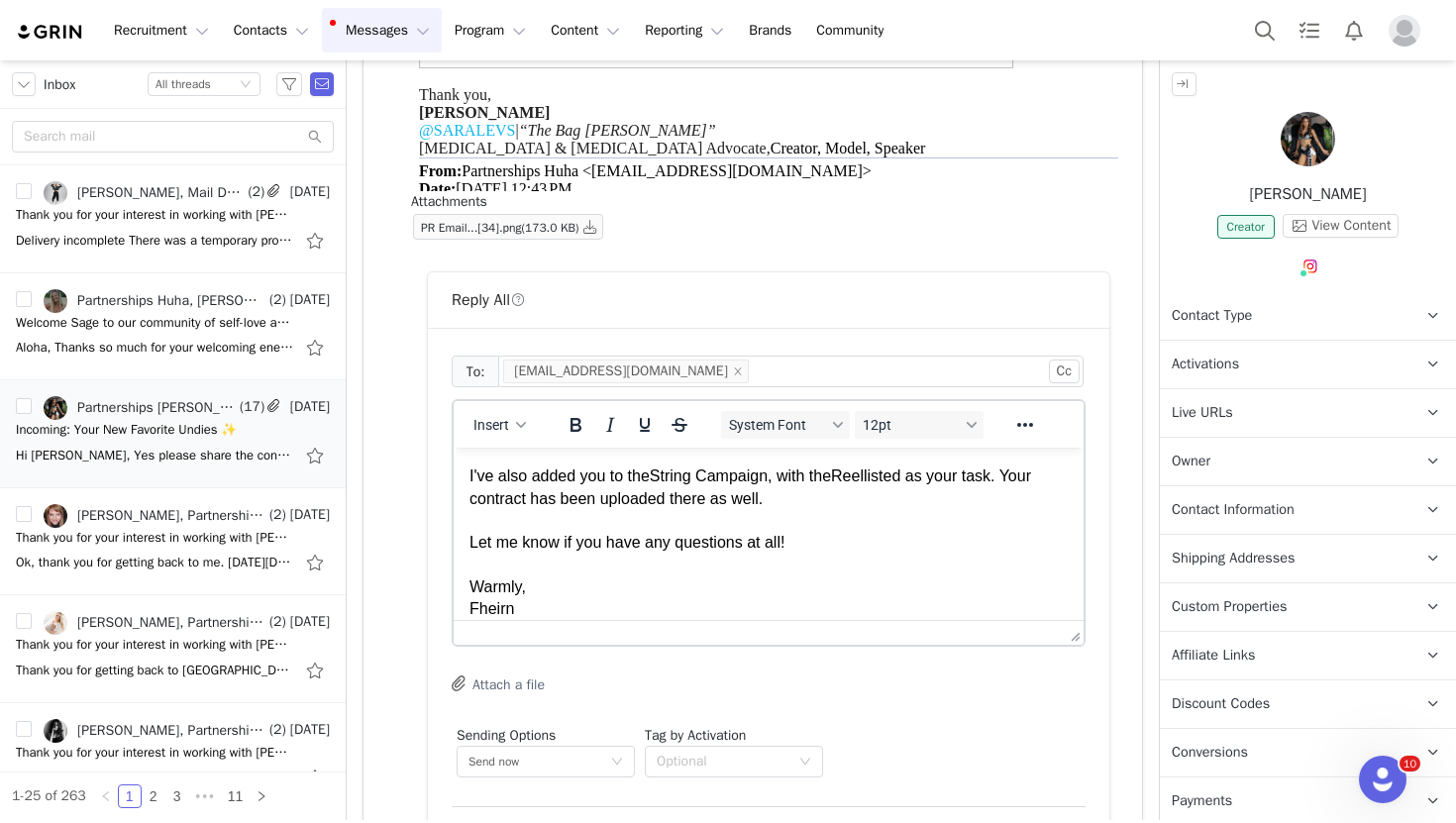 click on "Hi  [PERSON_NAME], For this particular campaign, we would just need you to film in the  String Bra + Thong  set. Could you please remind me of the three original styles you selected? I’ll make sure to have those re-shipped to you [DATE]. I've also added you to the  String Campaign , with the  Reel  listed as your task. Your contract has been uploaded there as well. Let me know if you have any questions at all! [GEOGRAPHIC_DATA], Fheirn" at bounding box center [769, 455] 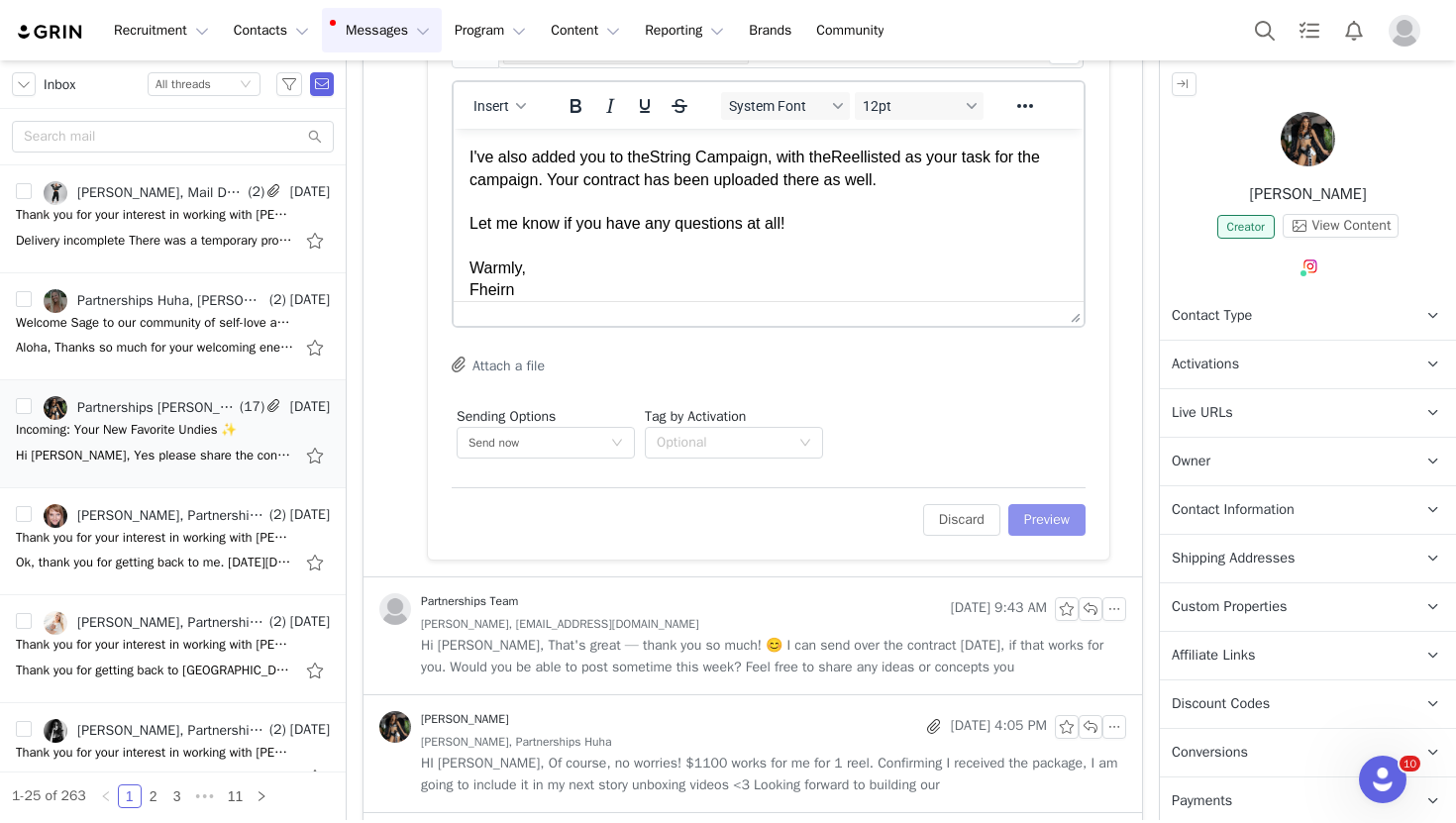 click on "Preview" at bounding box center [1047, 520] 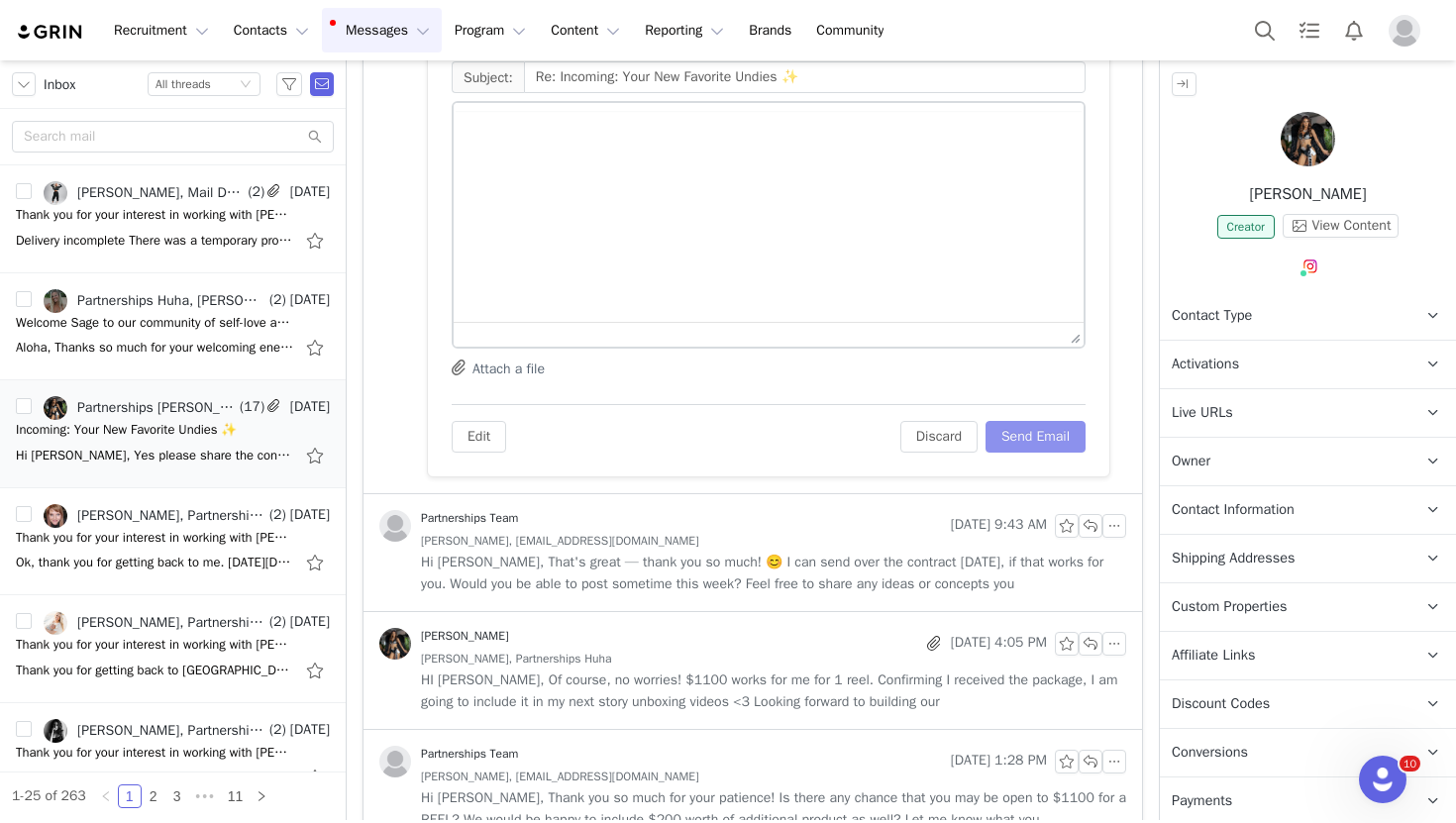 scroll, scrollTop: 1257, scrollLeft: 0, axis: vertical 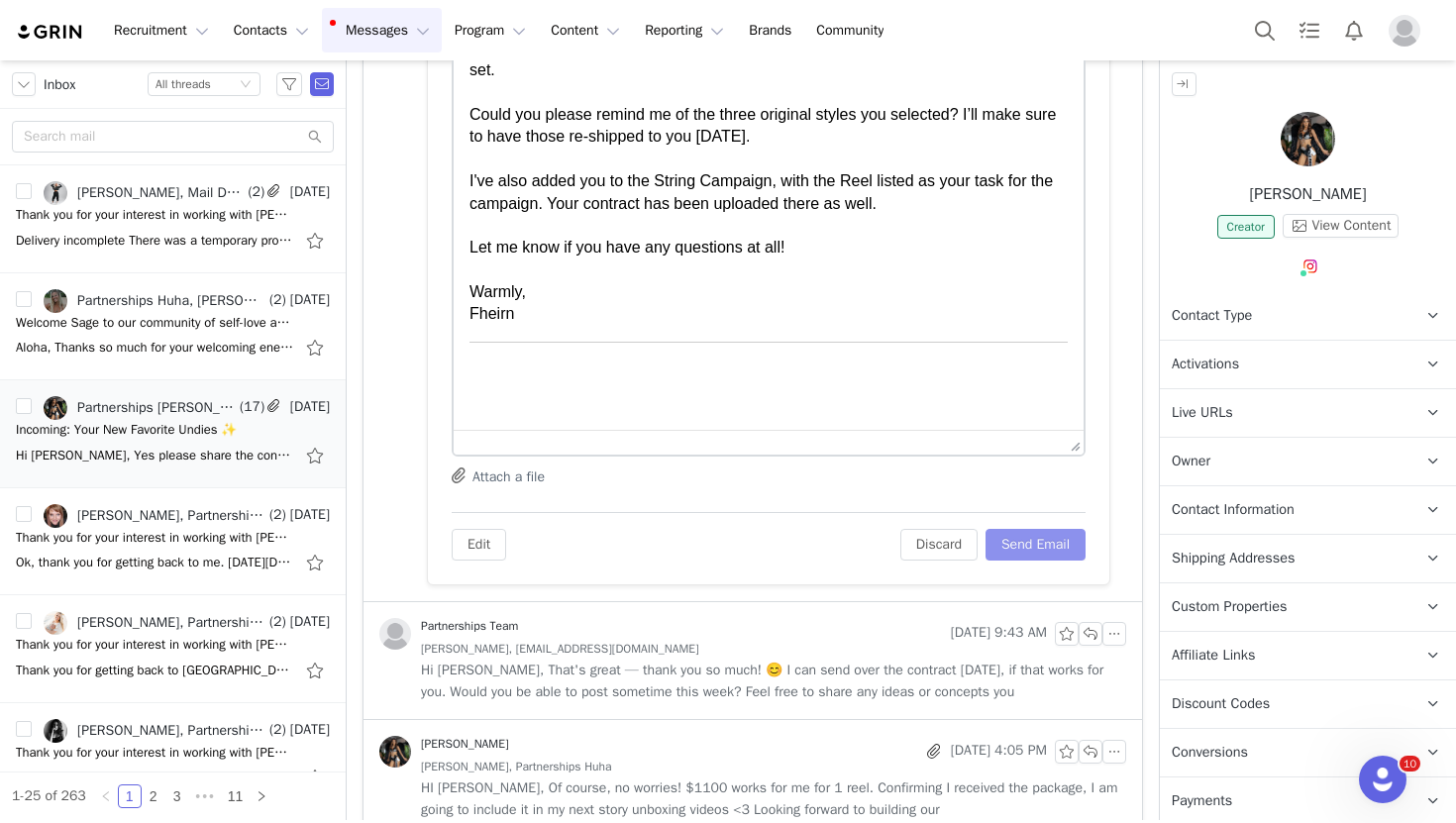 drag, startPoint x: 1080, startPoint y: 422, endPoint x: 1071, endPoint y: 657, distance: 235.17228 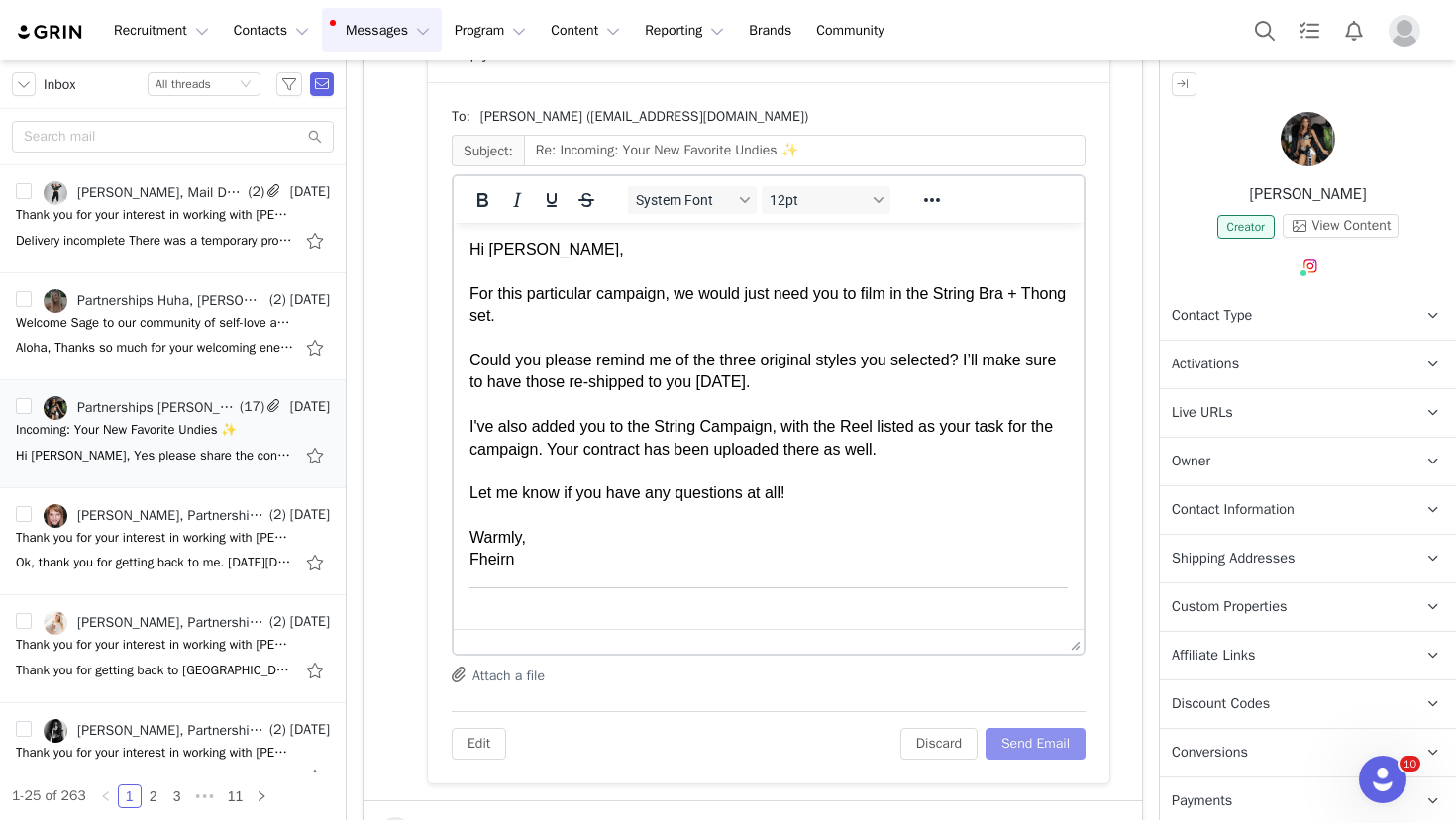 scroll, scrollTop: 1237, scrollLeft: 0, axis: vertical 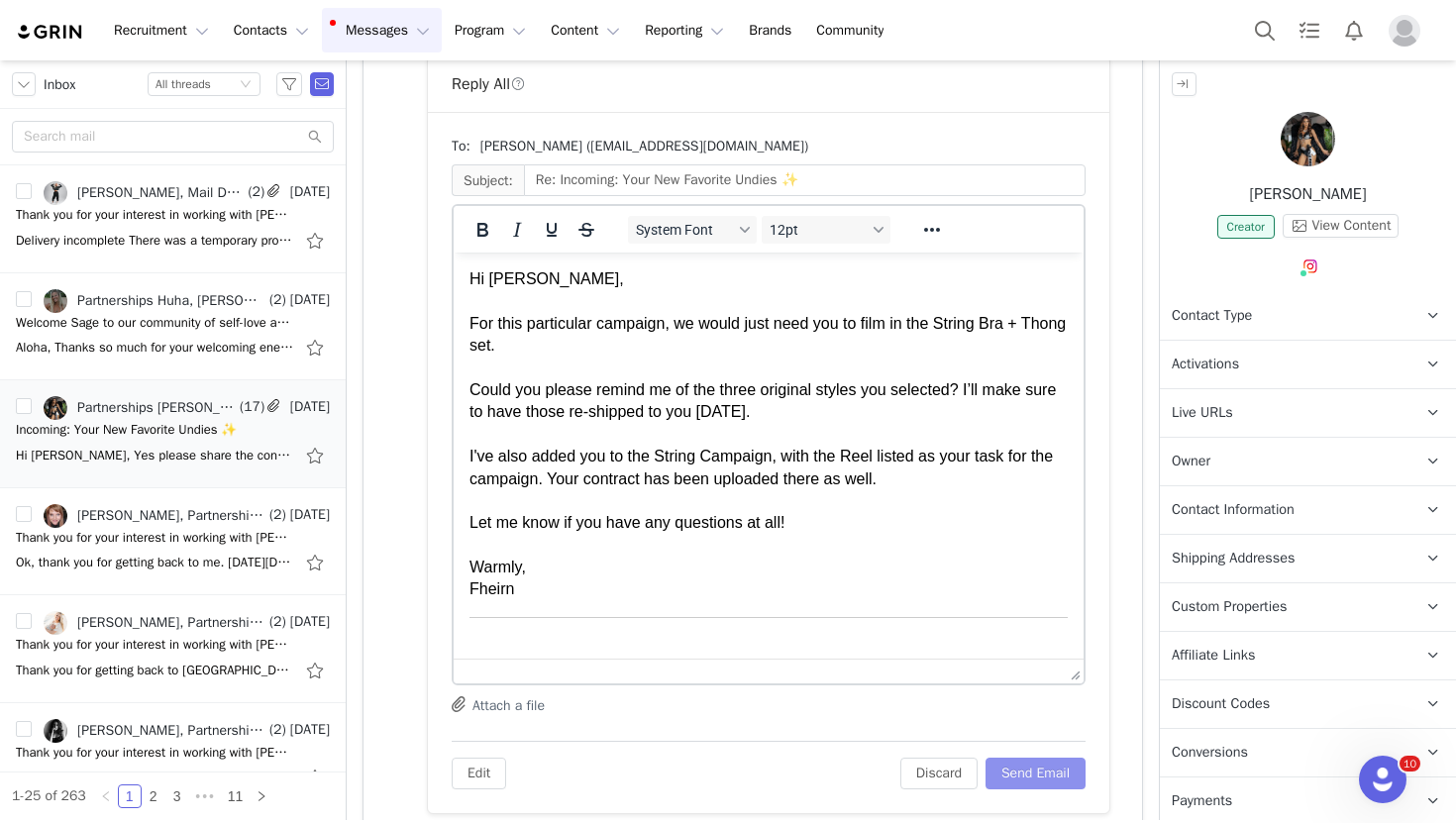 click on "Send Email" at bounding box center (1035, 773) 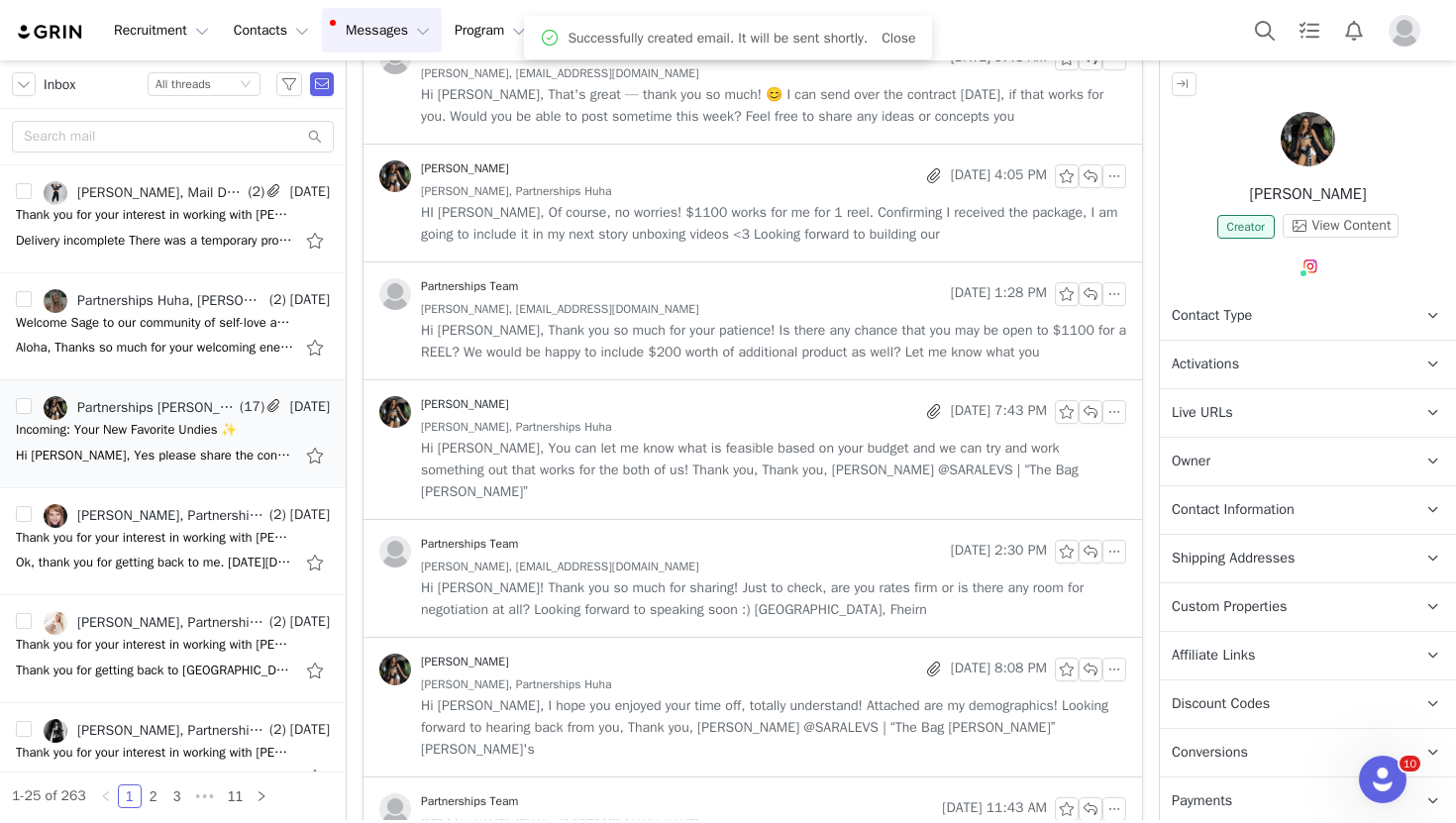 scroll, scrollTop: 0, scrollLeft: 0, axis: both 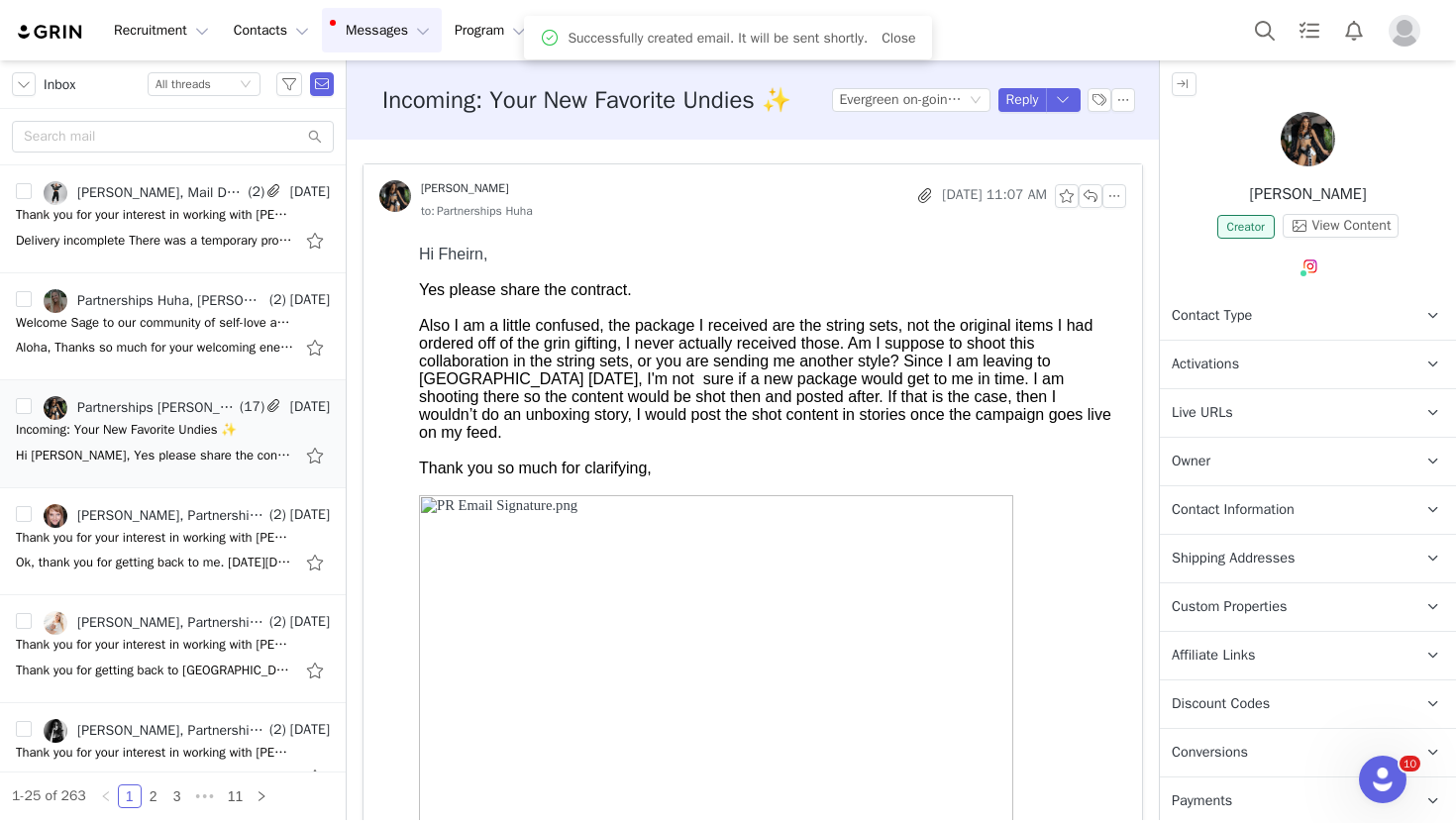 click on "Messages Messages" at bounding box center [381, 30] 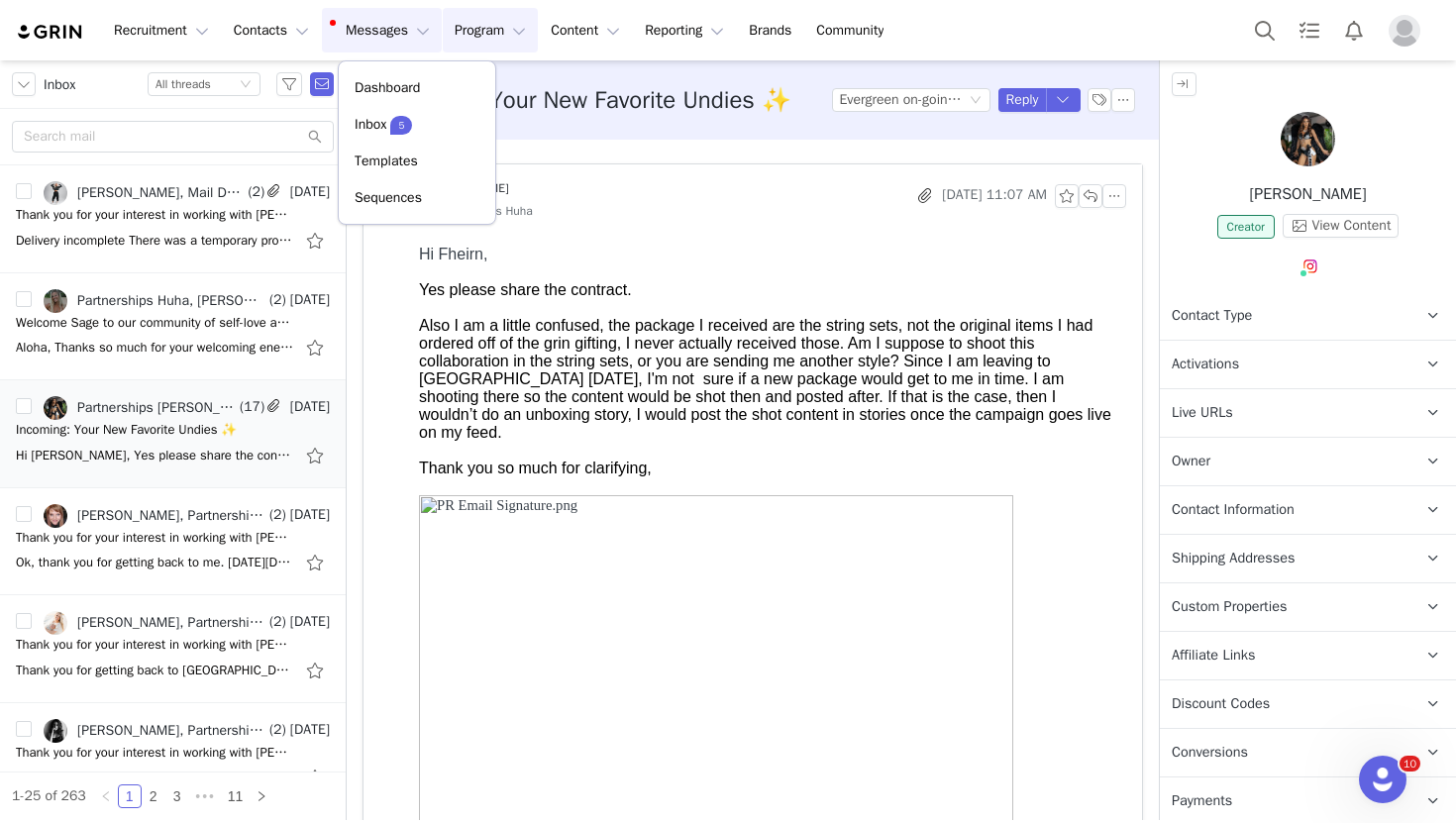 click on "Program Program" at bounding box center (490, 30) 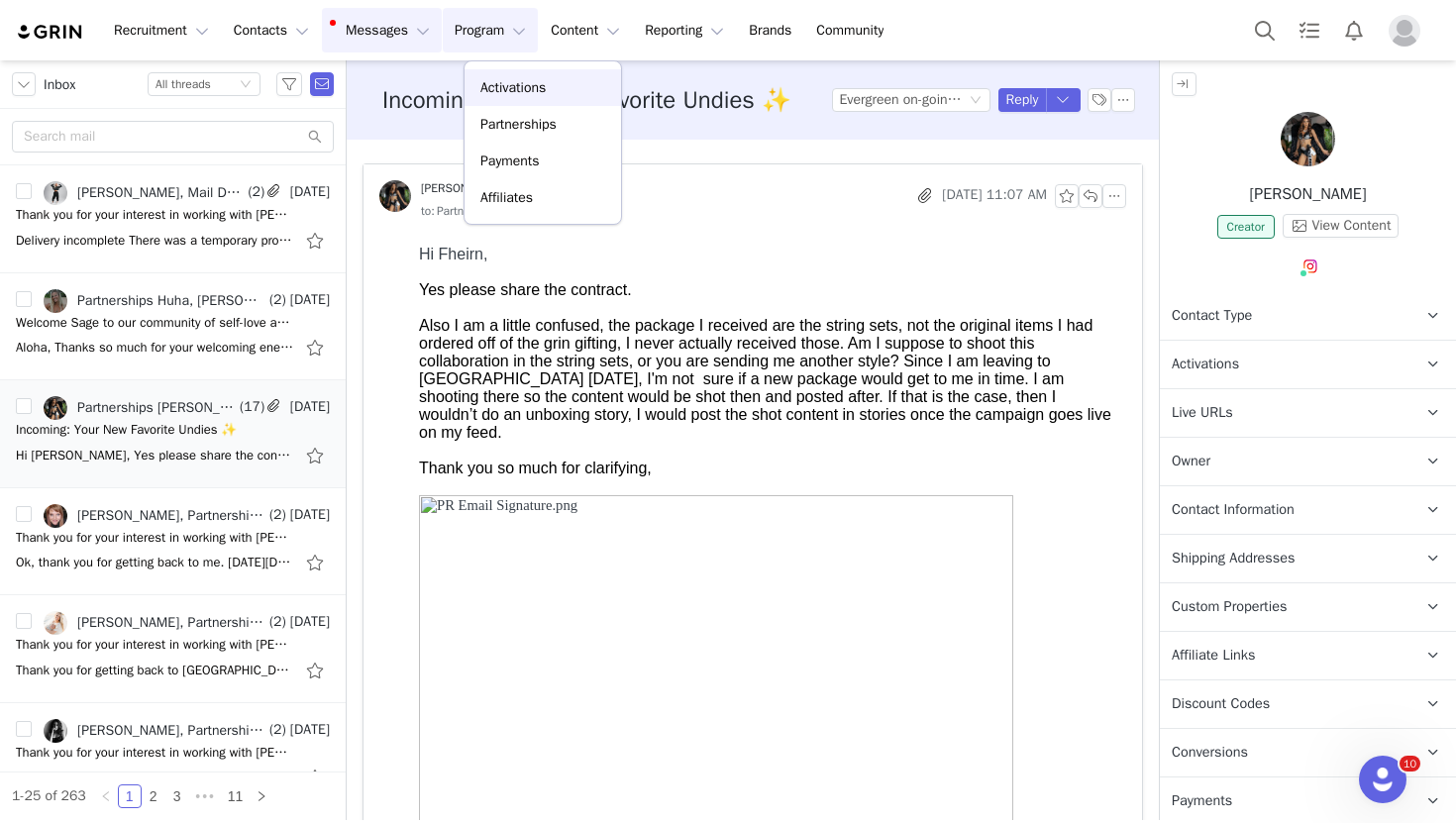 click on "Activations" at bounding box center (513, 87) 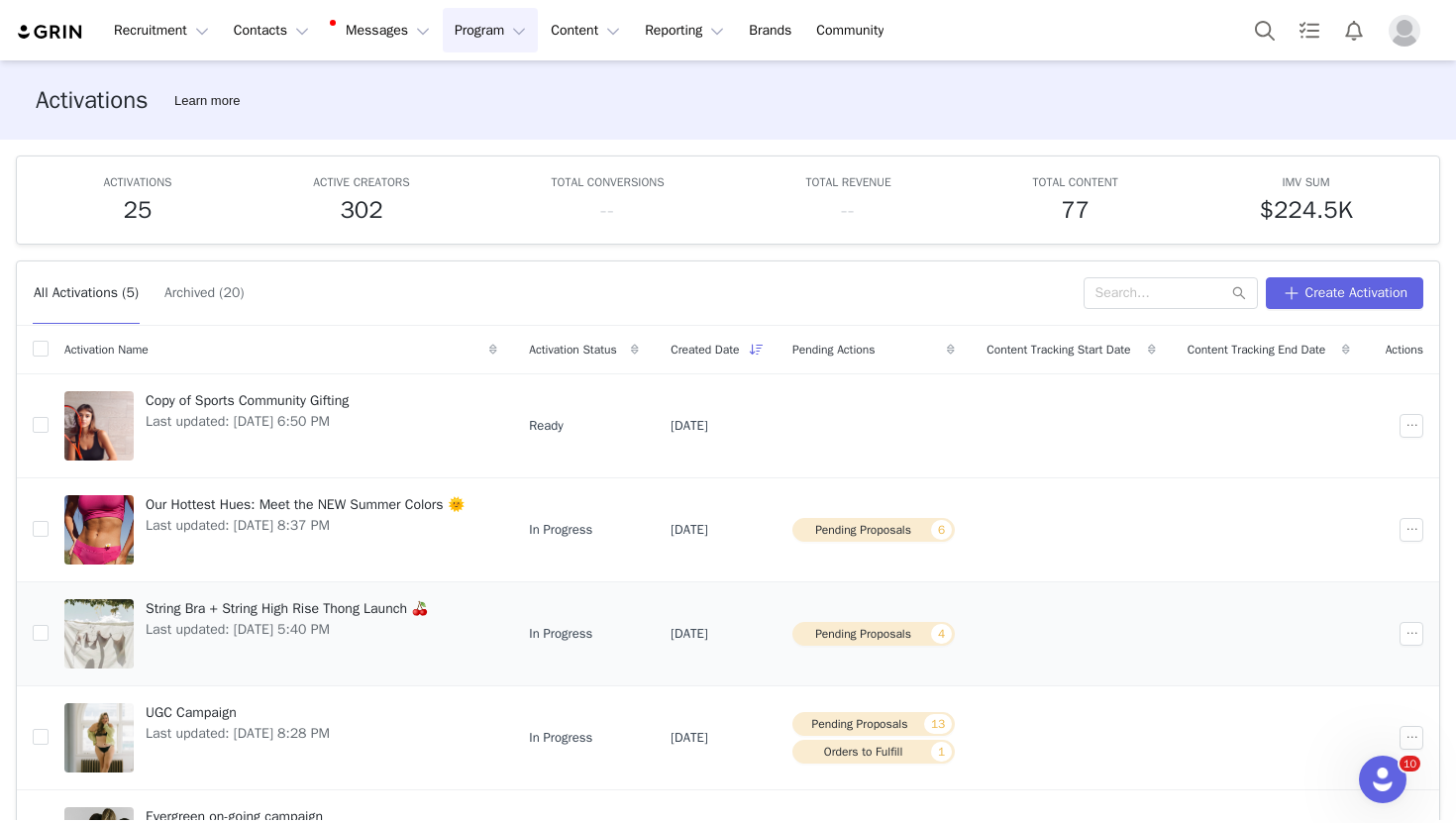 click on "String Bra + String High Rise Thong Launch 🍒" at bounding box center (286, 608) 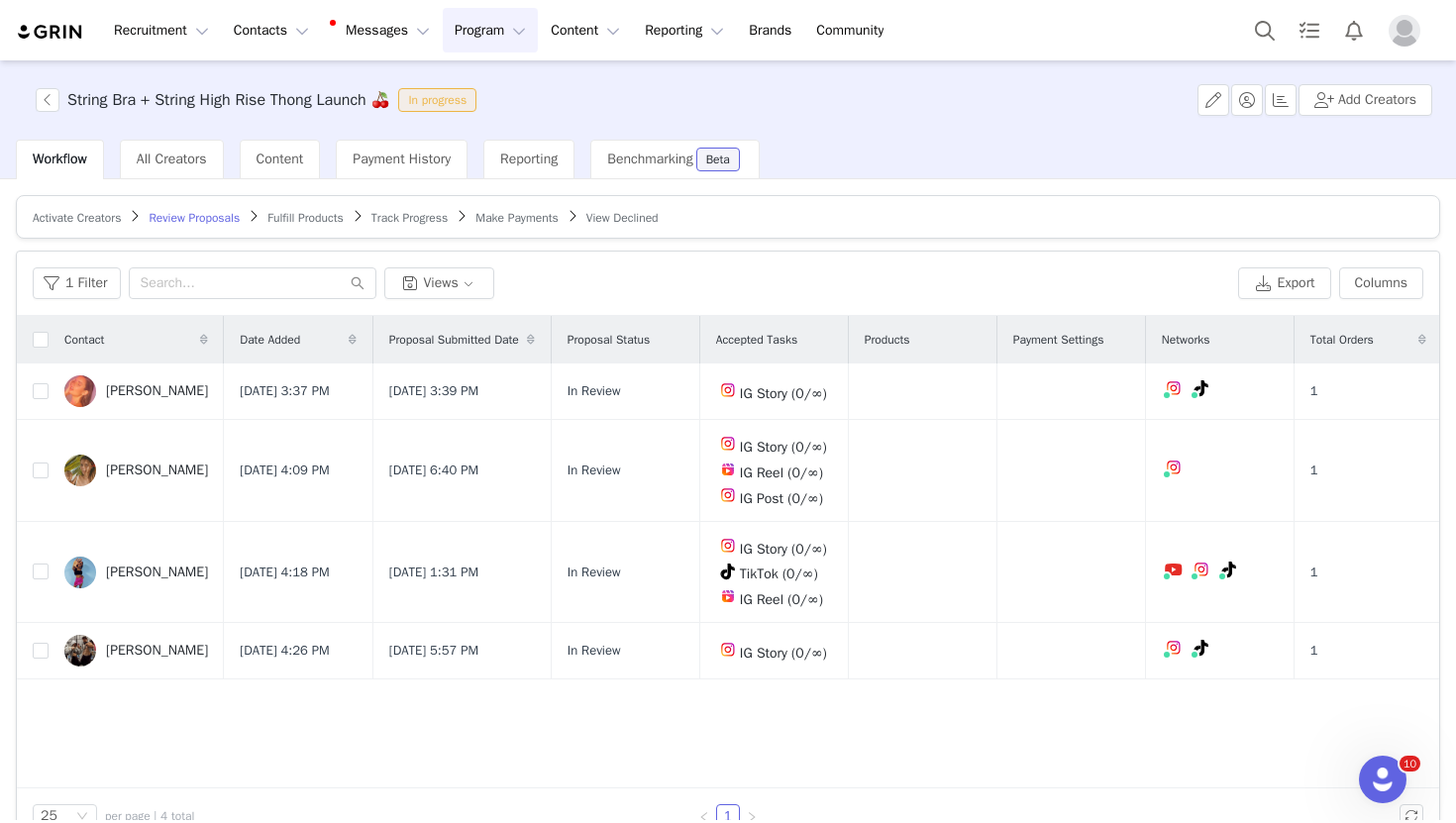 click on "Fulfill Products" at bounding box center (305, 218) 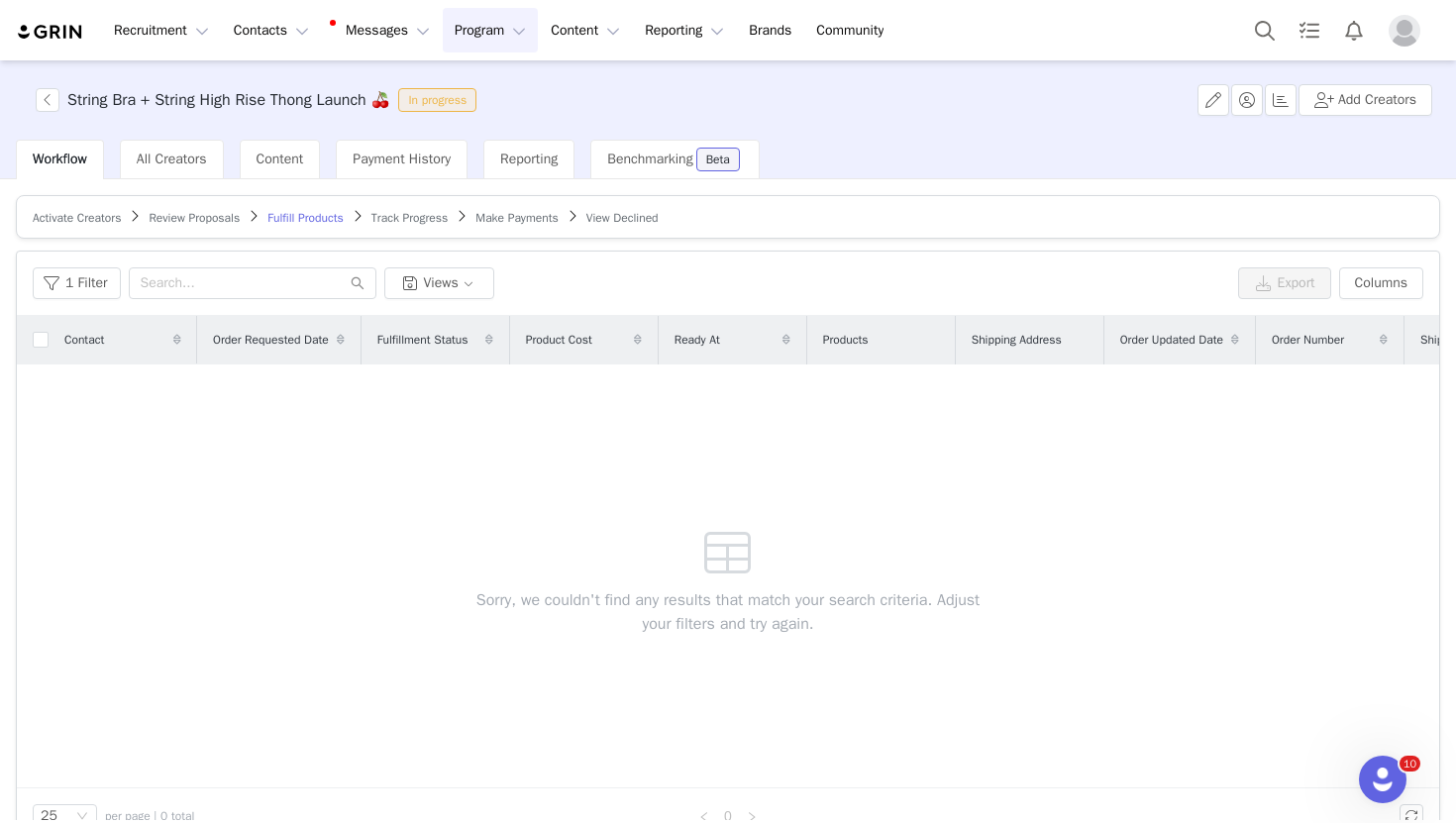 click on "Track Progress" at bounding box center (409, 218) 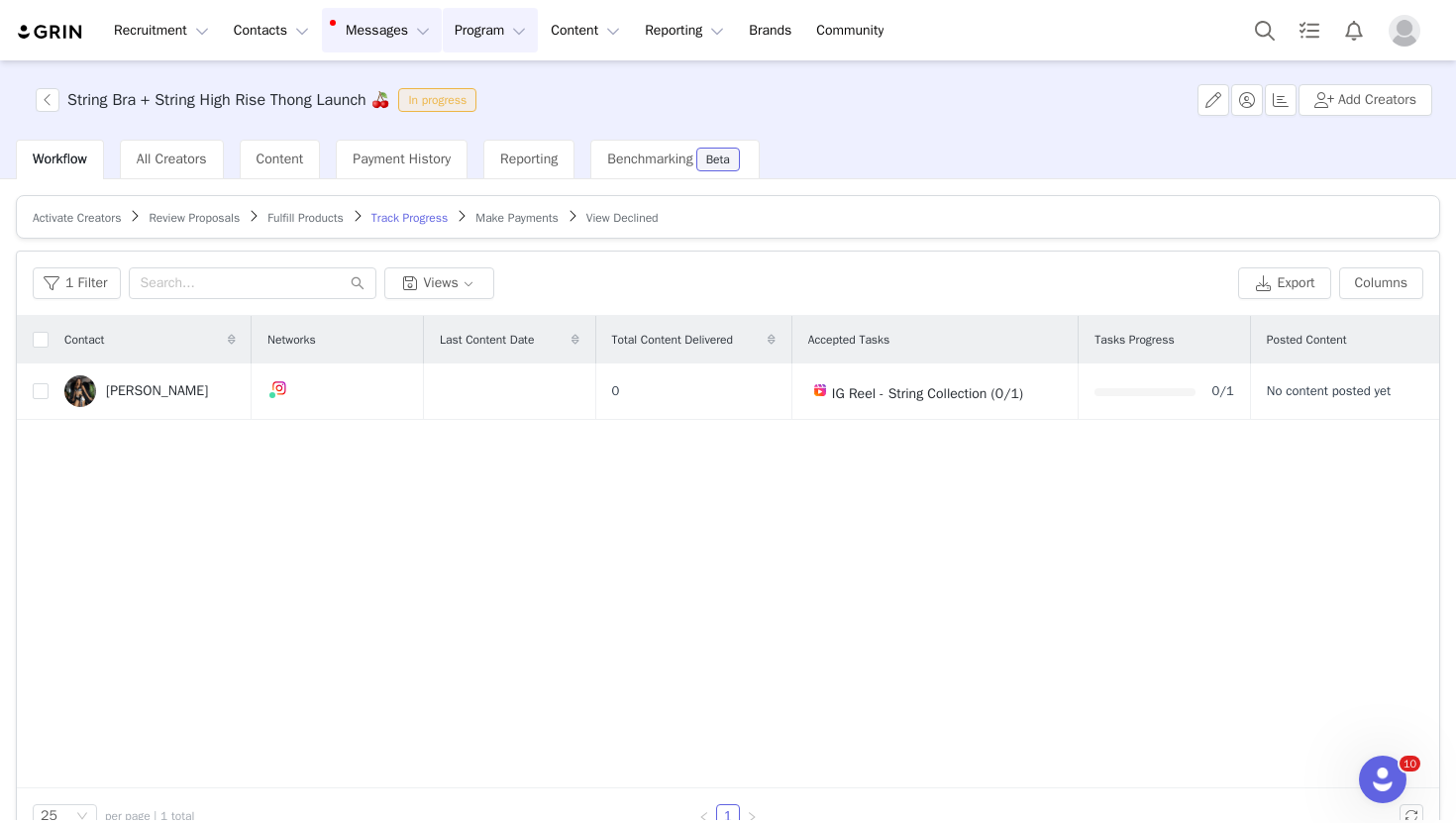 click on "Messages Messages" at bounding box center (381, 30) 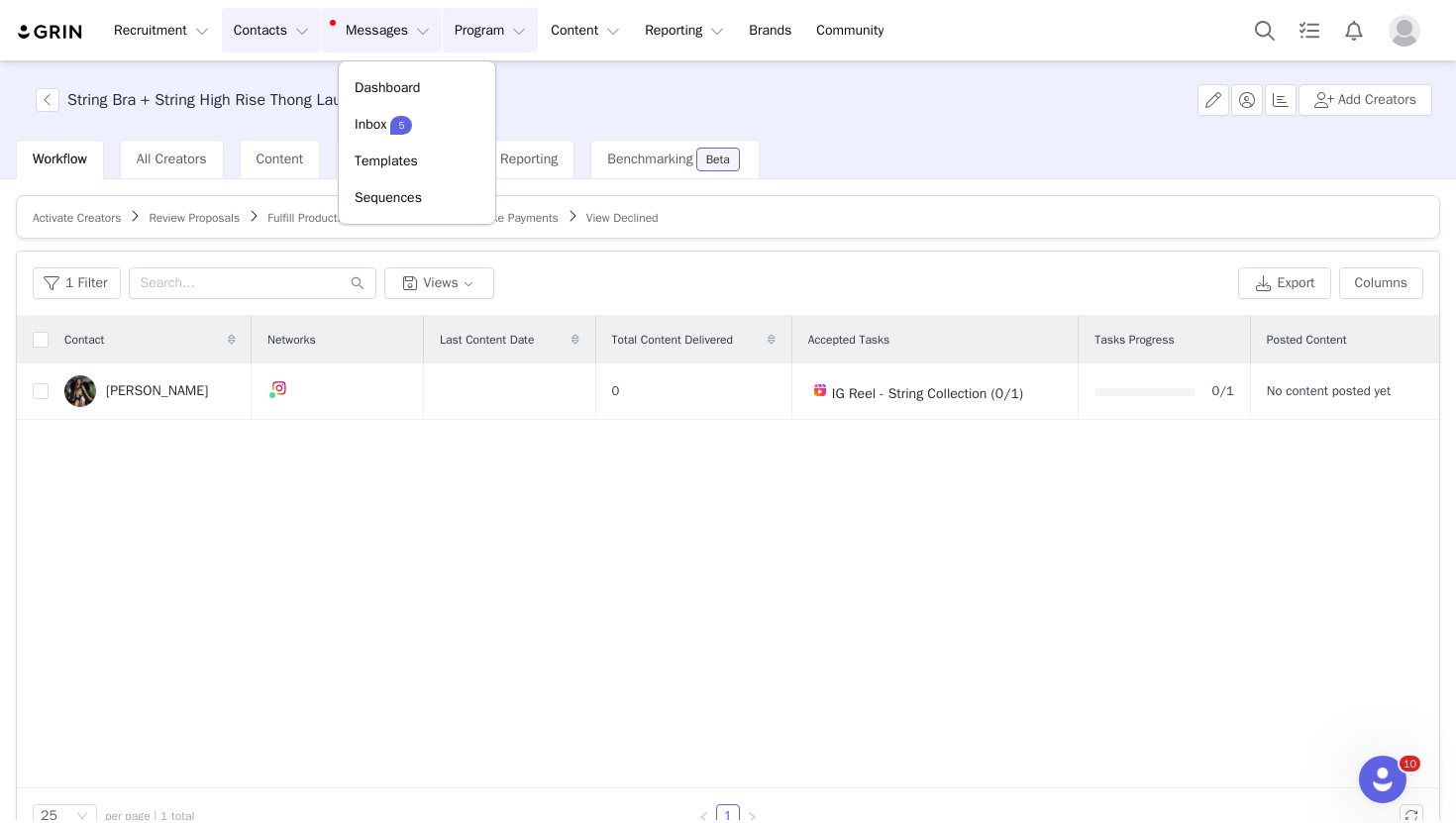 click on "Contacts Contacts" at bounding box center (271, 30) 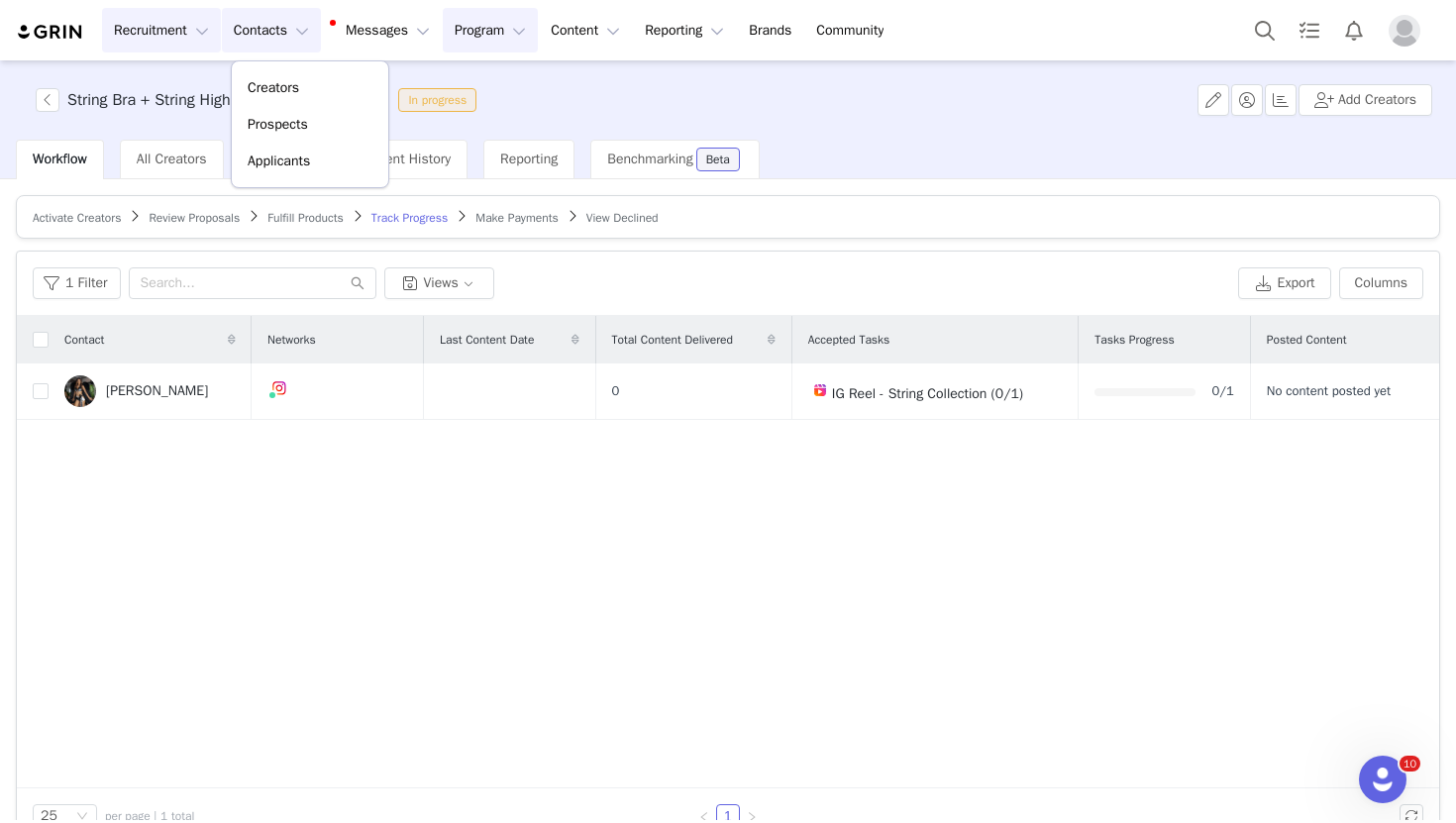 click on "Recruitment Recruitment" at bounding box center (161, 30) 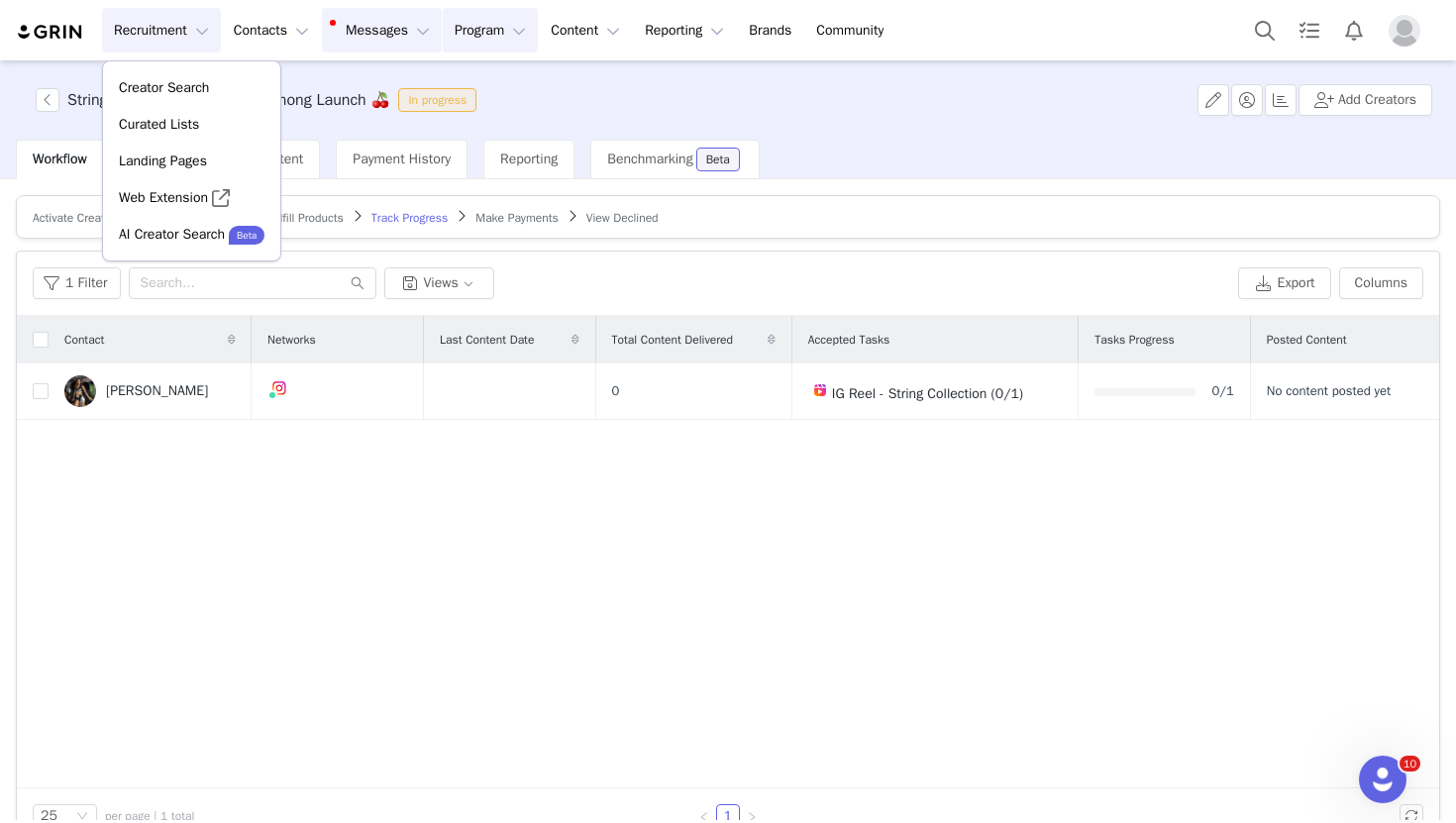 click on "Messages Messages" at bounding box center [381, 30] 